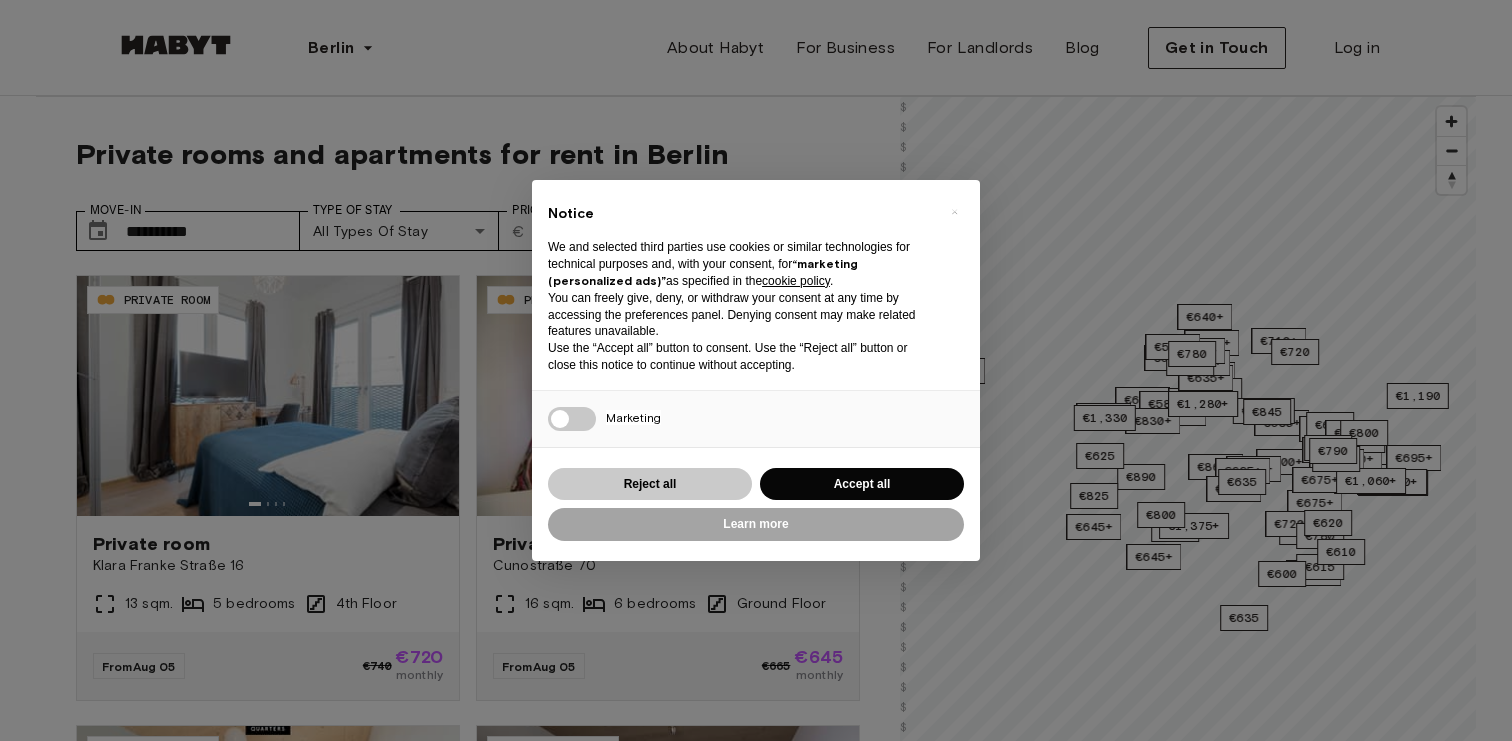 scroll, scrollTop: 0, scrollLeft: 0, axis: both 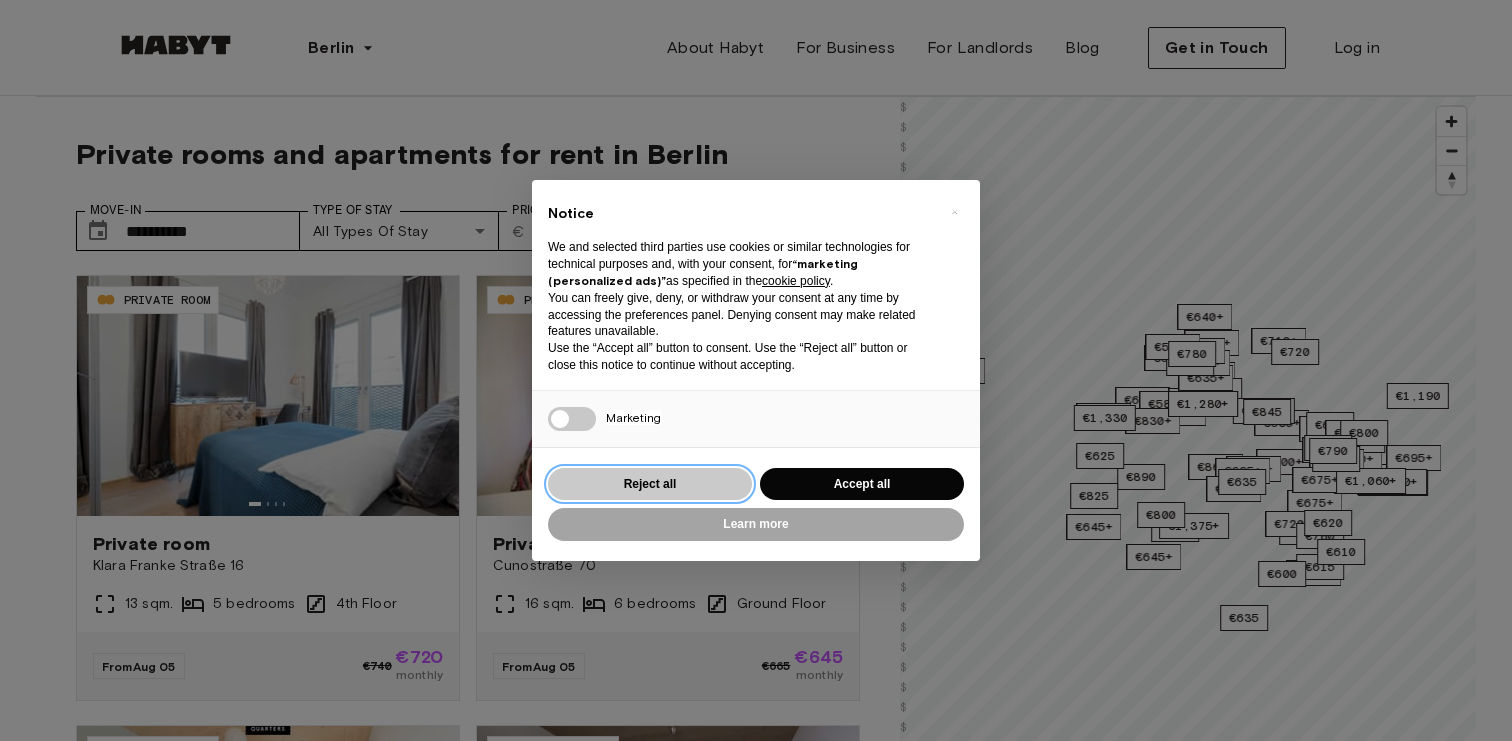 click on "Reject all" at bounding box center [650, 484] 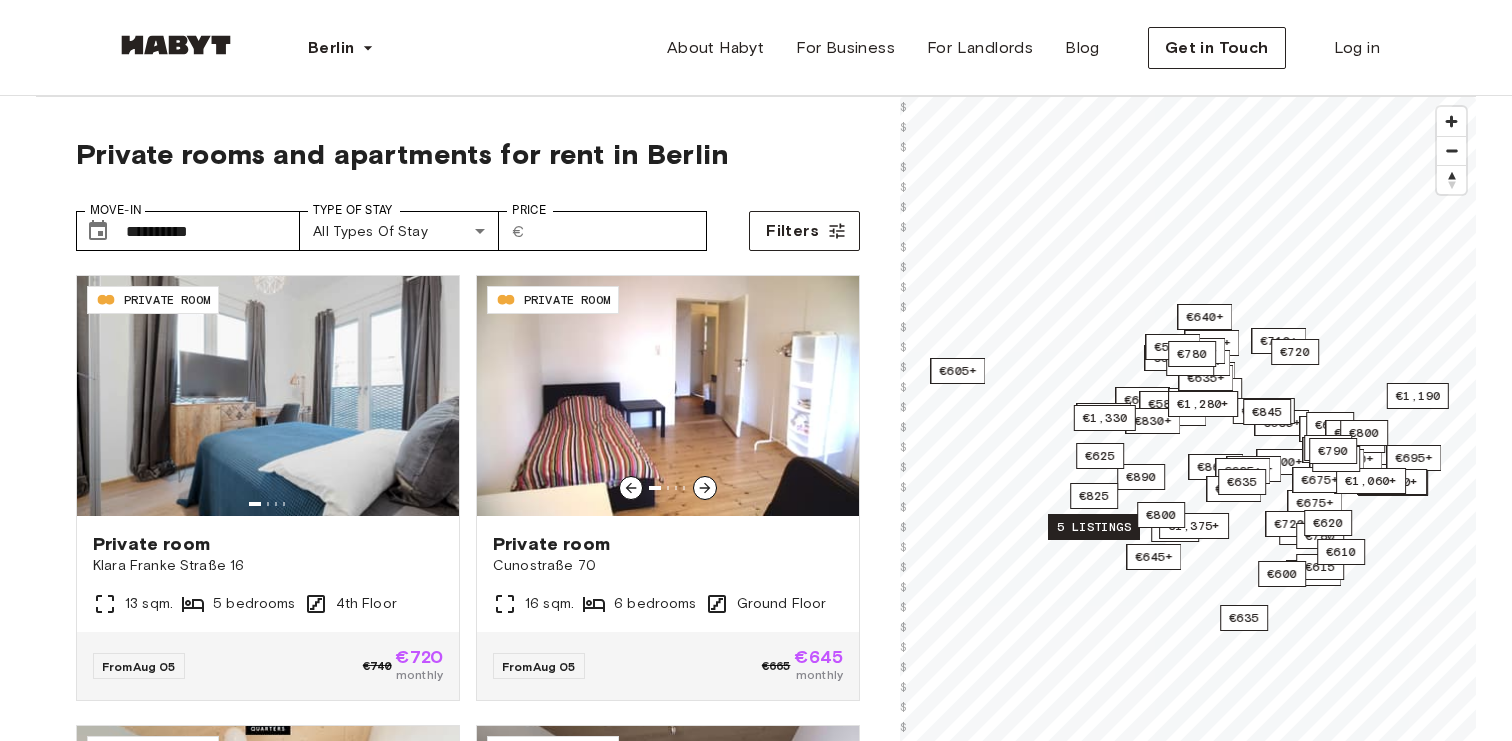 scroll, scrollTop: 0, scrollLeft: 0, axis: both 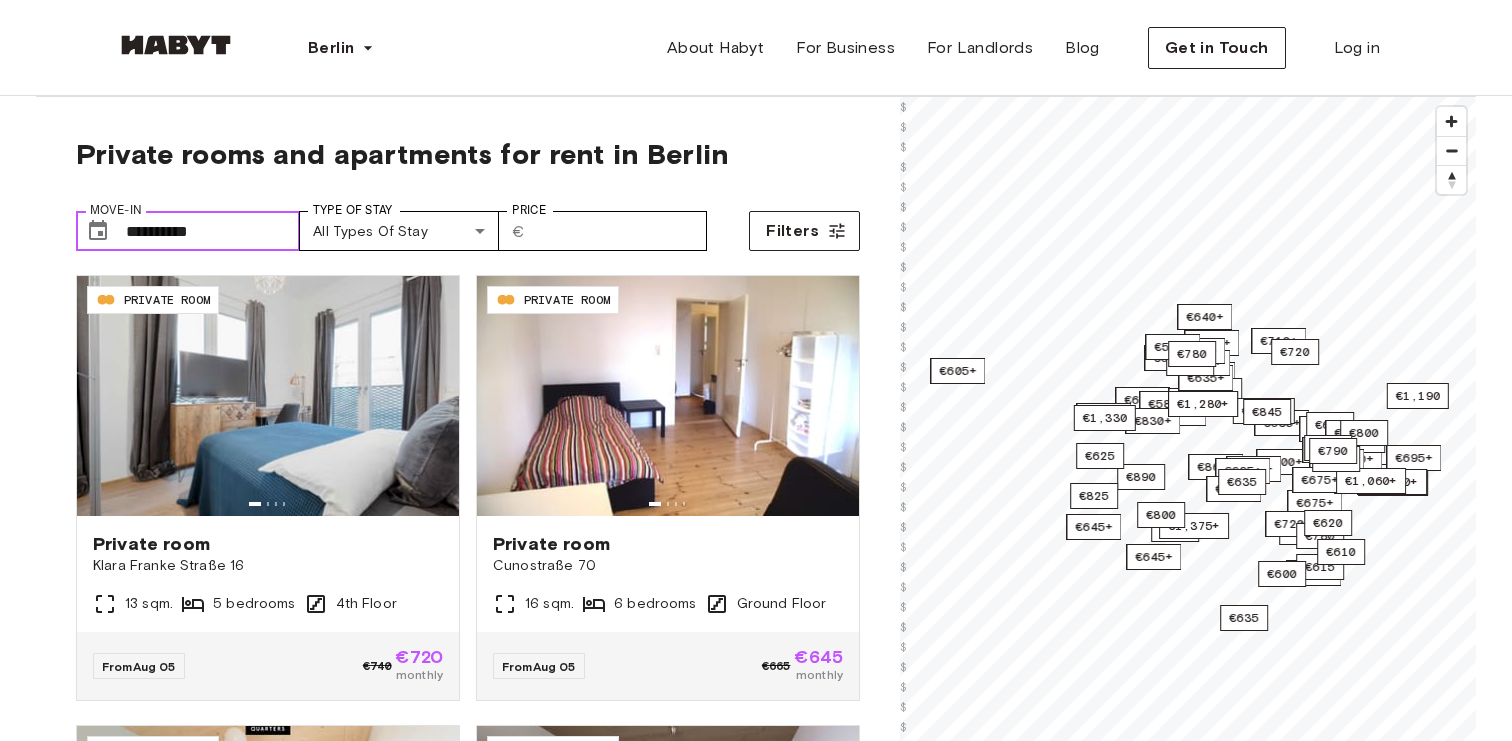 click on "**********" at bounding box center (213, 231) 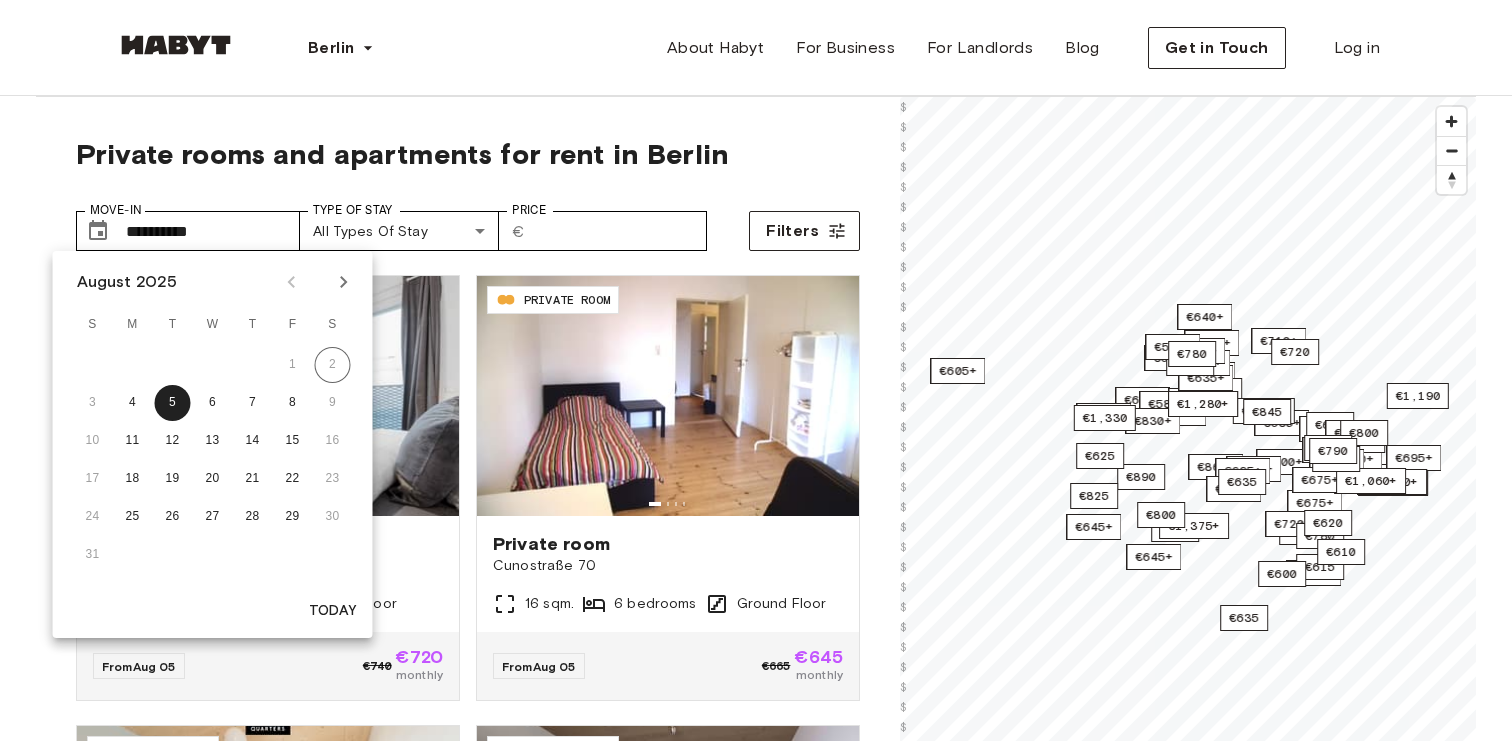 click 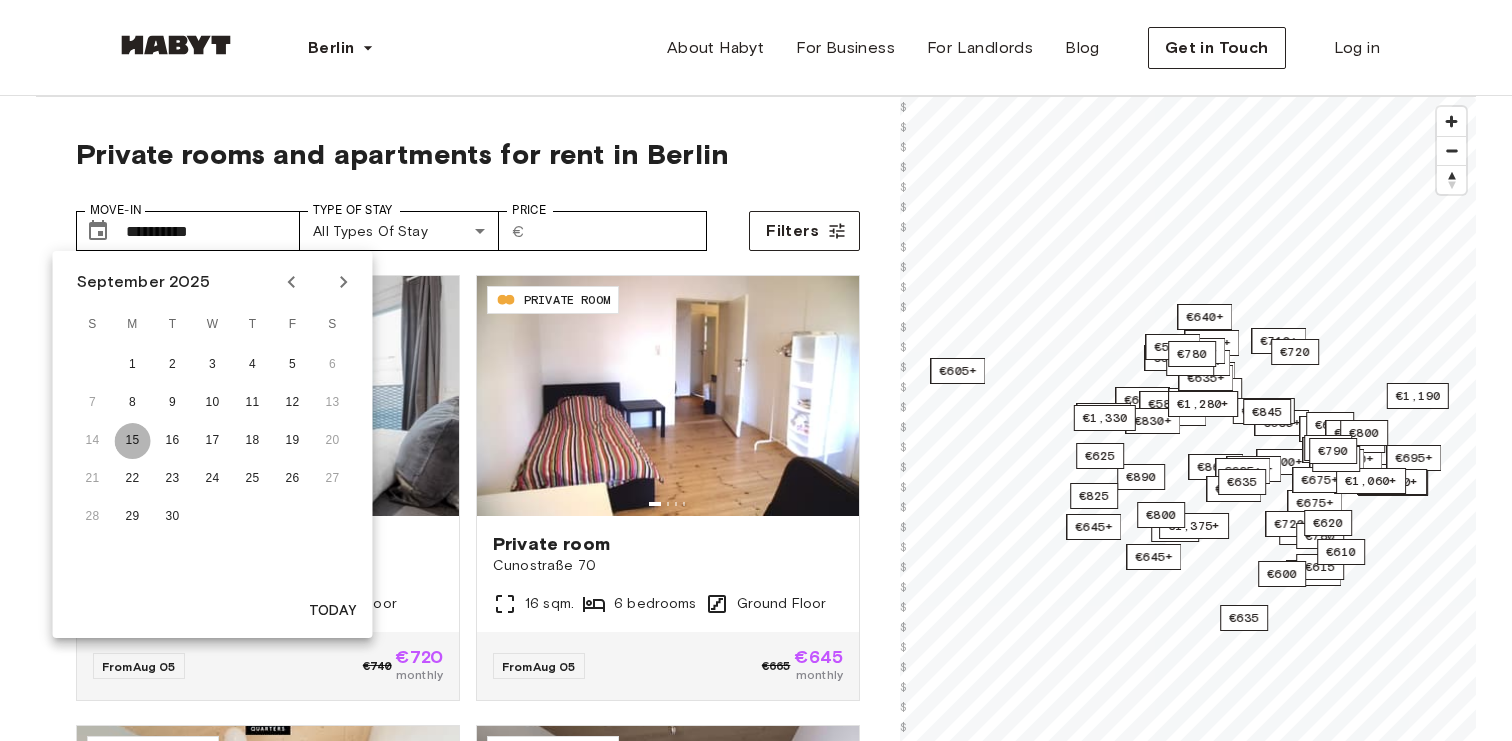 click on "15" at bounding box center [133, 441] 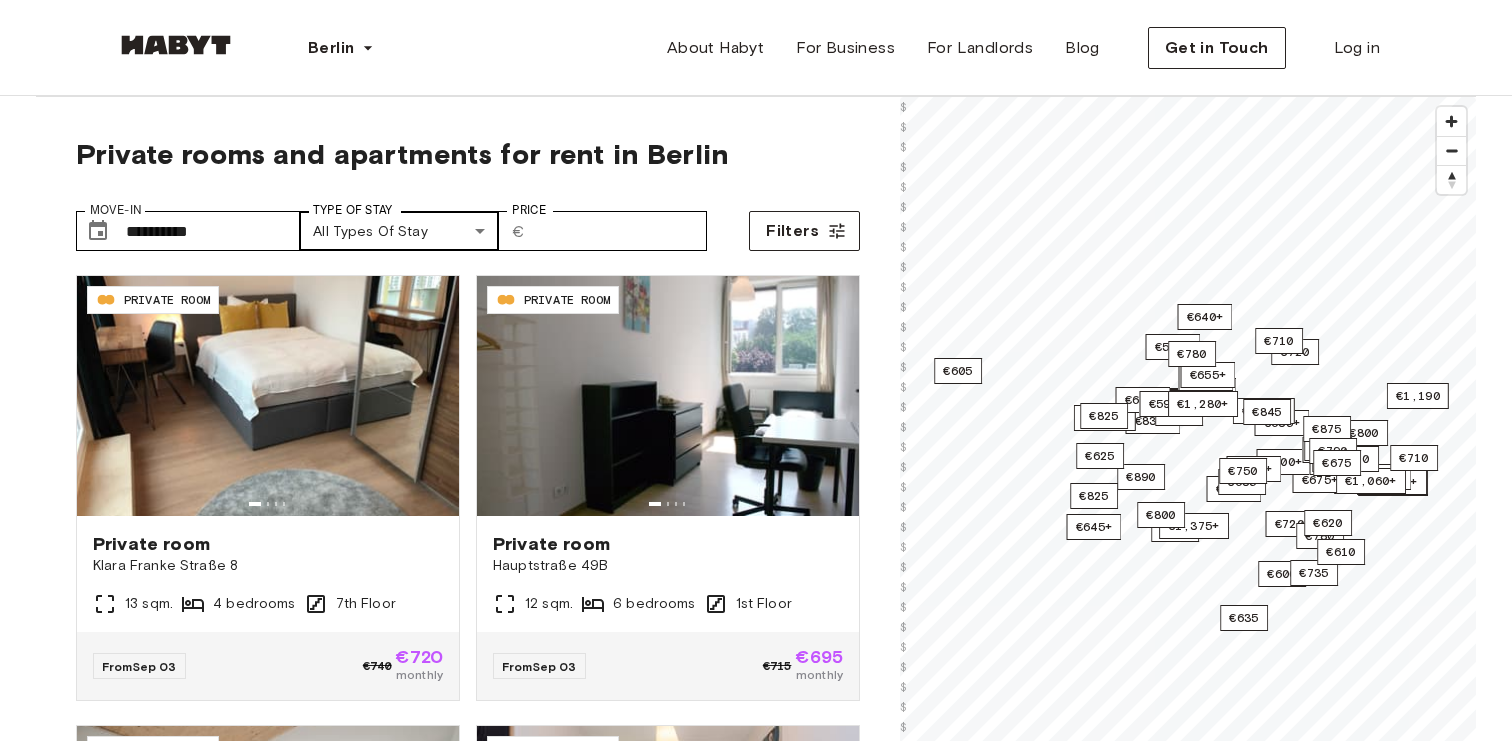 click on "**********" at bounding box center [756, 2378] 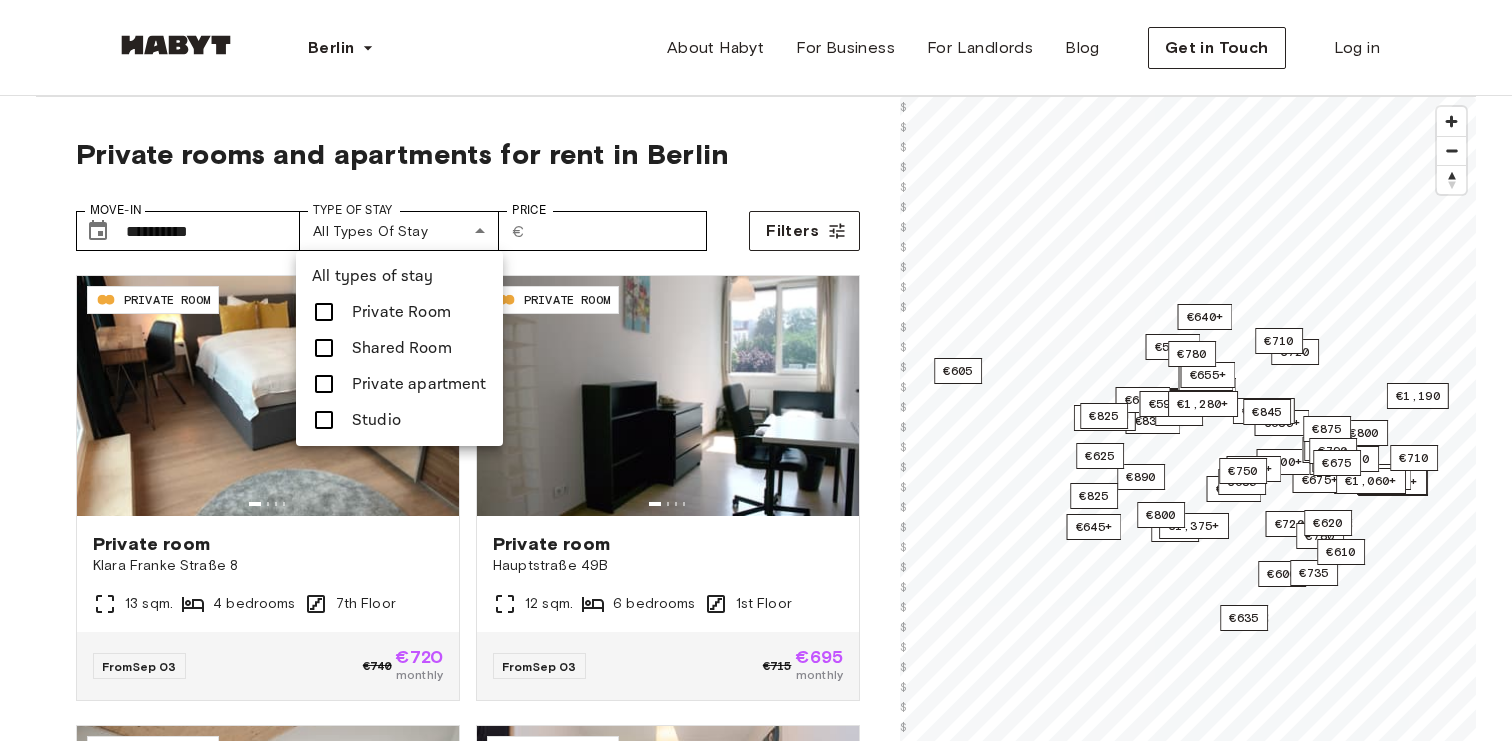 click at bounding box center [324, 384] 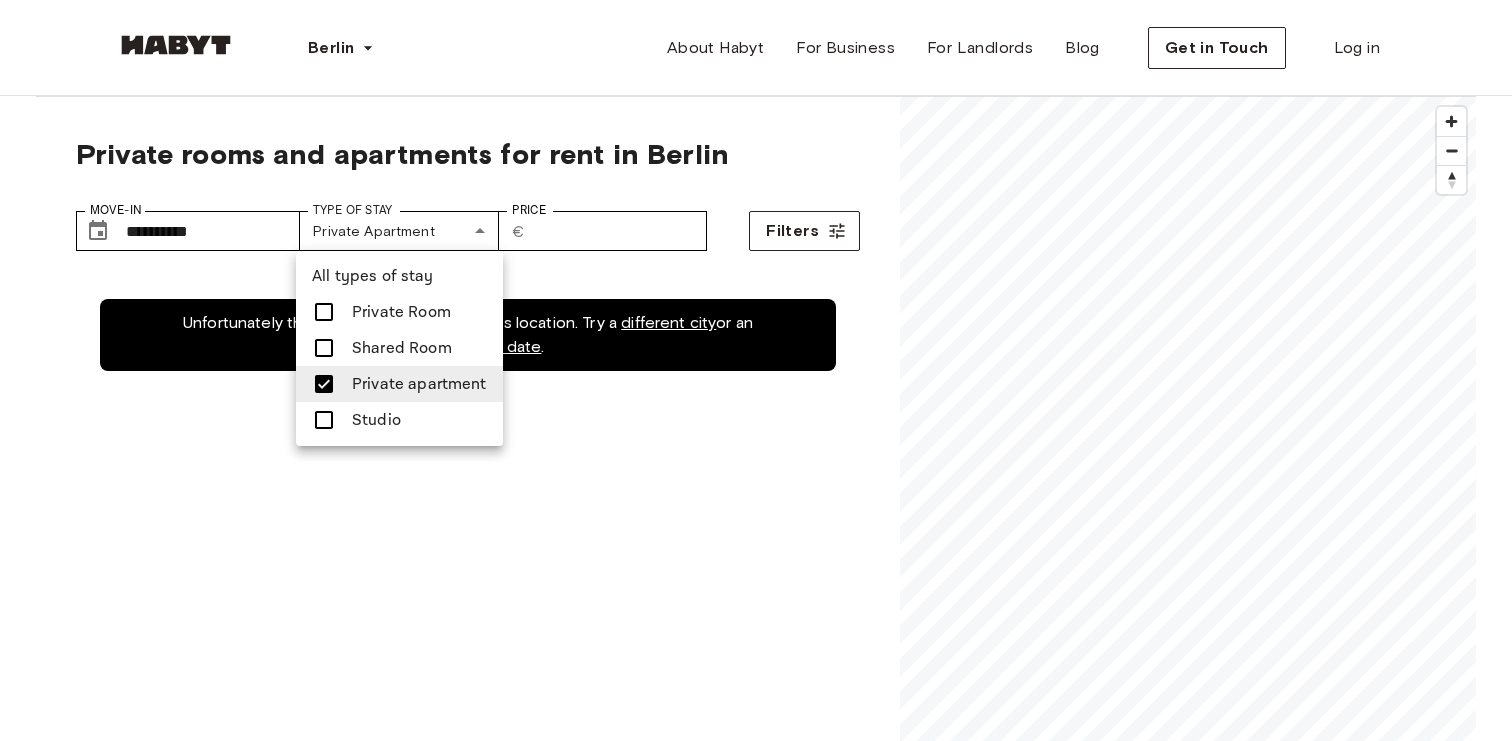 click at bounding box center (756, 370) 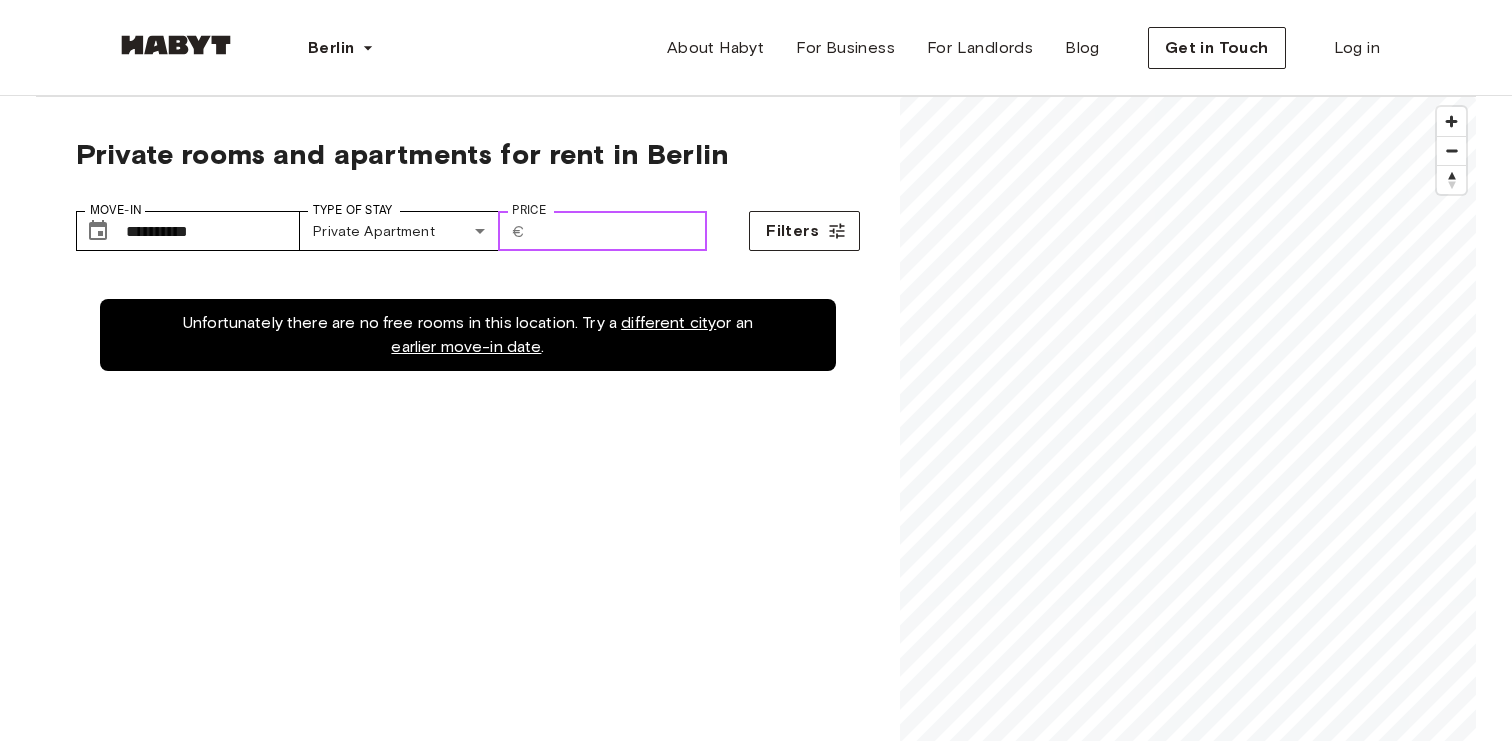 click on "Price" at bounding box center [620, 231] 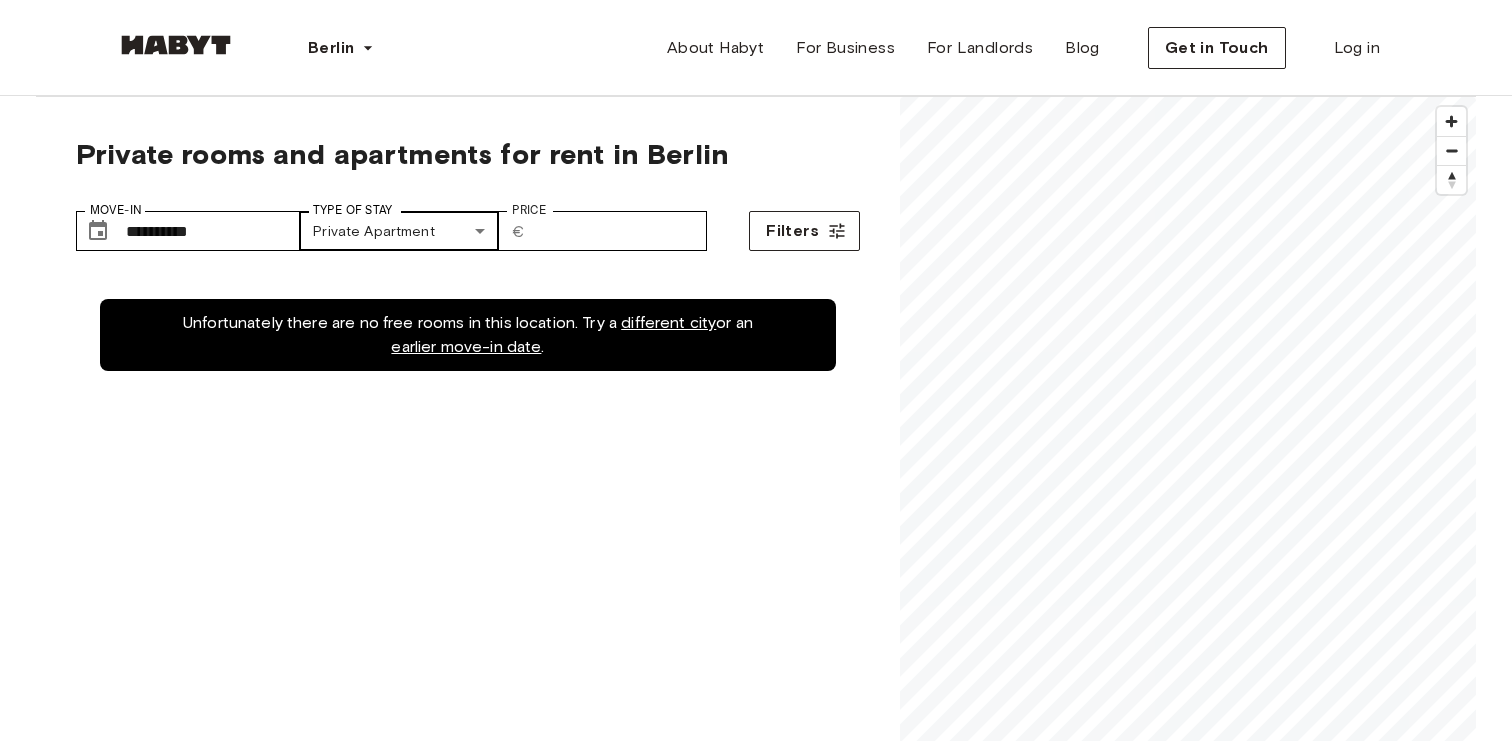click on "**********" at bounding box center (756, 2378) 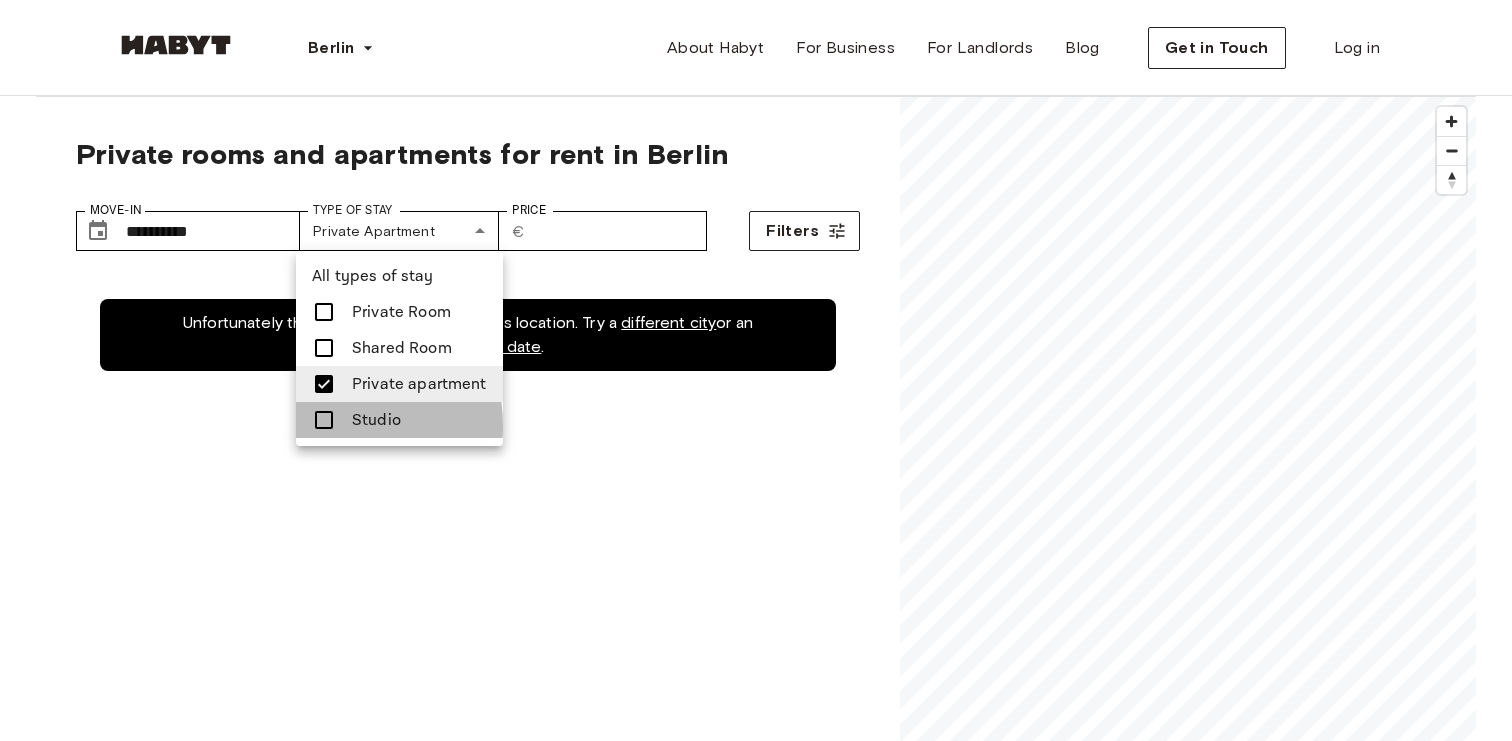 click at bounding box center [324, 420] 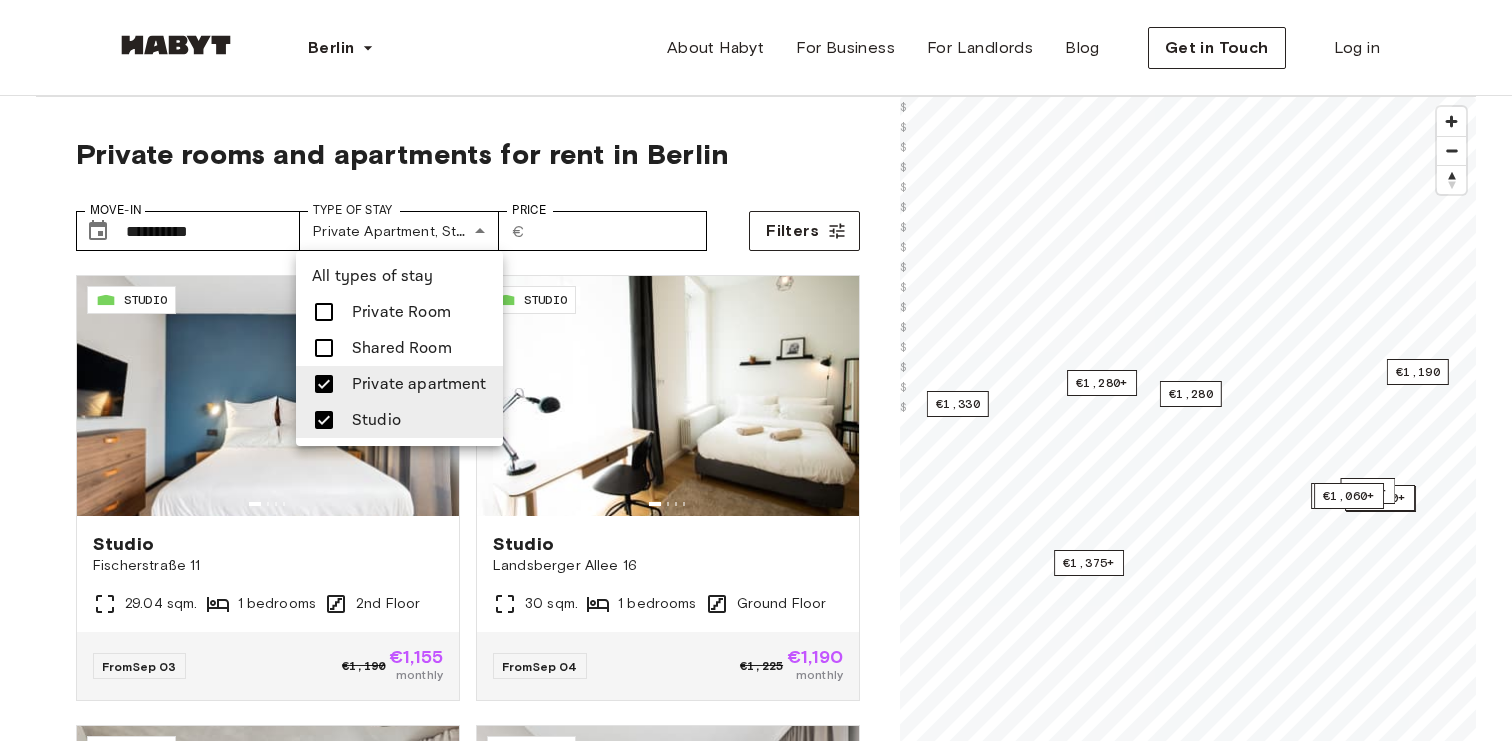 click at bounding box center [756, 370] 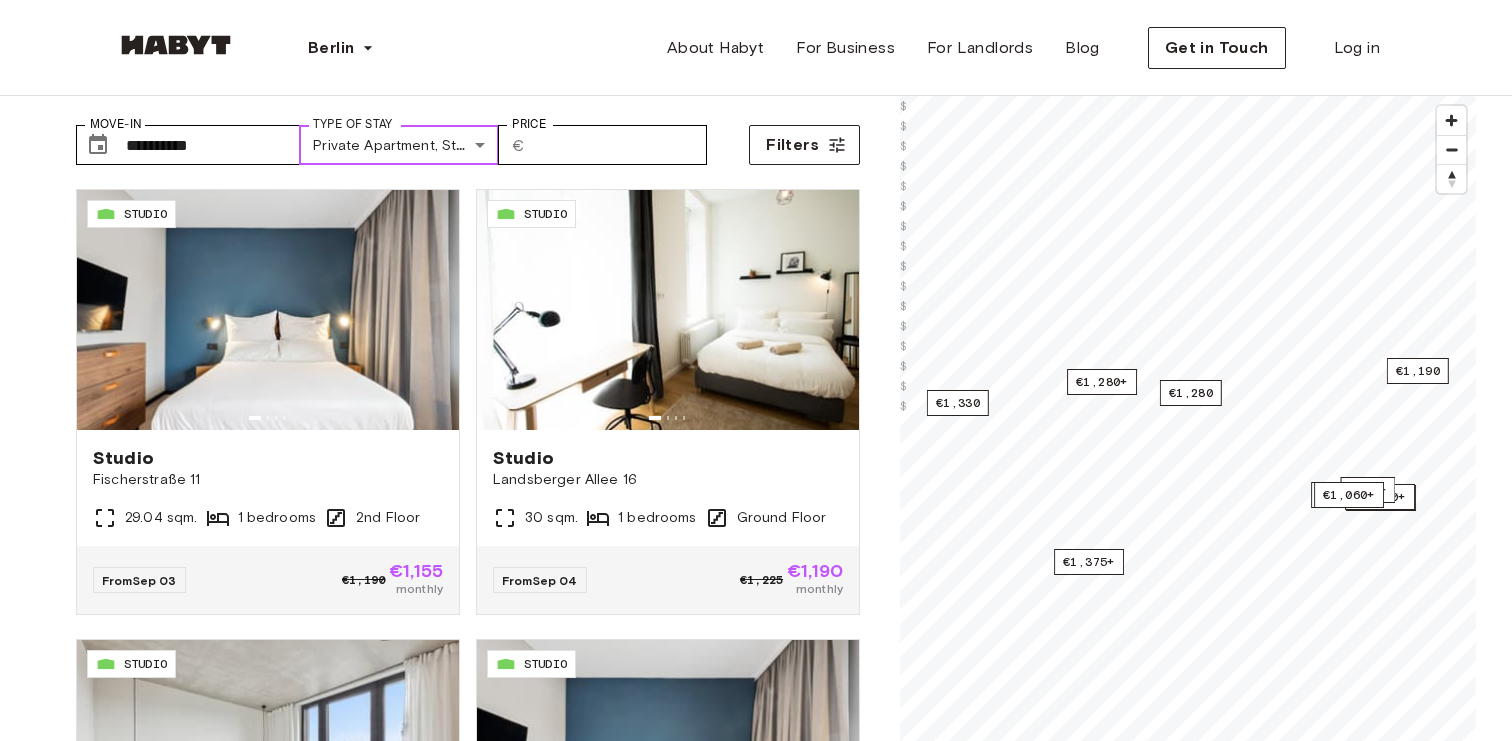 scroll, scrollTop: 88, scrollLeft: 0, axis: vertical 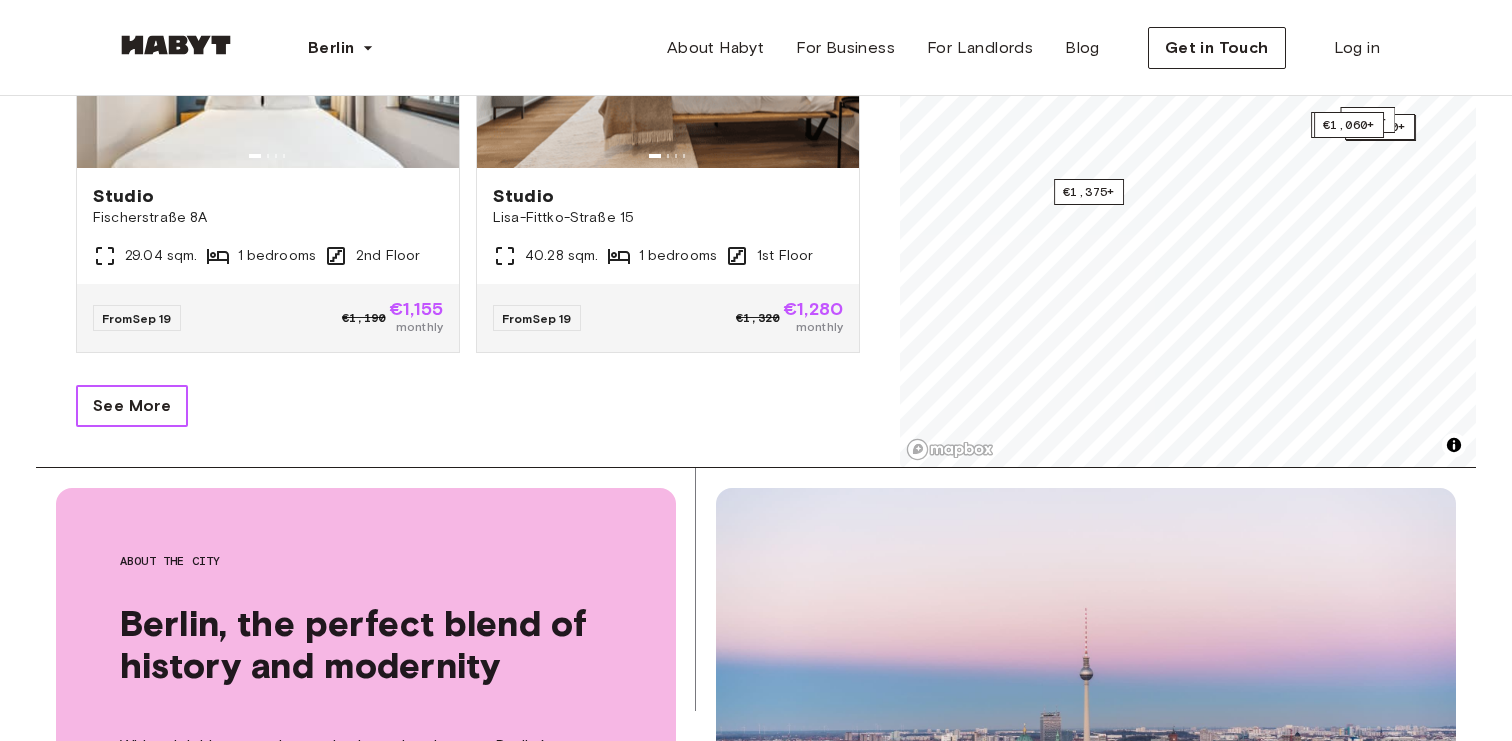click on "See More" at bounding box center (132, 406) 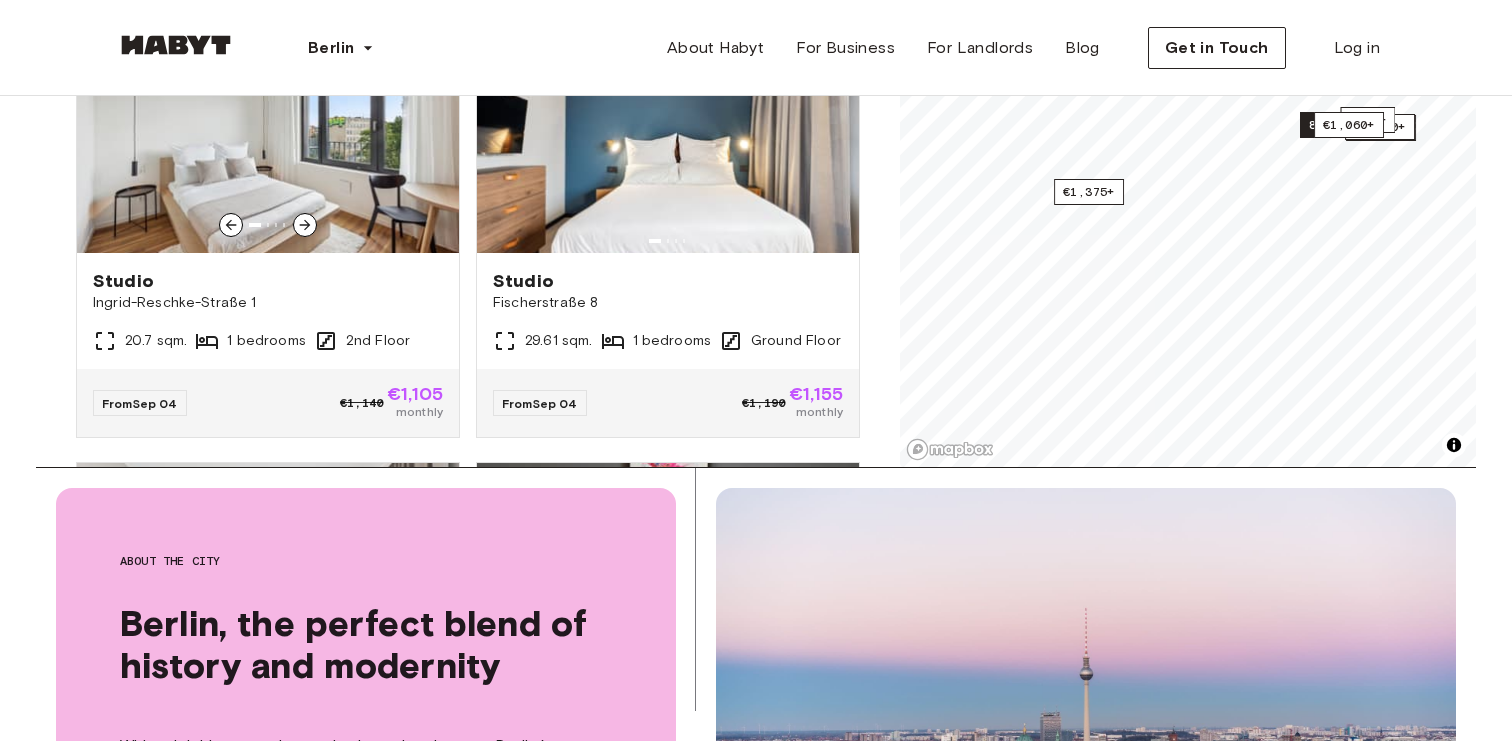 scroll, scrollTop: 0, scrollLeft: 0, axis: both 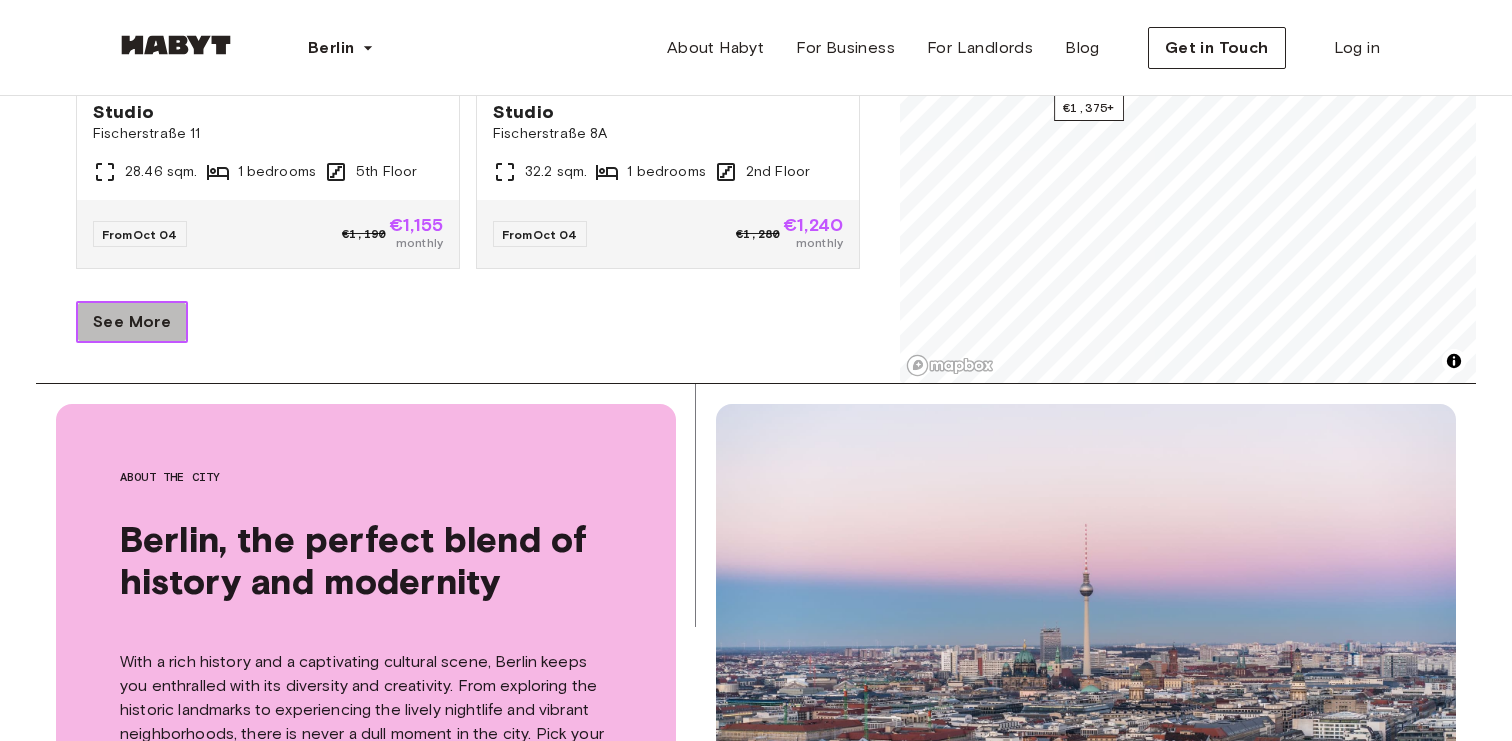 click on "See More" at bounding box center (132, 322) 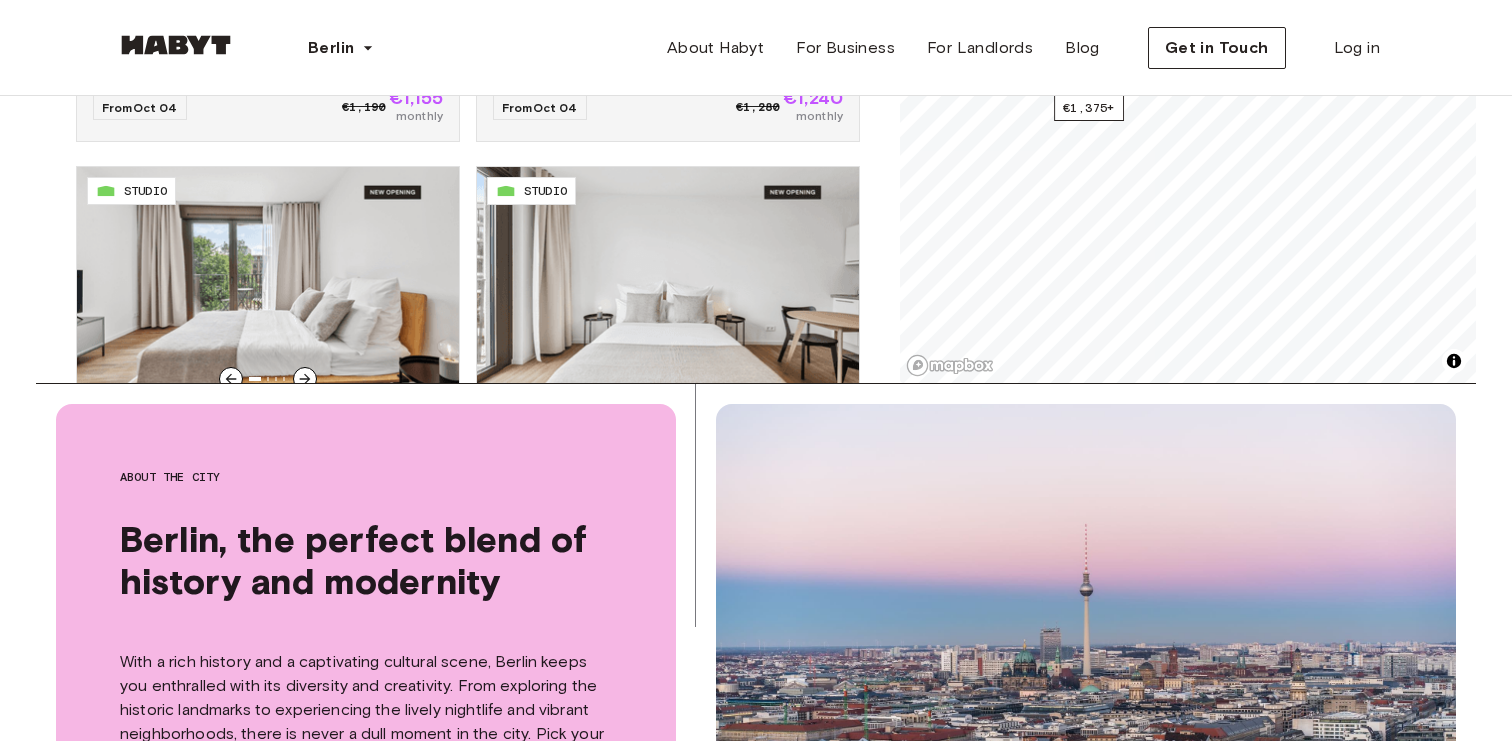 scroll, scrollTop: 9375, scrollLeft: 0, axis: vertical 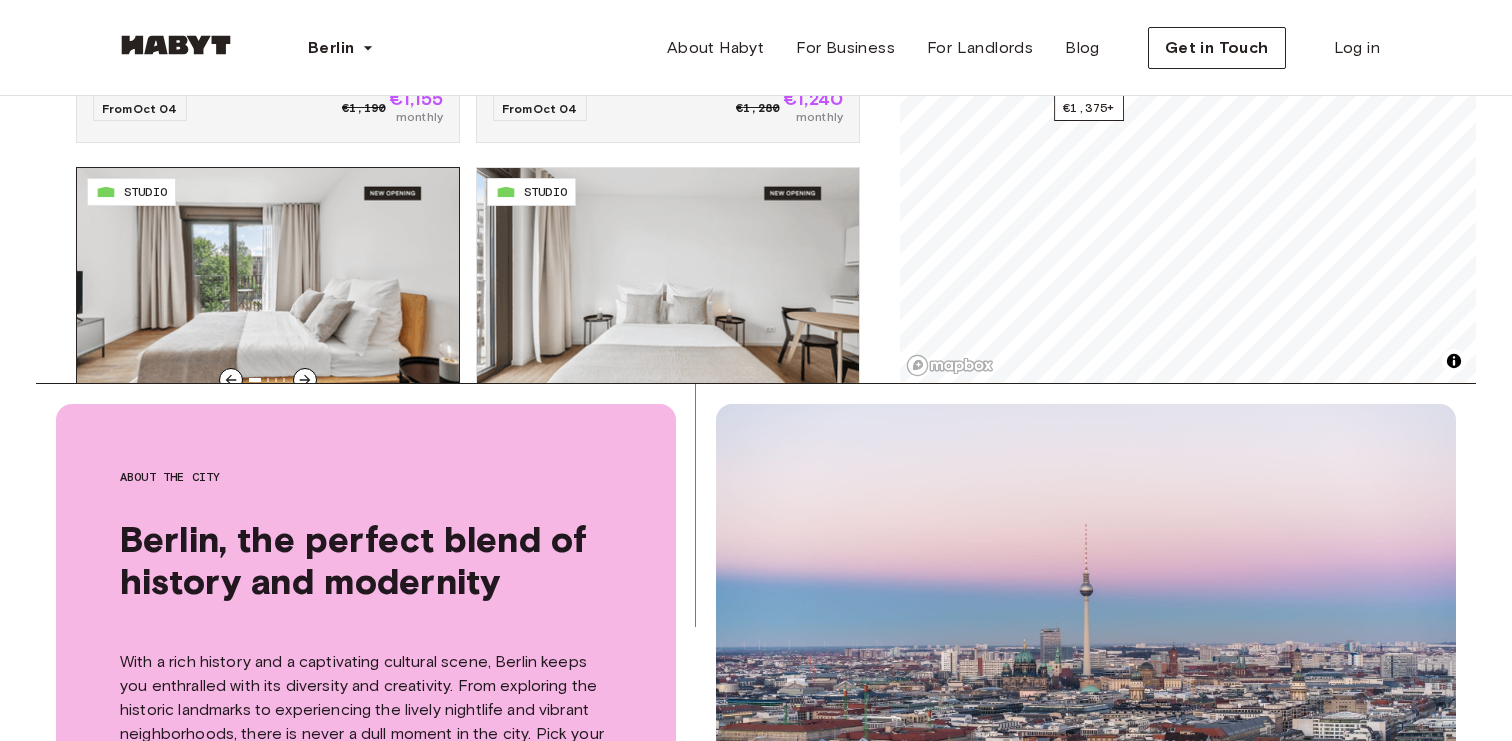 type 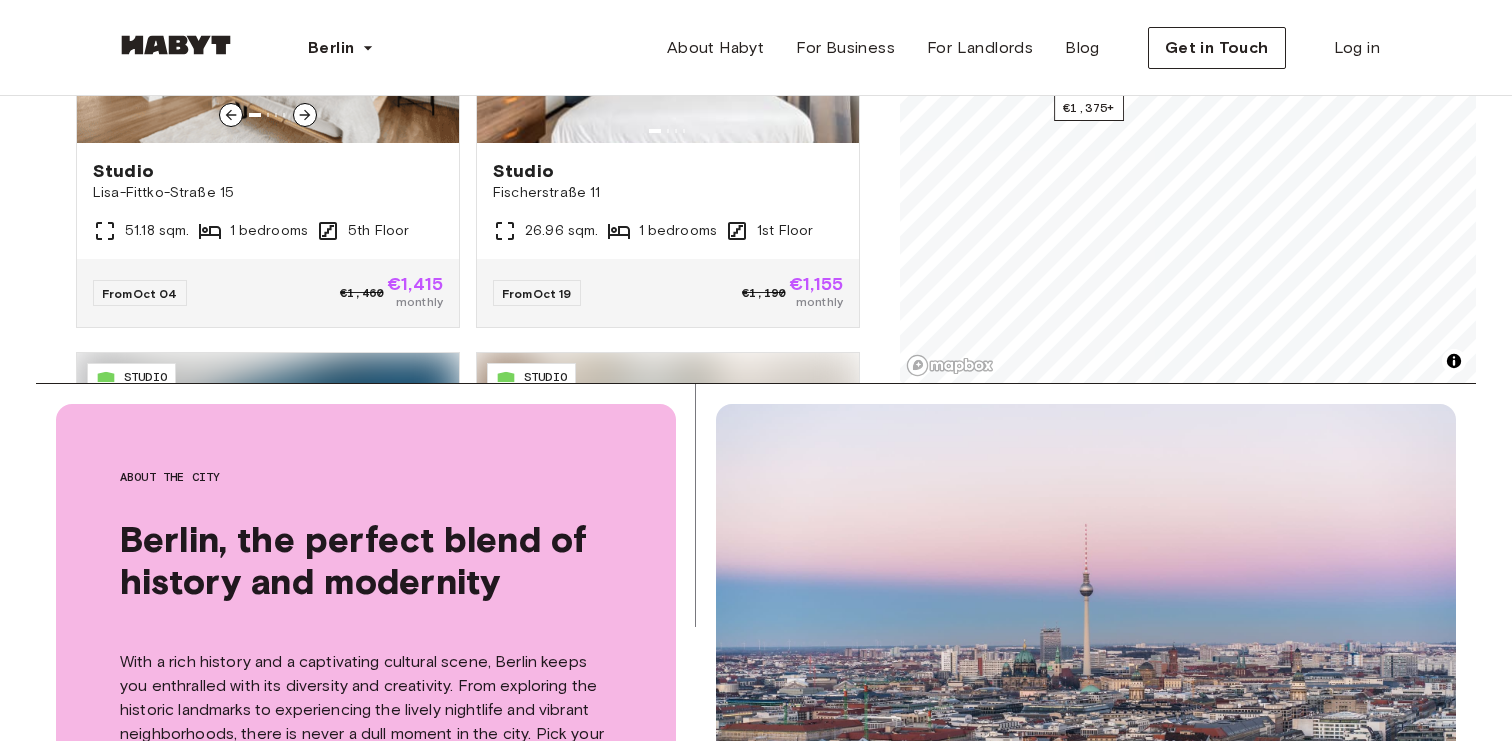 scroll, scrollTop: 10091, scrollLeft: 0, axis: vertical 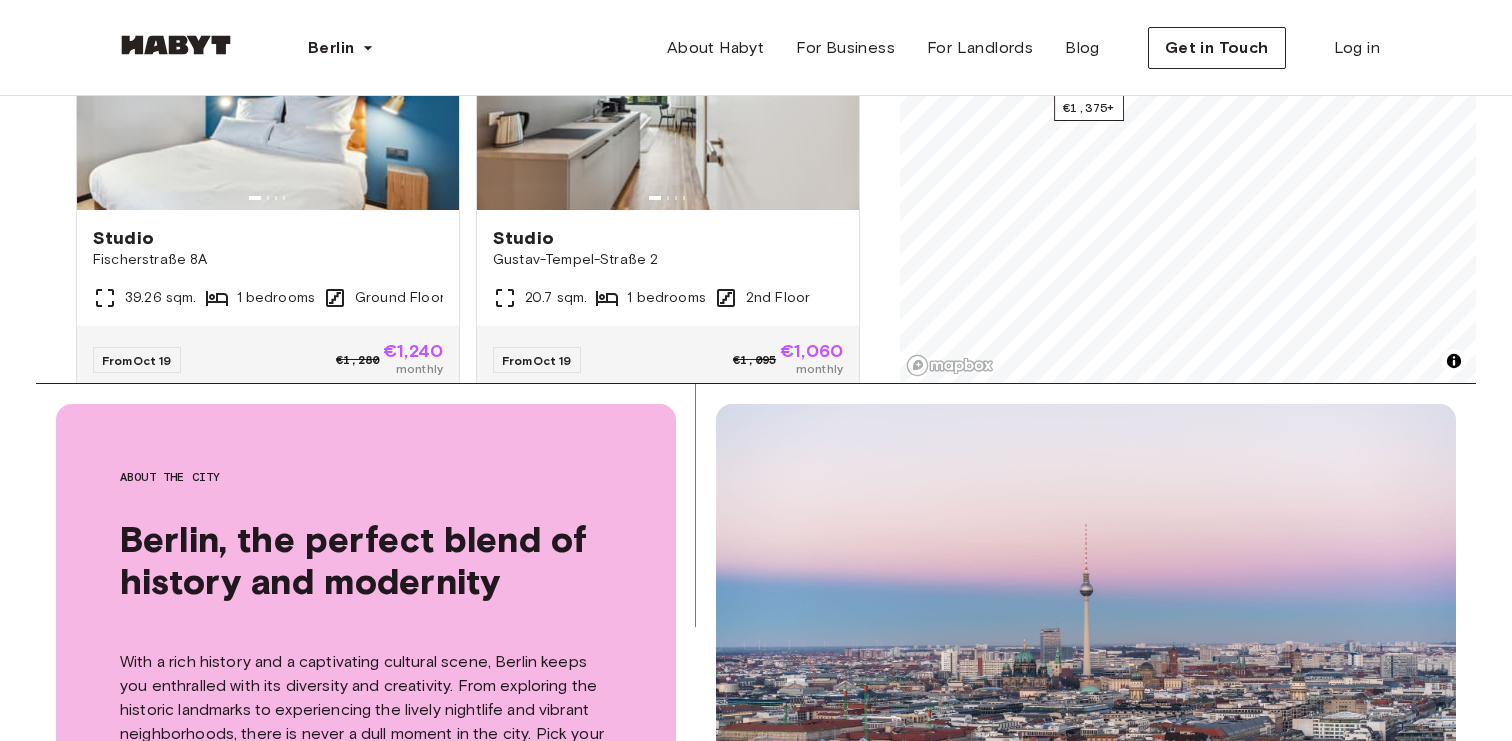 drag, startPoint x: 343, startPoint y: 190, endPoint x: 503, endPoint y: 9, distance: 241.58022 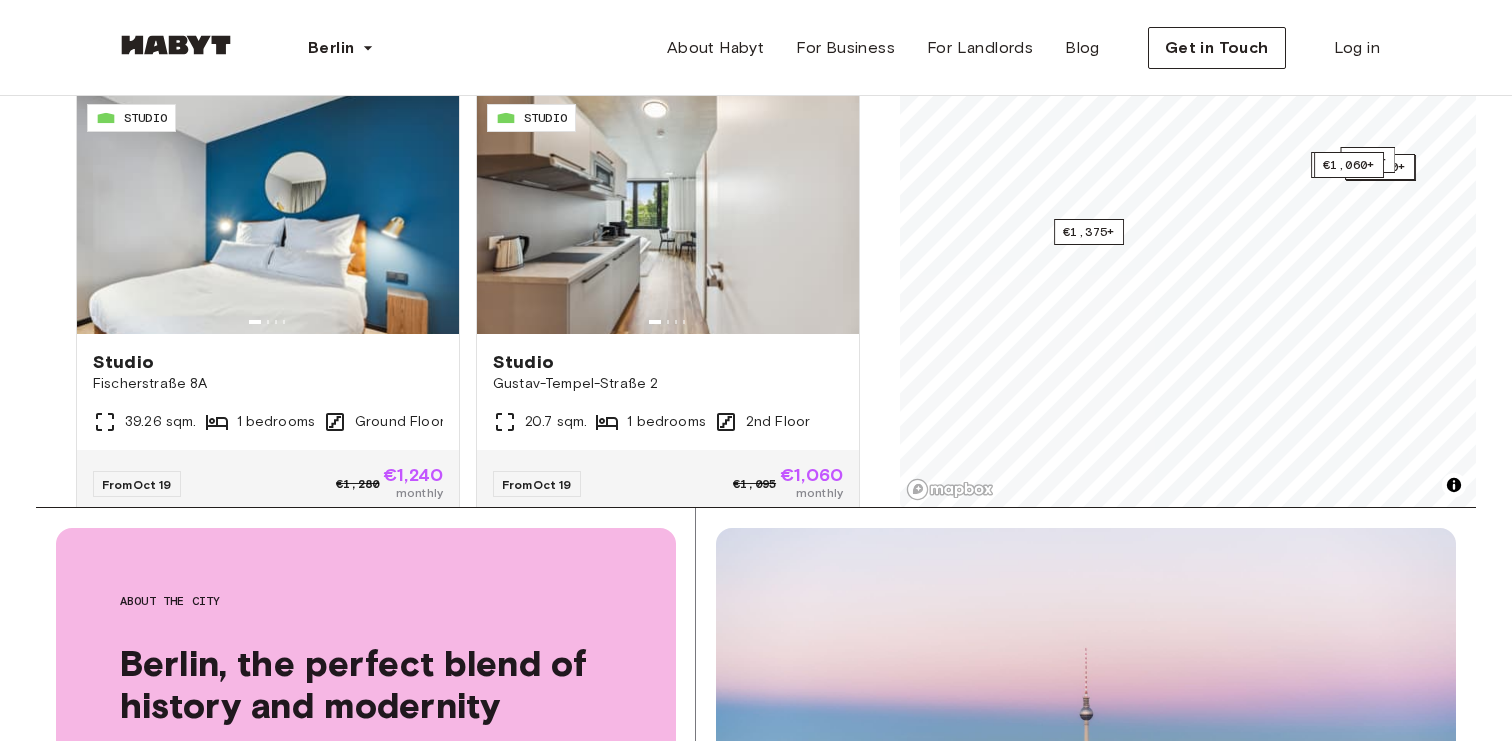 scroll, scrollTop: 508, scrollLeft: 0, axis: vertical 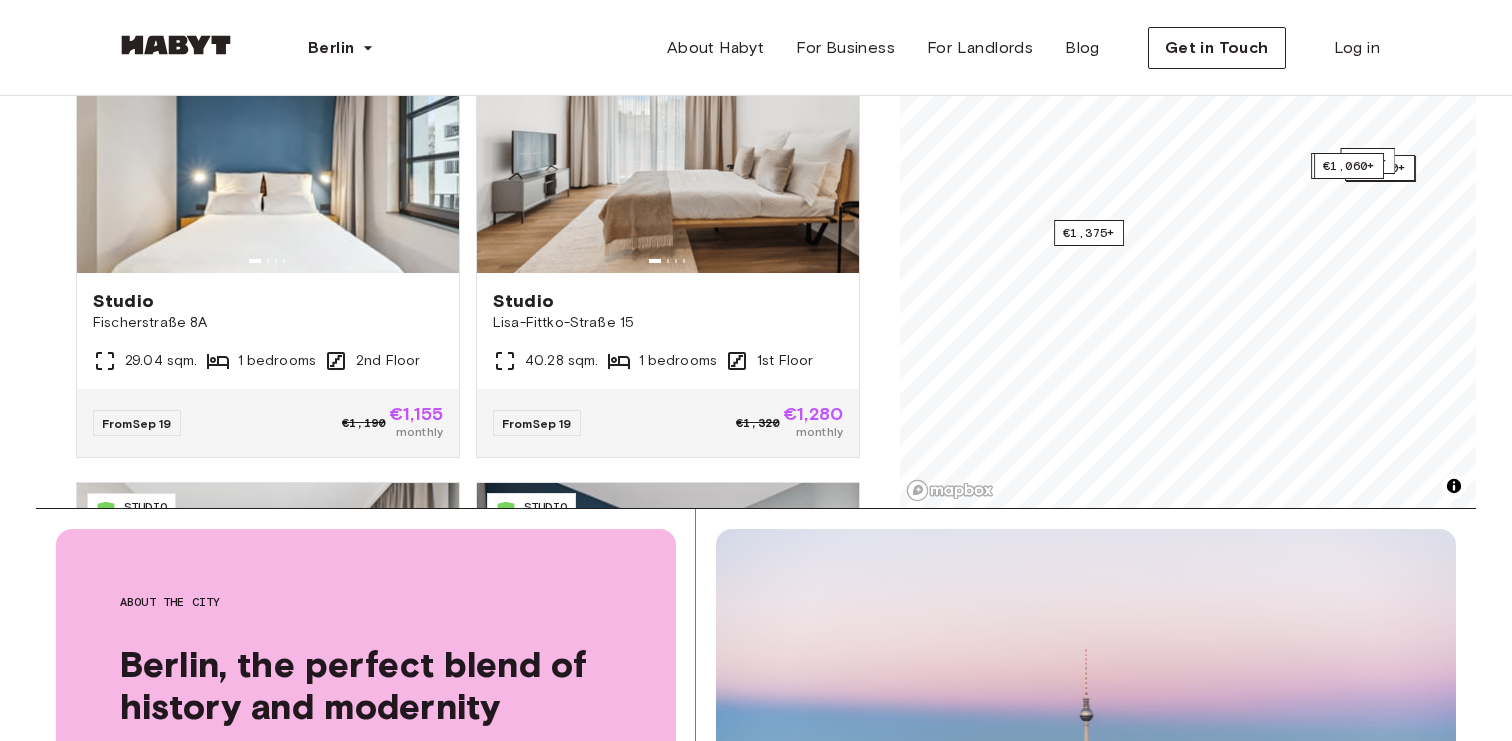 drag, startPoint x: 701, startPoint y: 423, endPoint x: 664, endPoint y: 9, distance: 415.6501 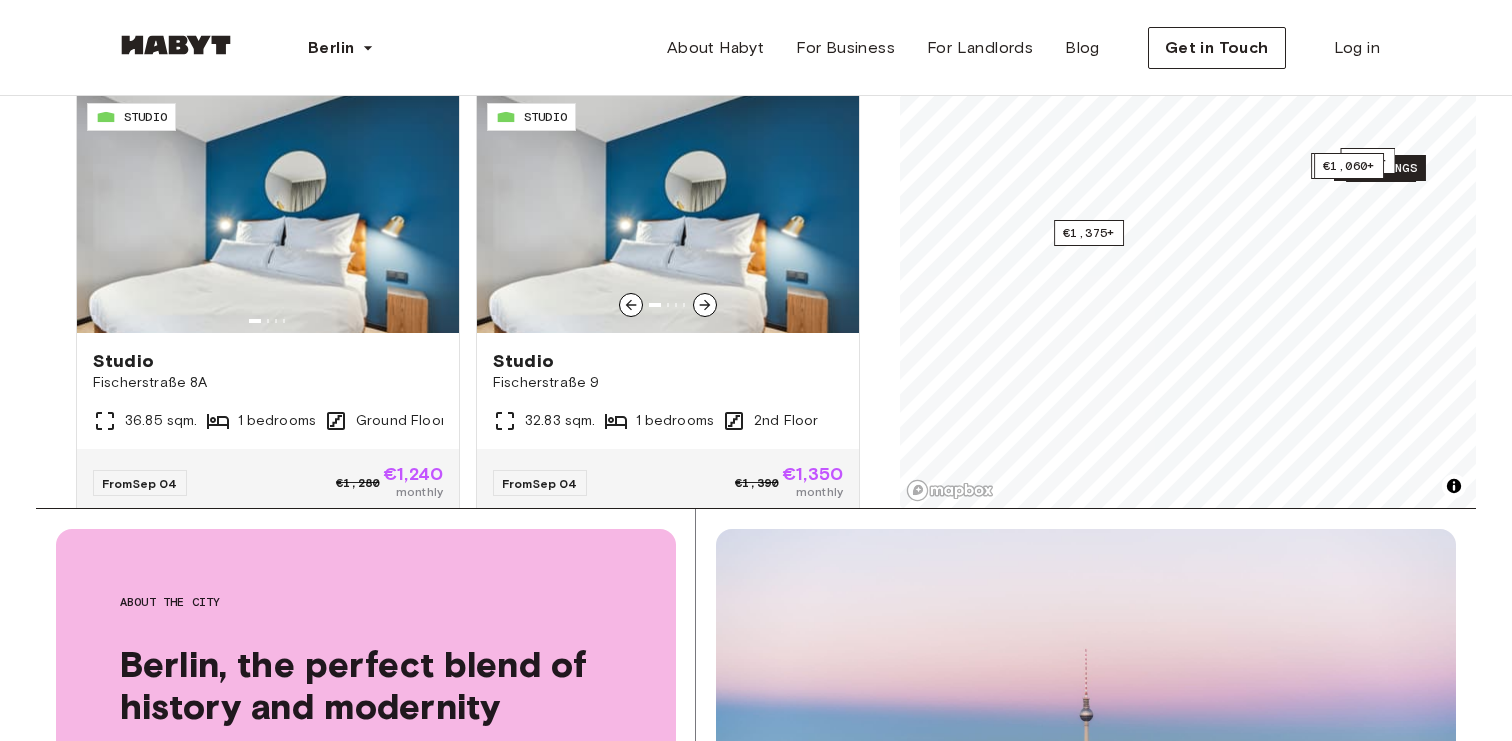 scroll, scrollTop: 1924, scrollLeft: 0, axis: vertical 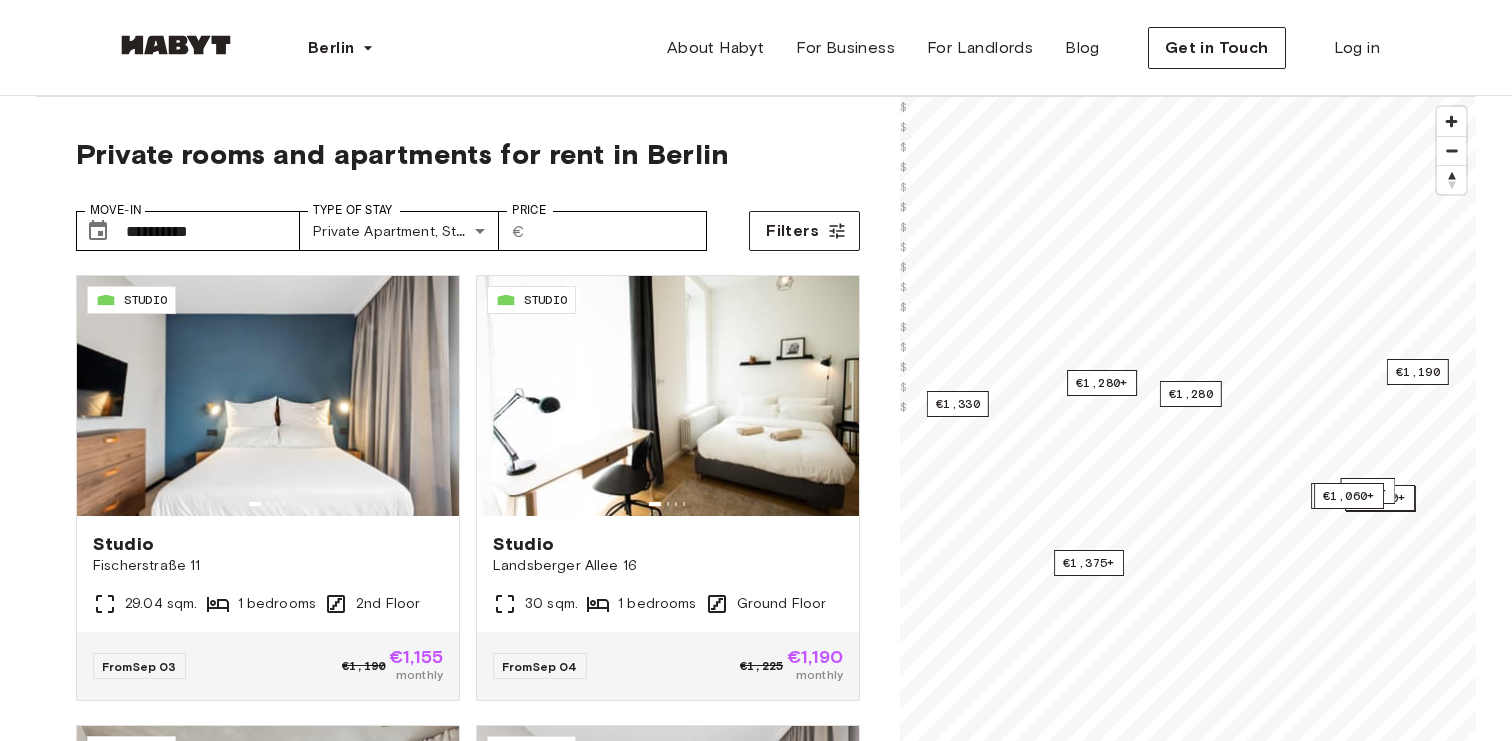 drag, startPoint x: 620, startPoint y: 400, endPoint x: 581, endPoint y: 8, distance: 393.93527 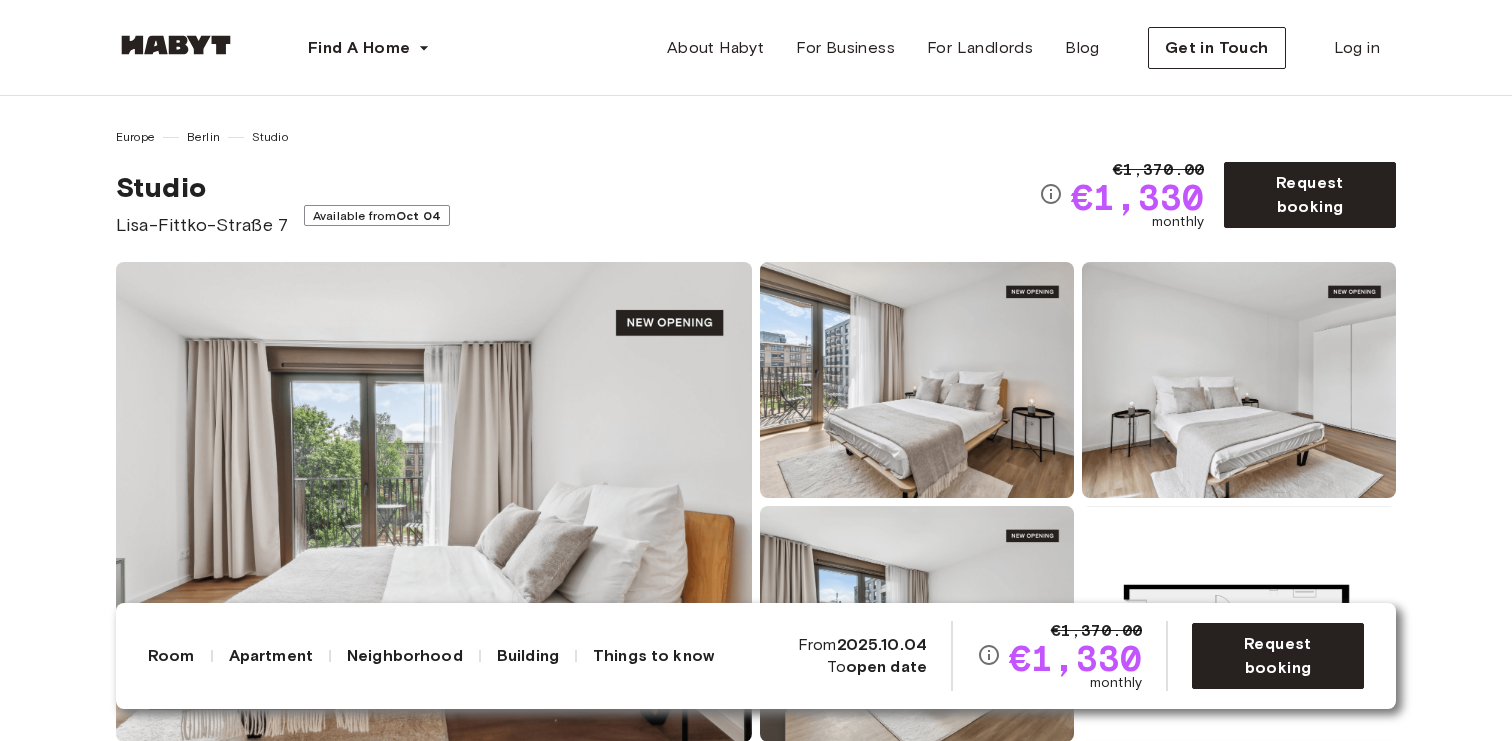 scroll, scrollTop: 0, scrollLeft: 0, axis: both 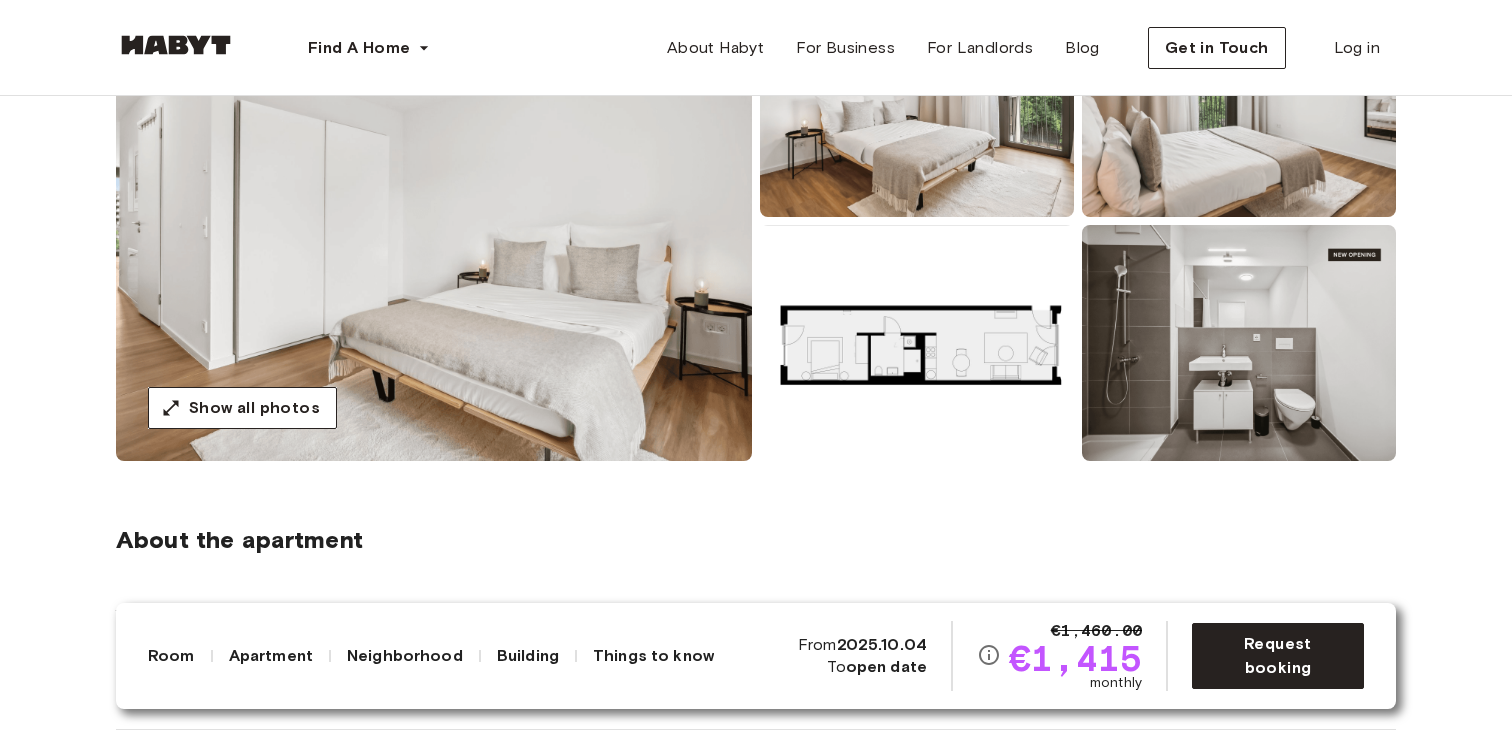 click at bounding box center (434, 221) 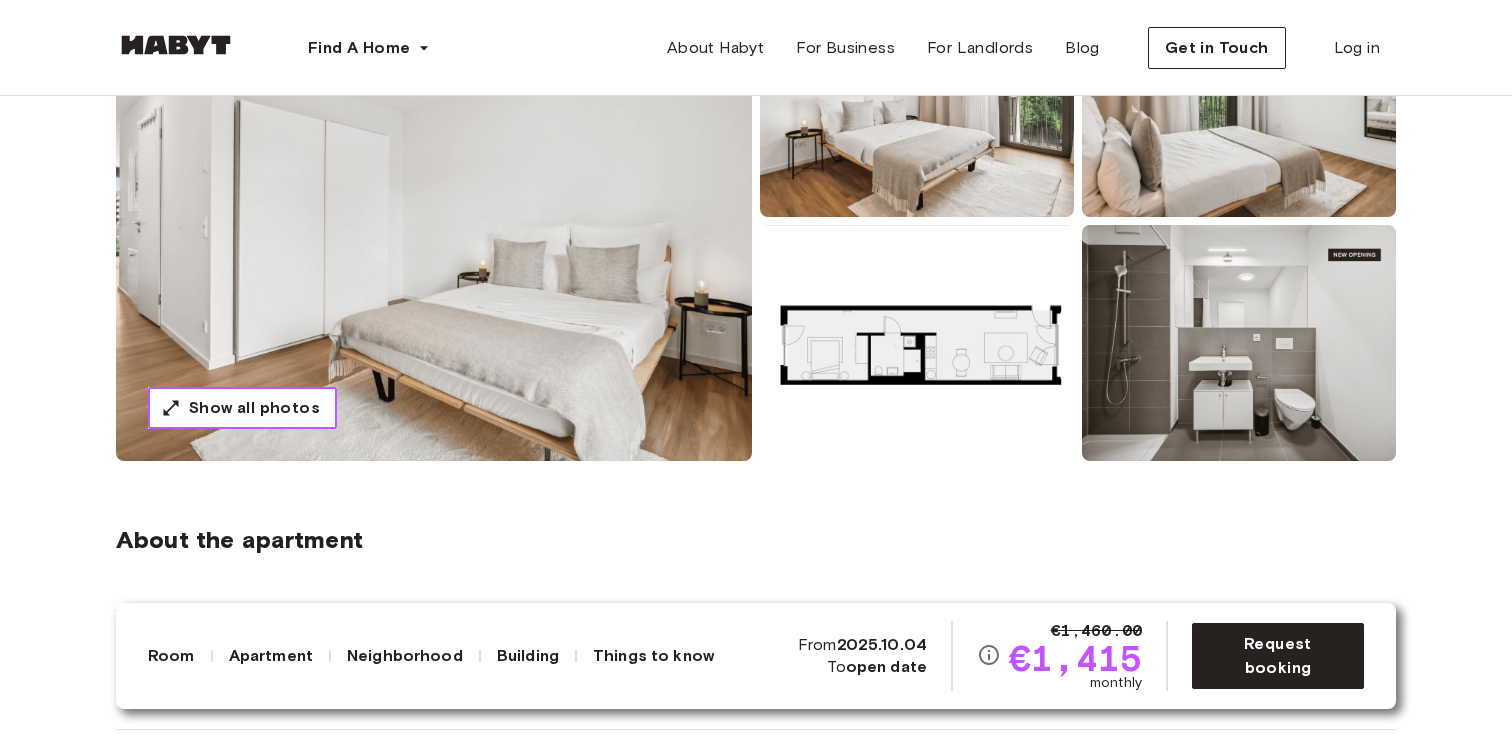 click on "Show all photos" at bounding box center (254, 408) 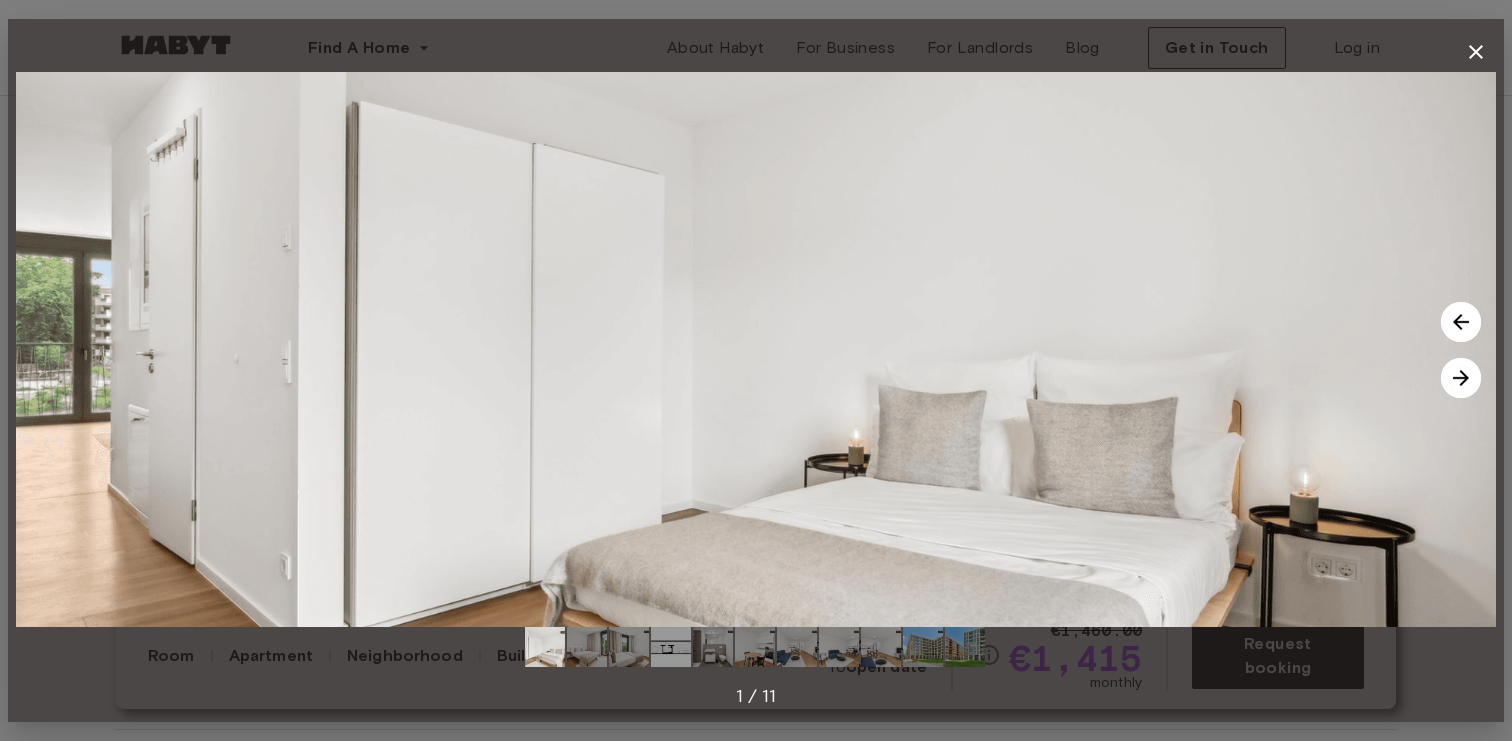 click at bounding box center (1461, 378) 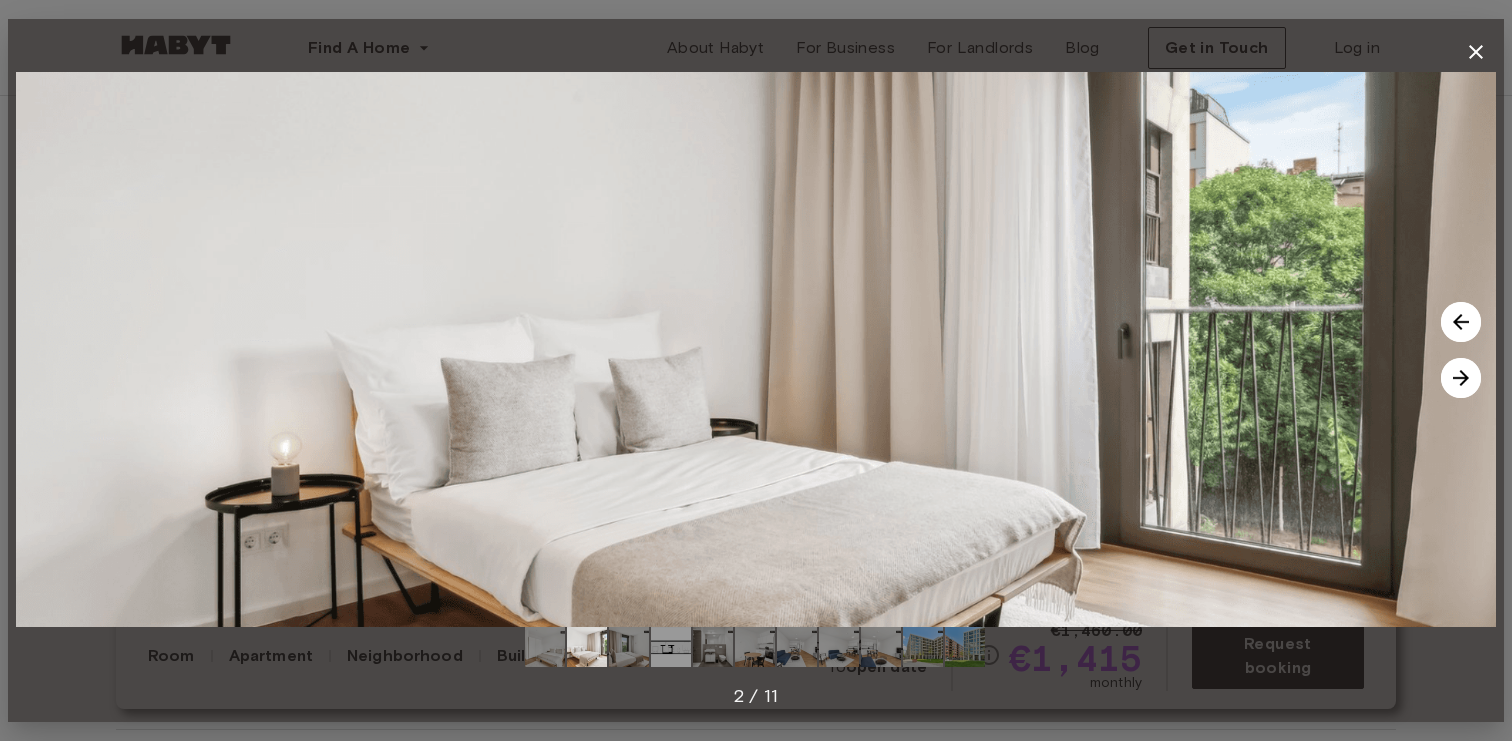 click at bounding box center [1461, 378] 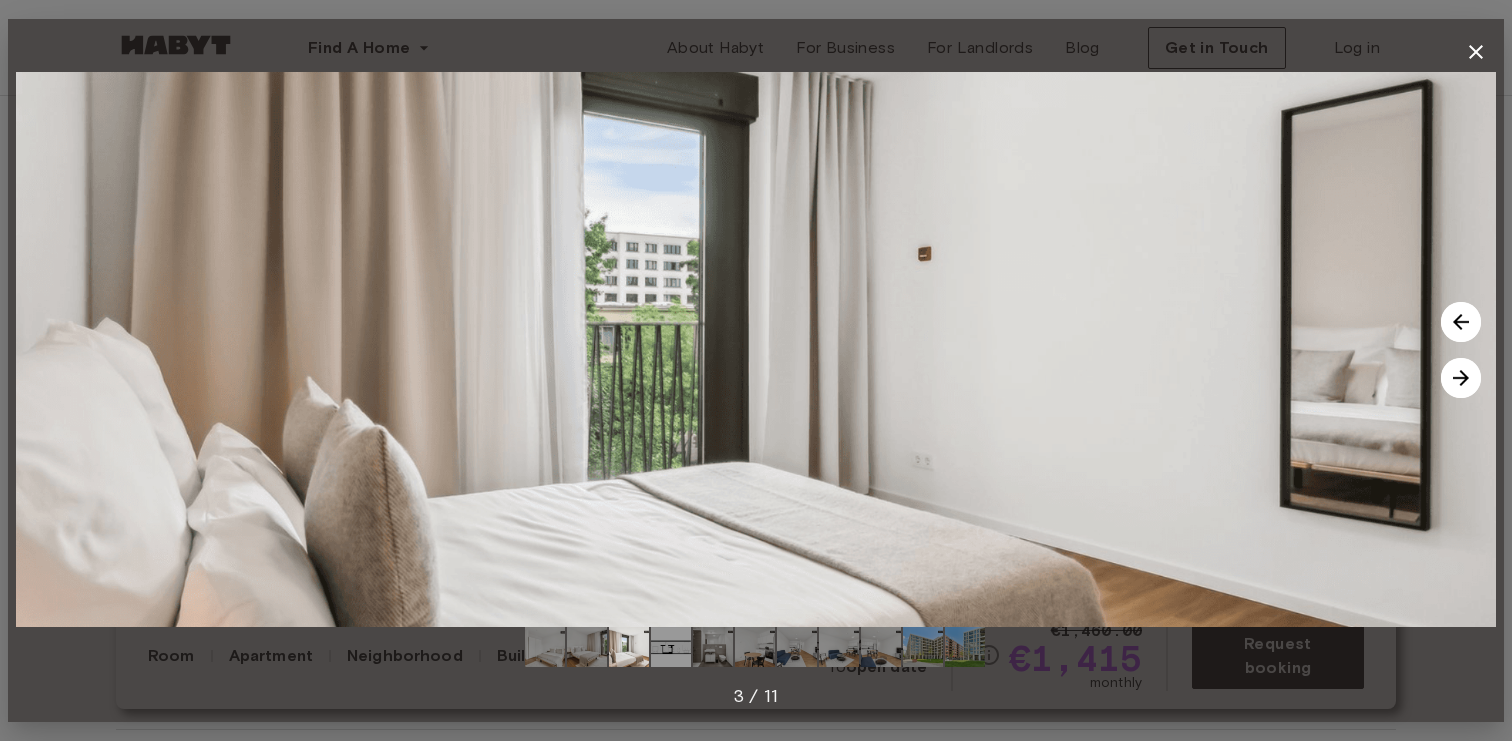 click at bounding box center (1461, 378) 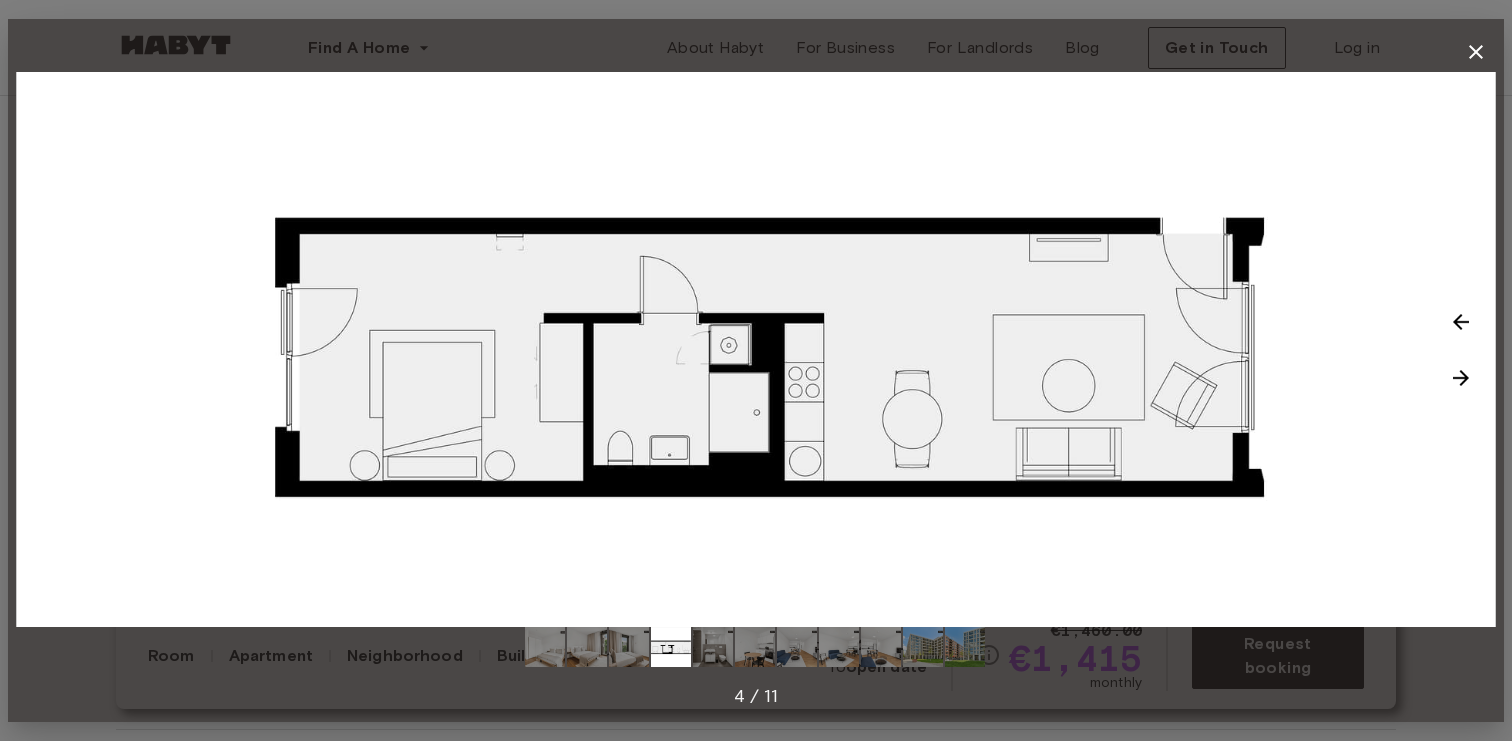 click at bounding box center [1461, 378] 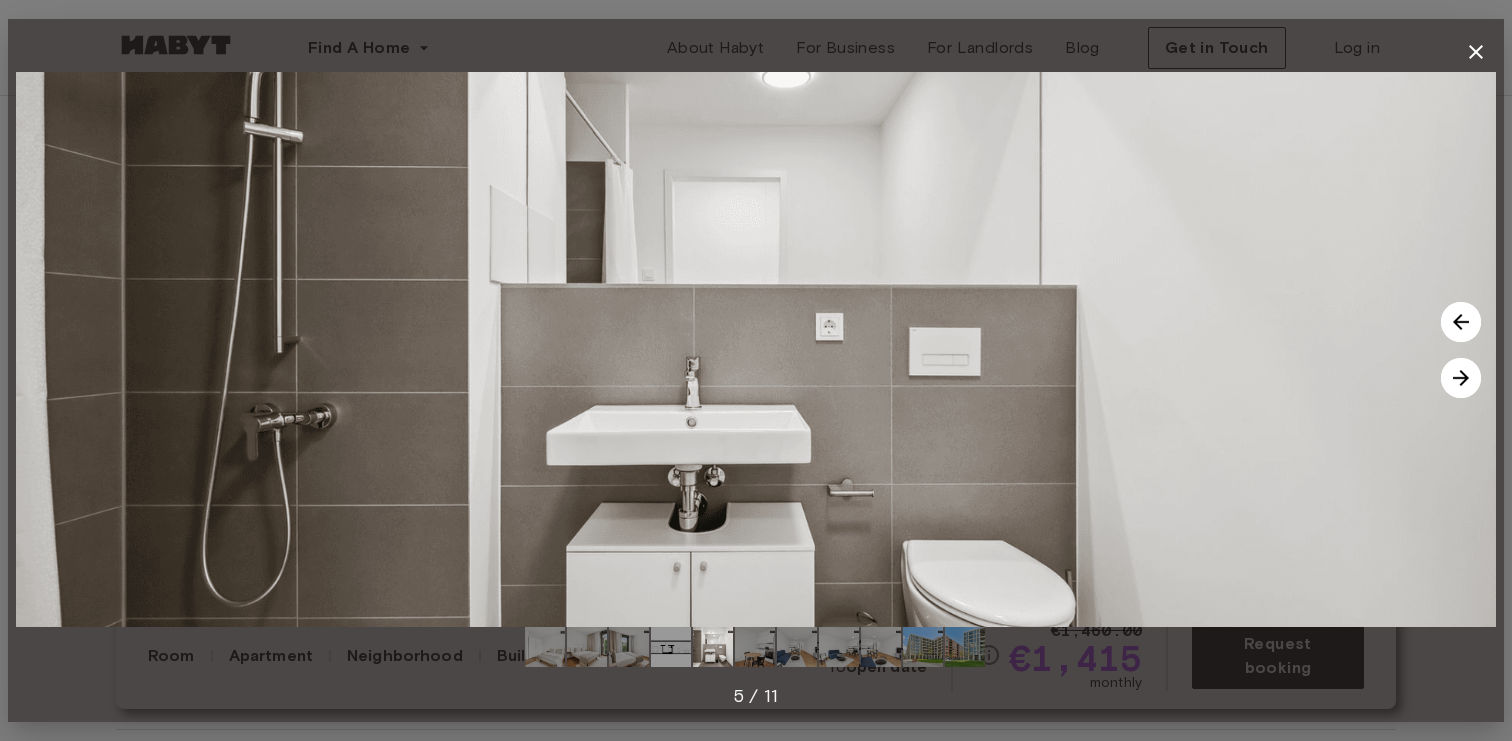 click at bounding box center [1461, 378] 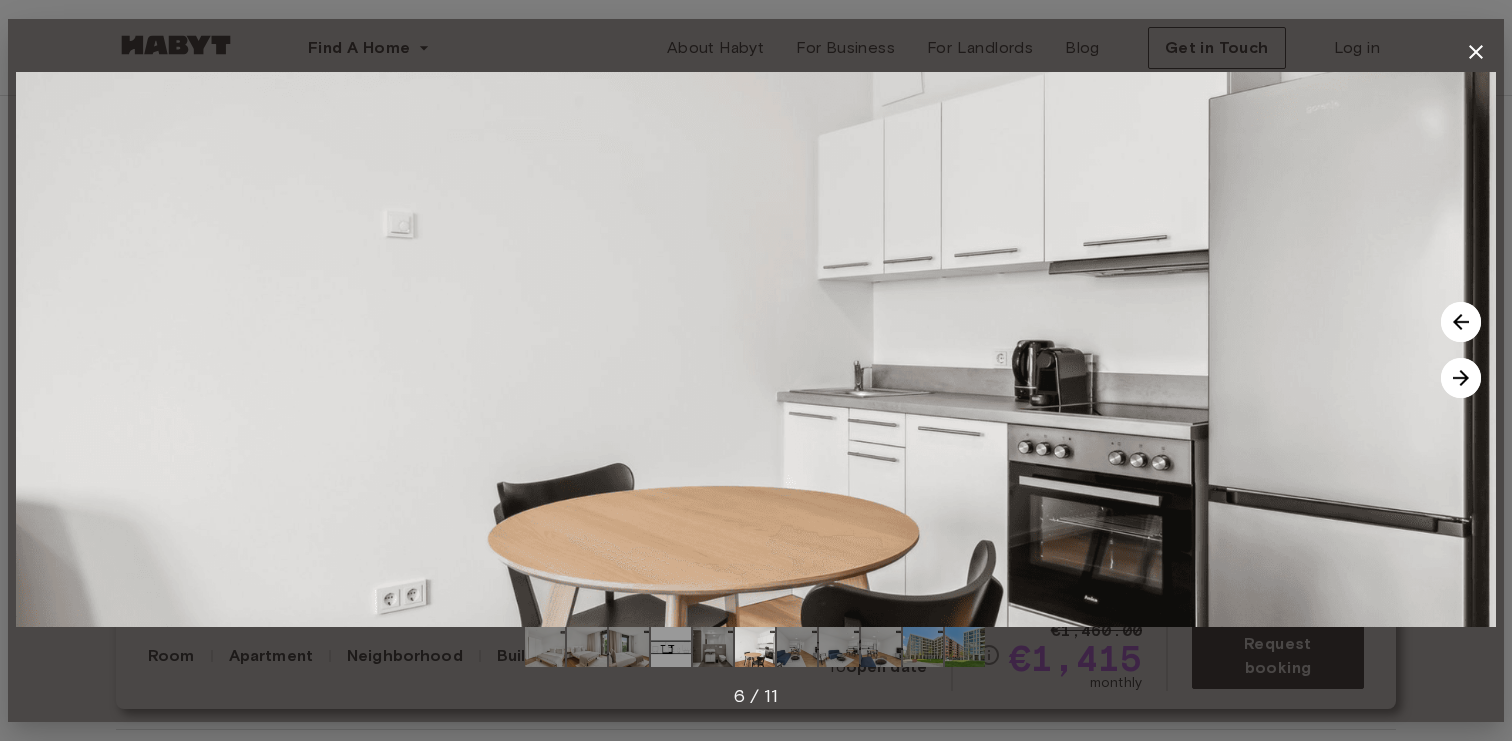 click at bounding box center (1461, 378) 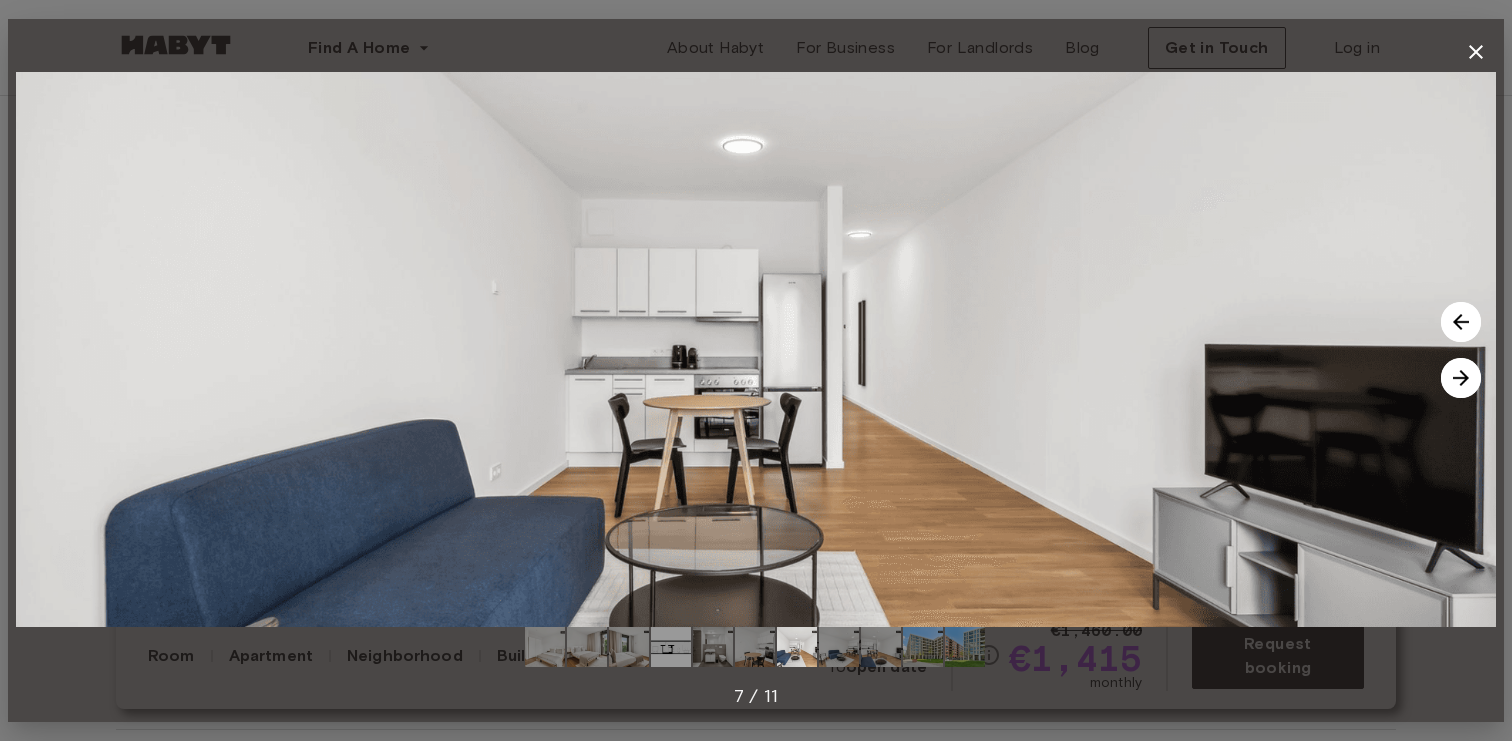 click at bounding box center (1461, 378) 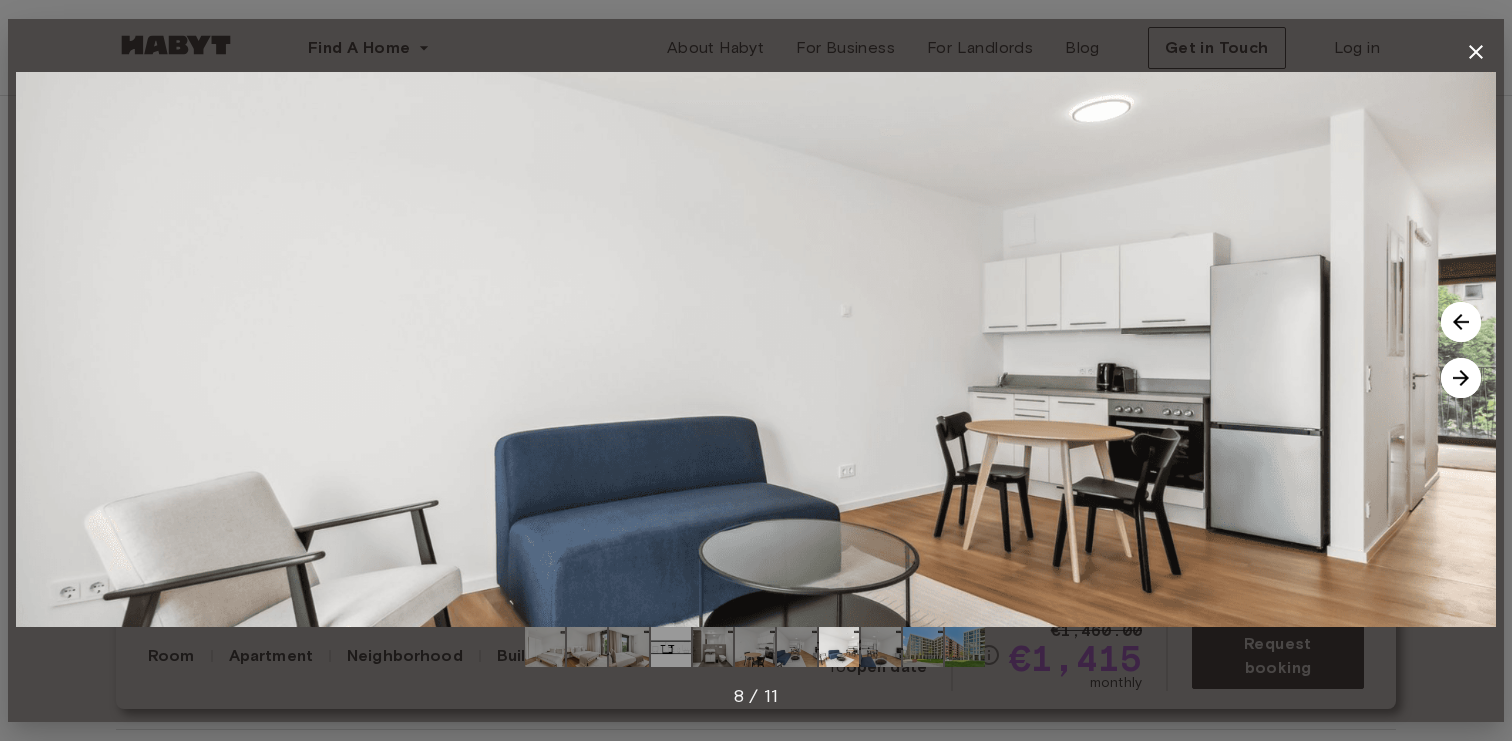 click at bounding box center (1461, 378) 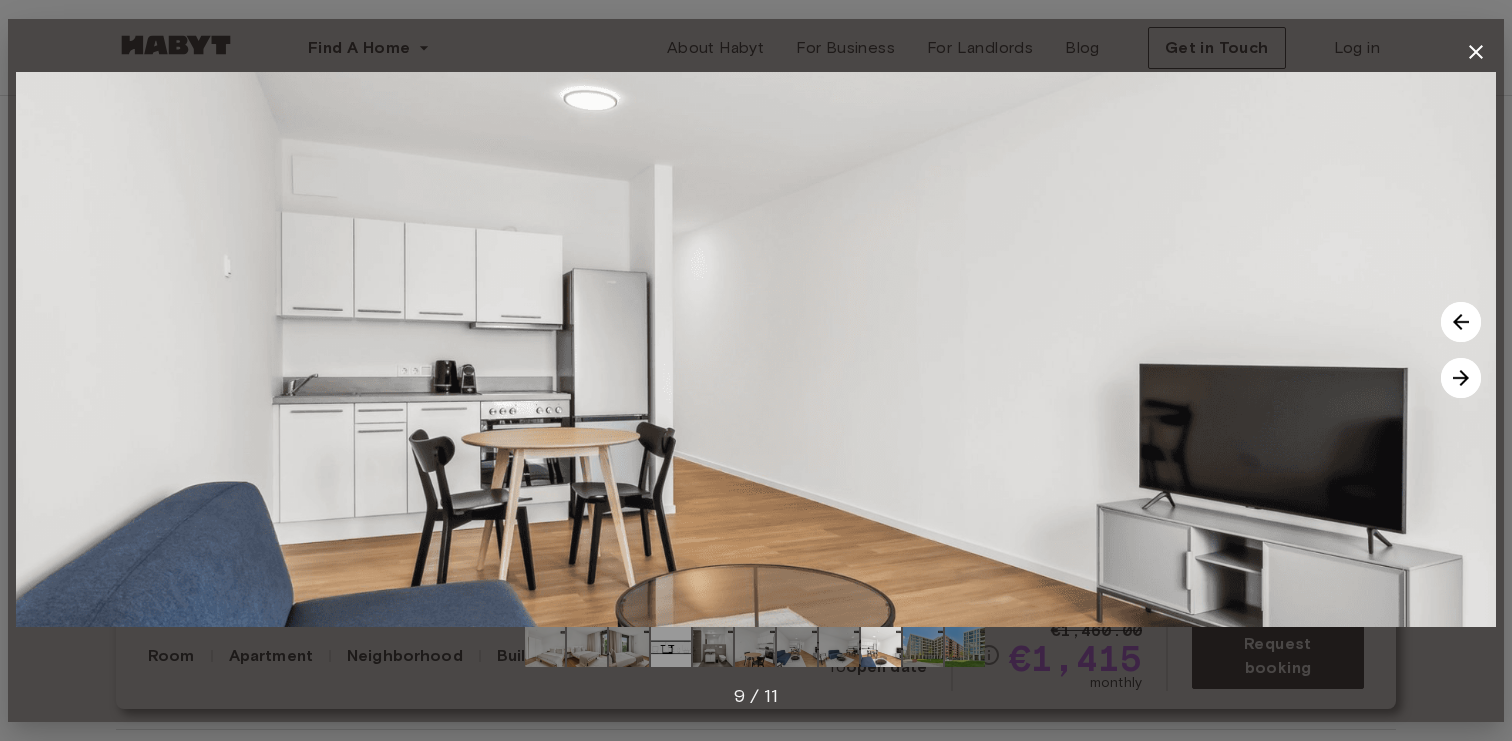 click at bounding box center (1461, 378) 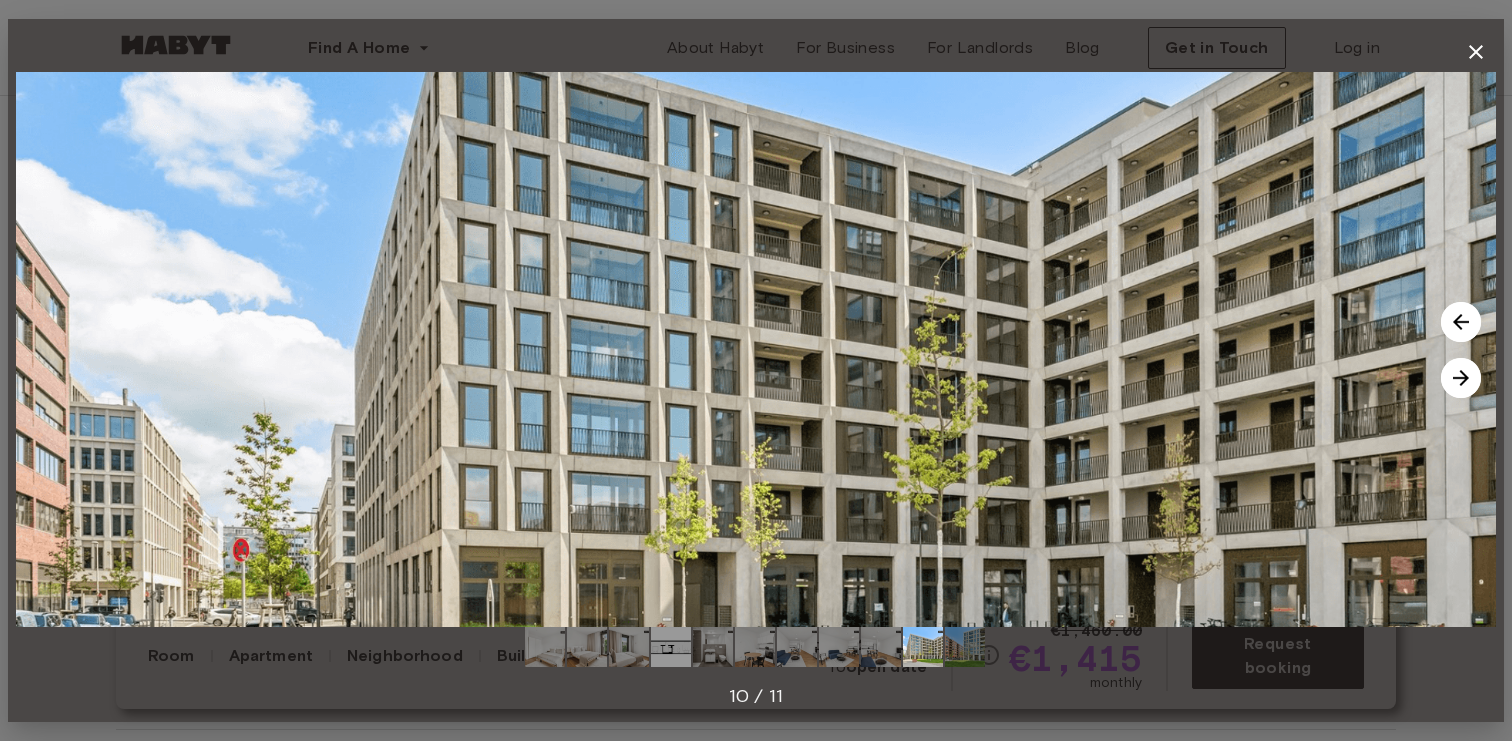click at bounding box center [1461, 378] 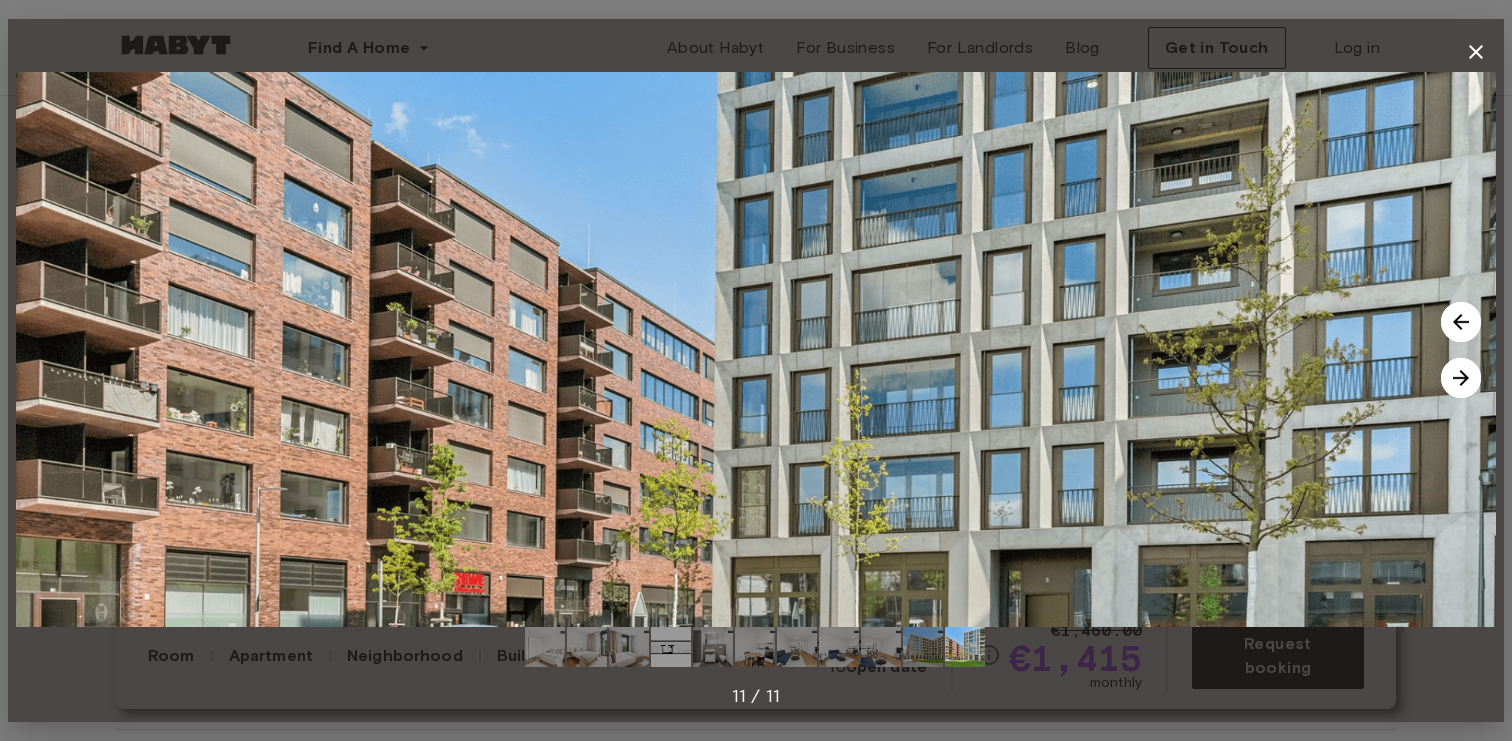 click at bounding box center (1461, 378) 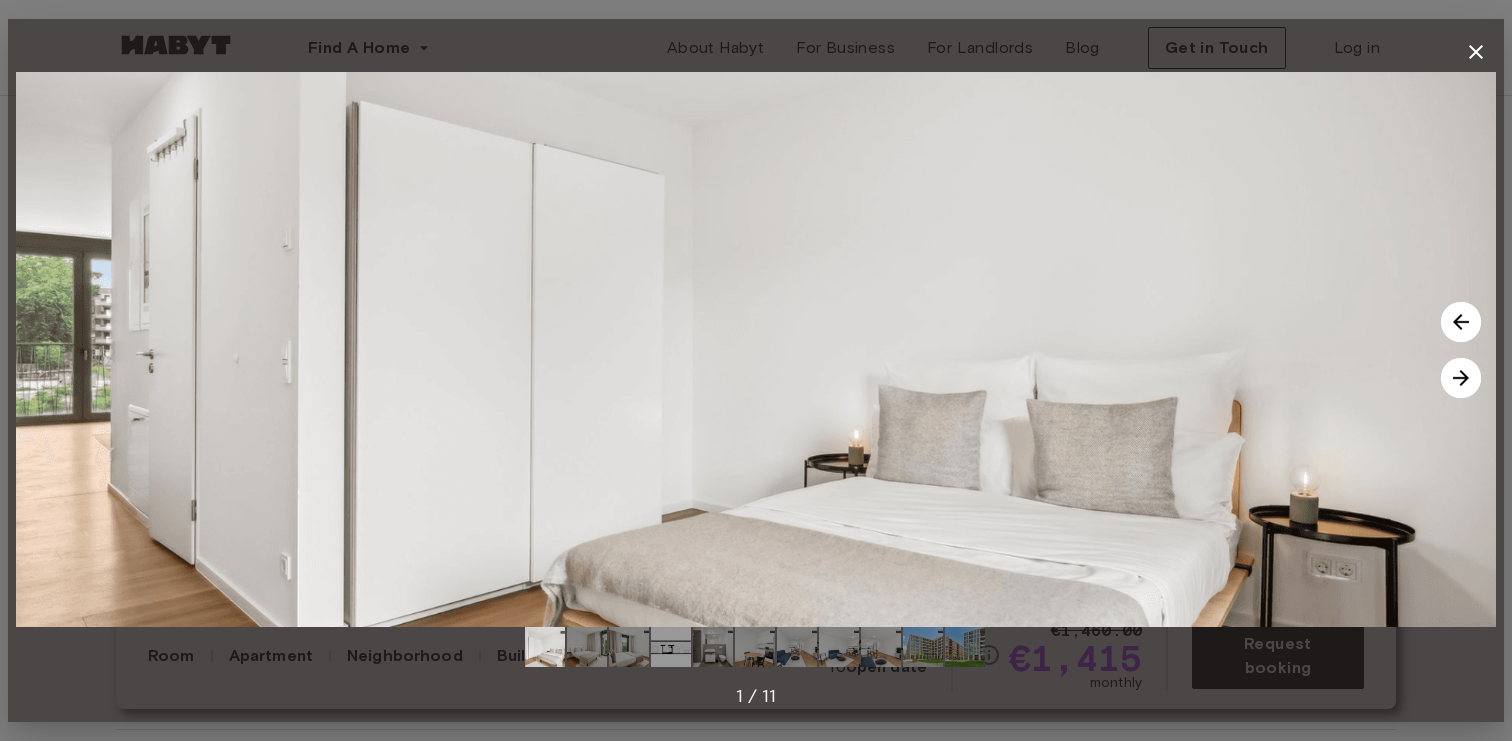click at bounding box center [1461, 378] 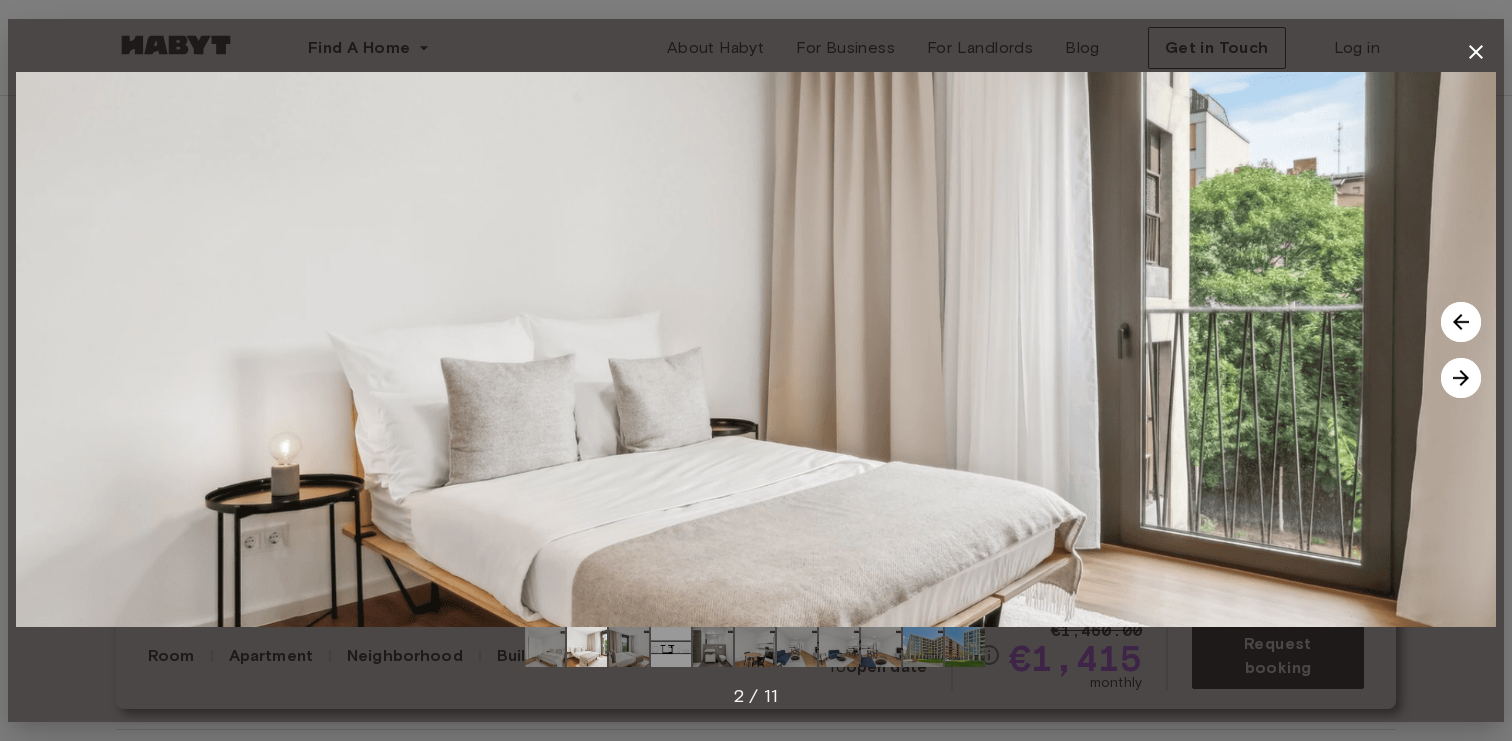 click at bounding box center (1461, 378) 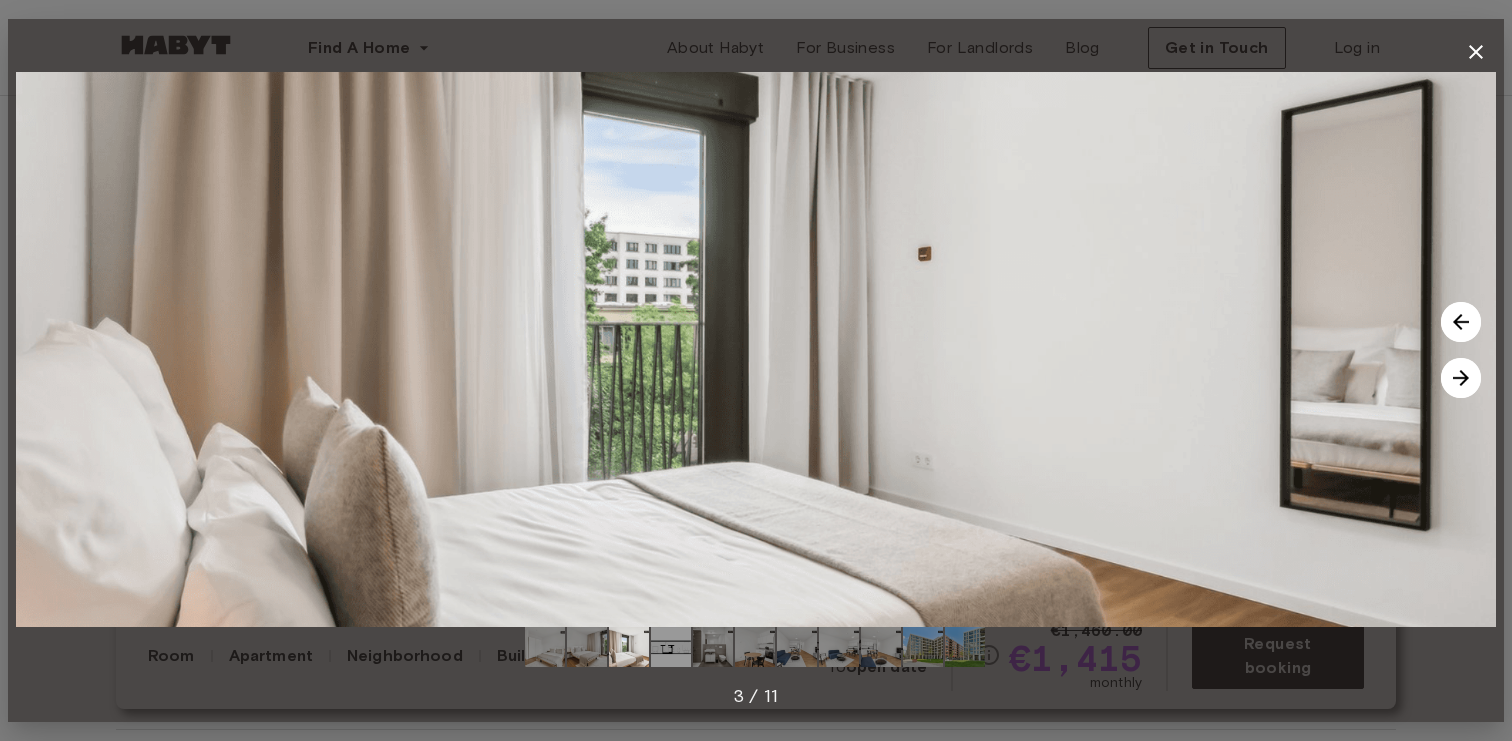 click at bounding box center [1461, 378] 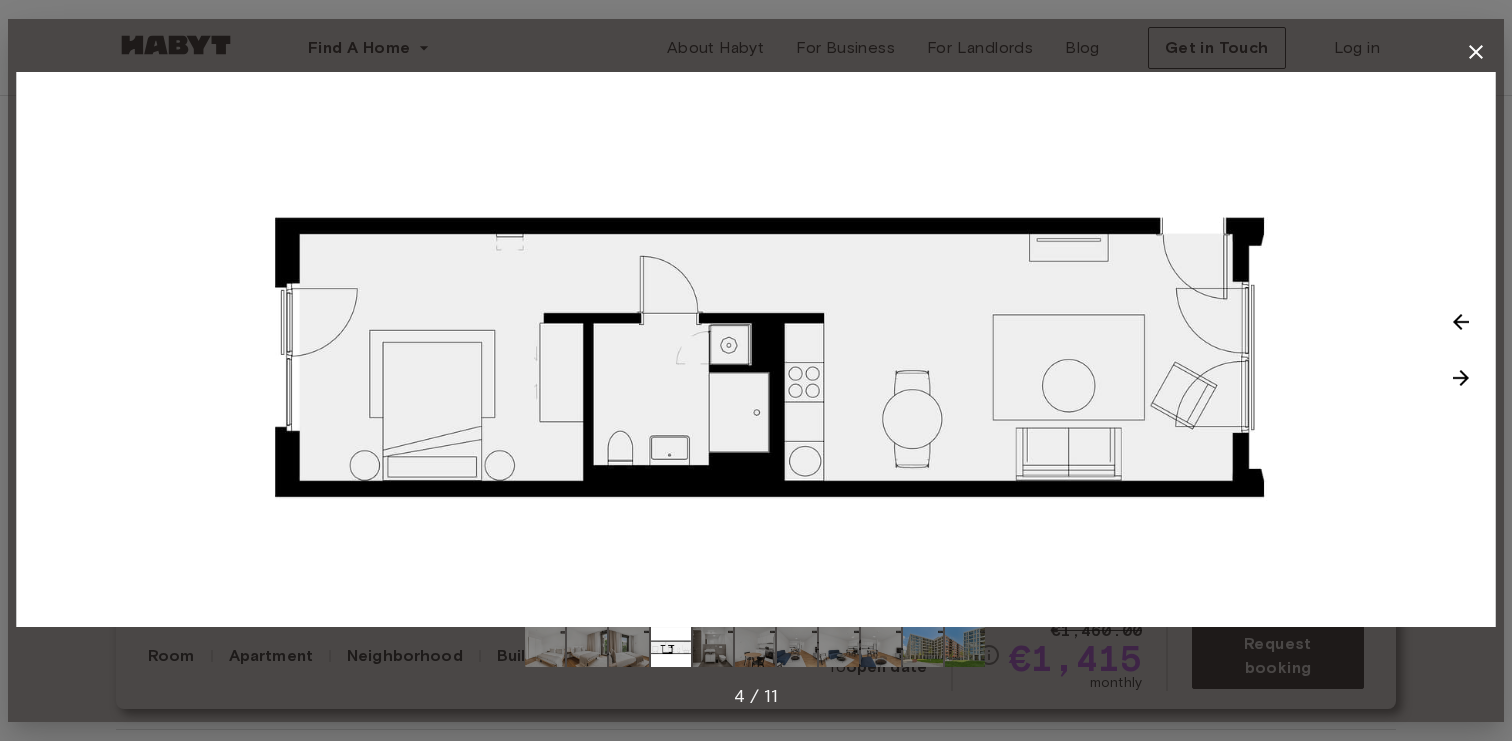 click at bounding box center [1461, 378] 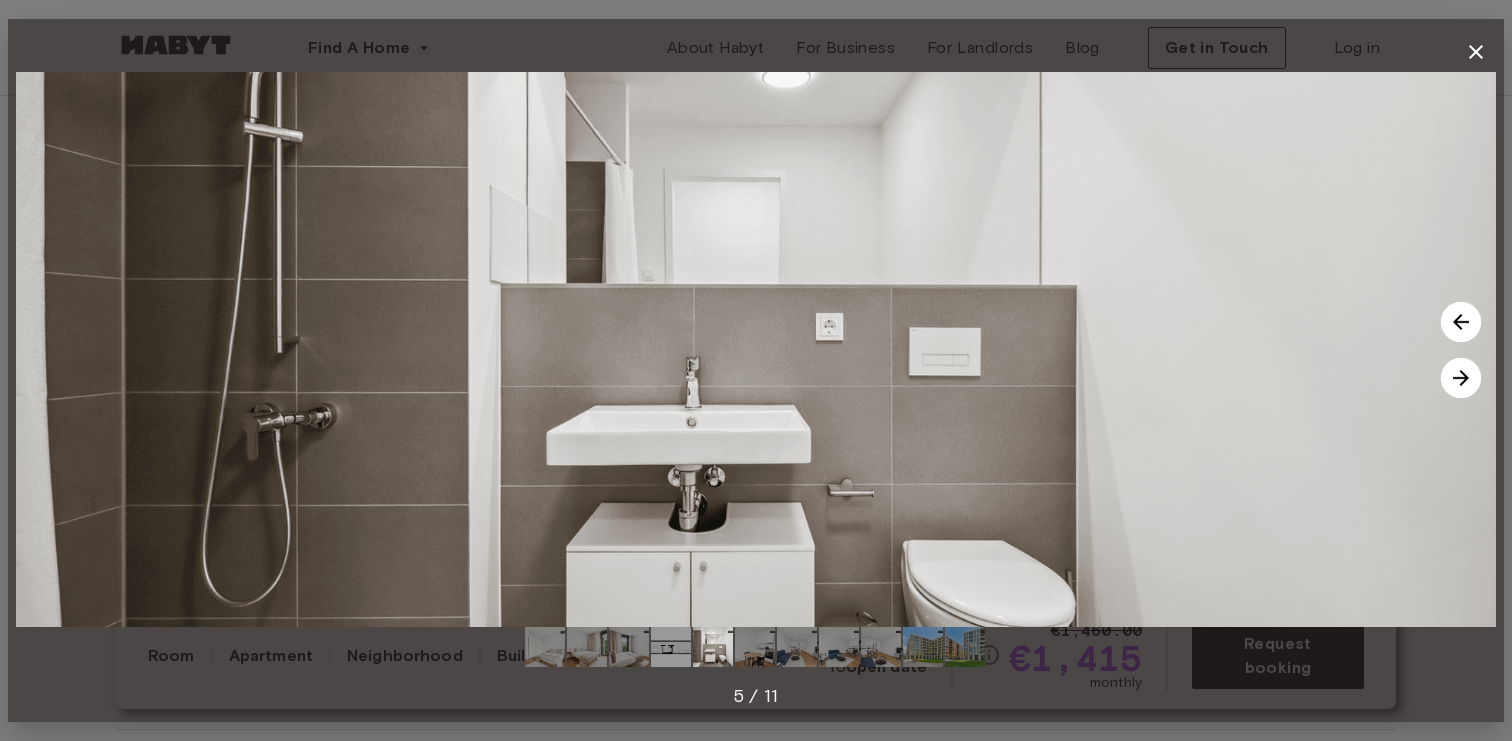 click 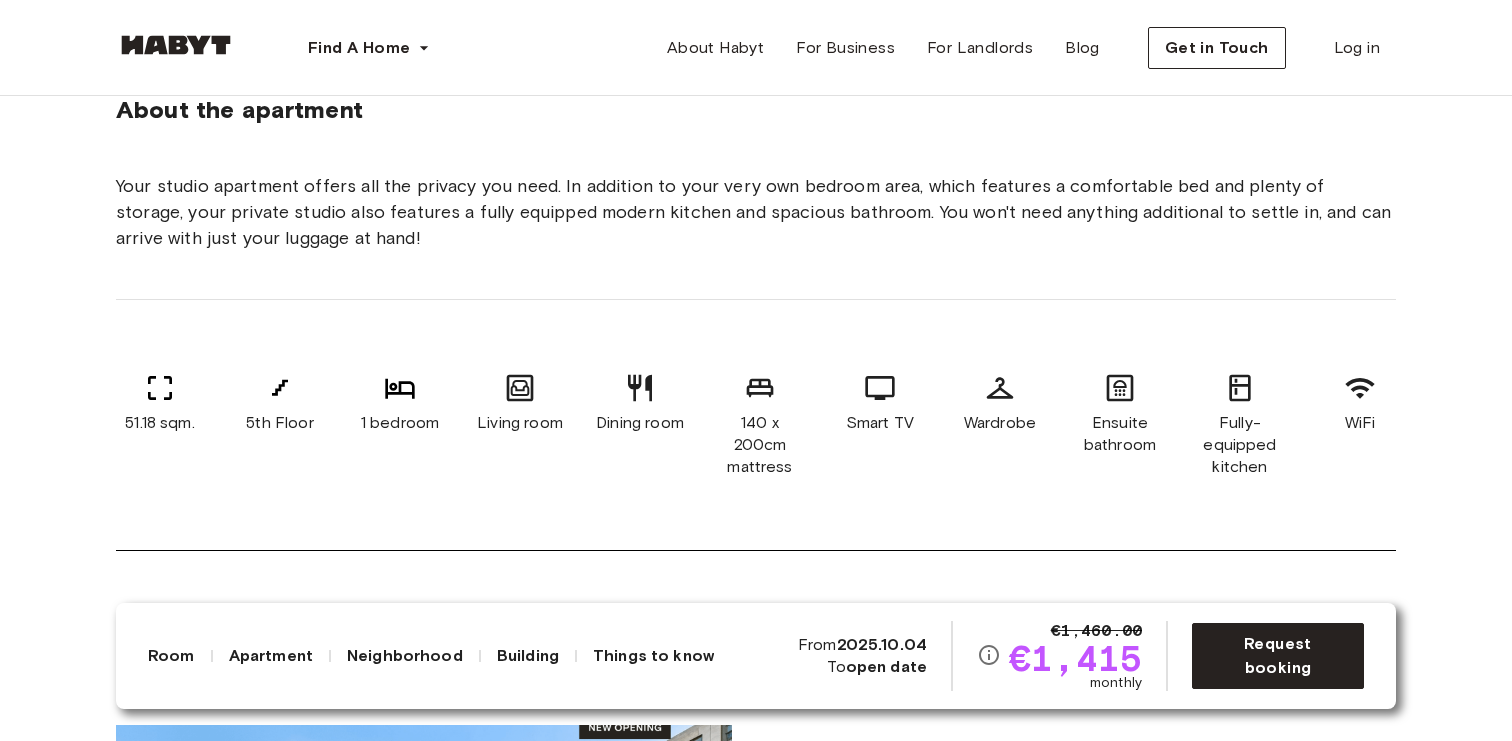 scroll, scrollTop: 257, scrollLeft: 0, axis: vertical 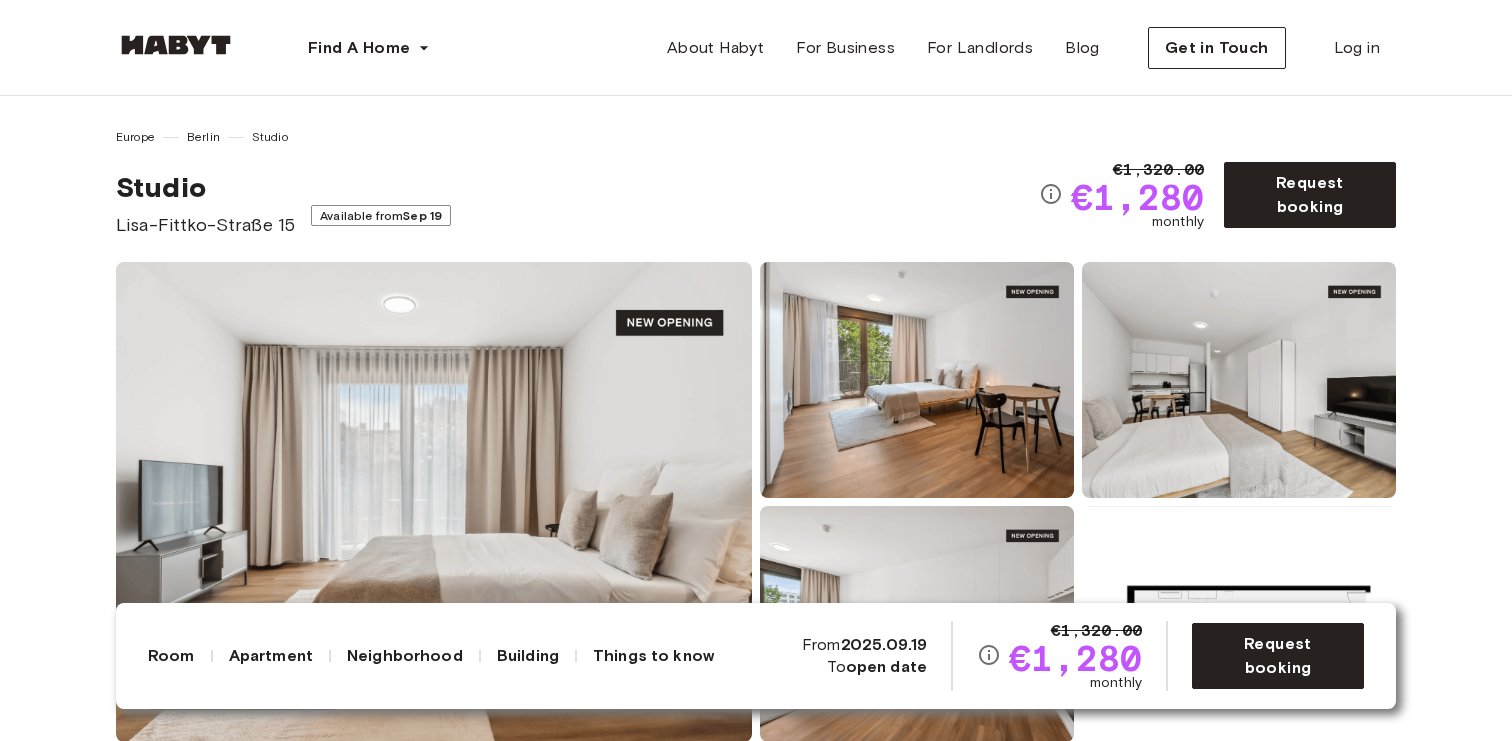 click at bounding box center (434, 502) 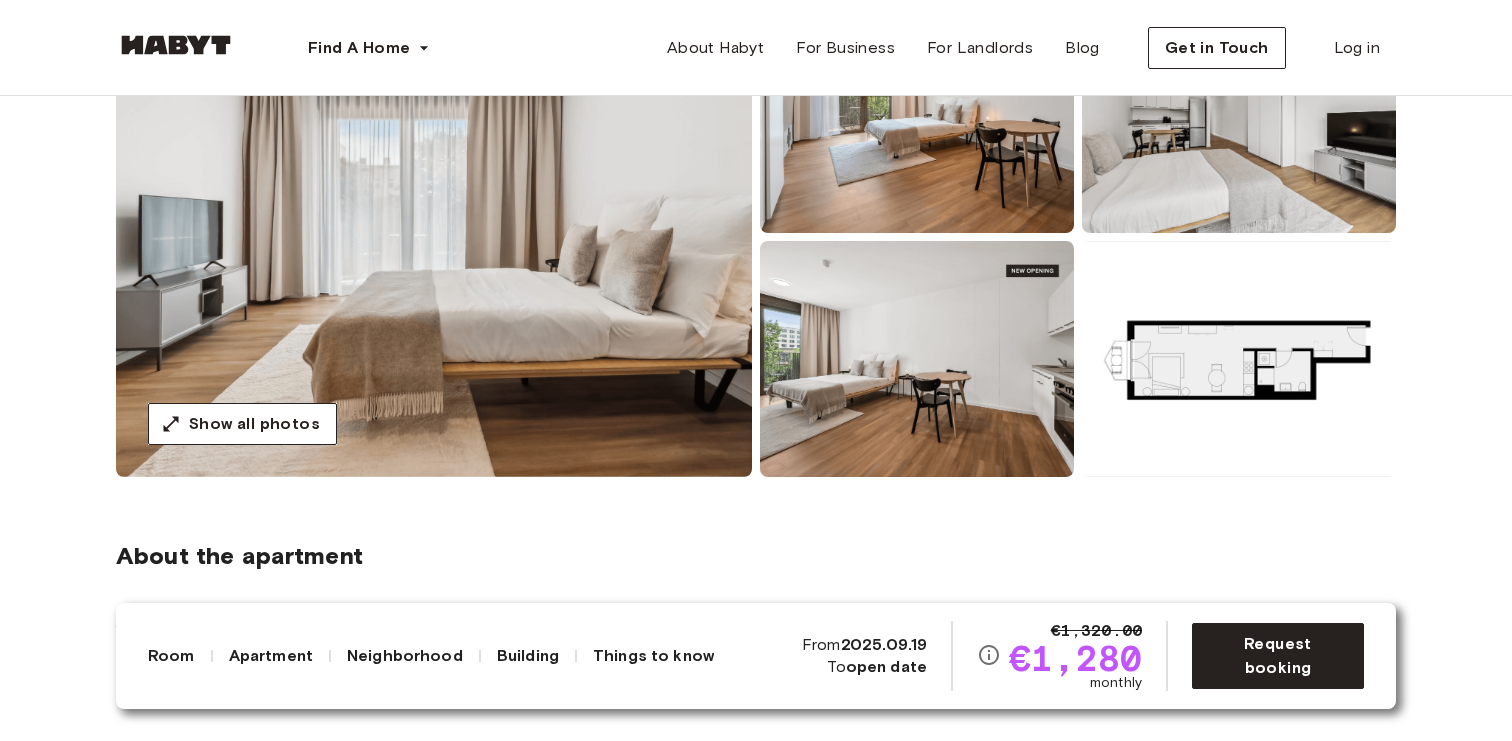 scroll, scrollTop: 310, scrollLeft: 0, axis: vertical 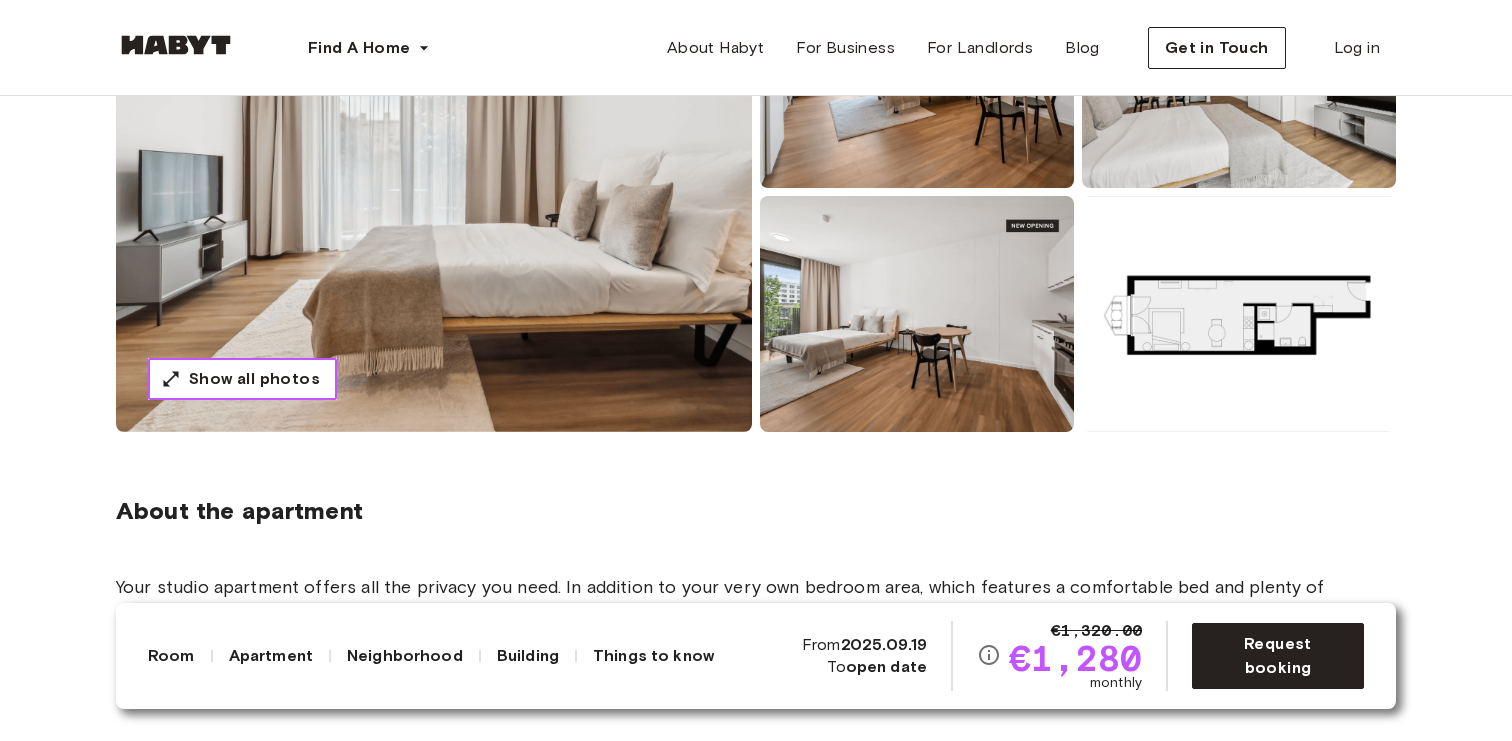 click on "Show all photos" at bounding box center (254, 379) 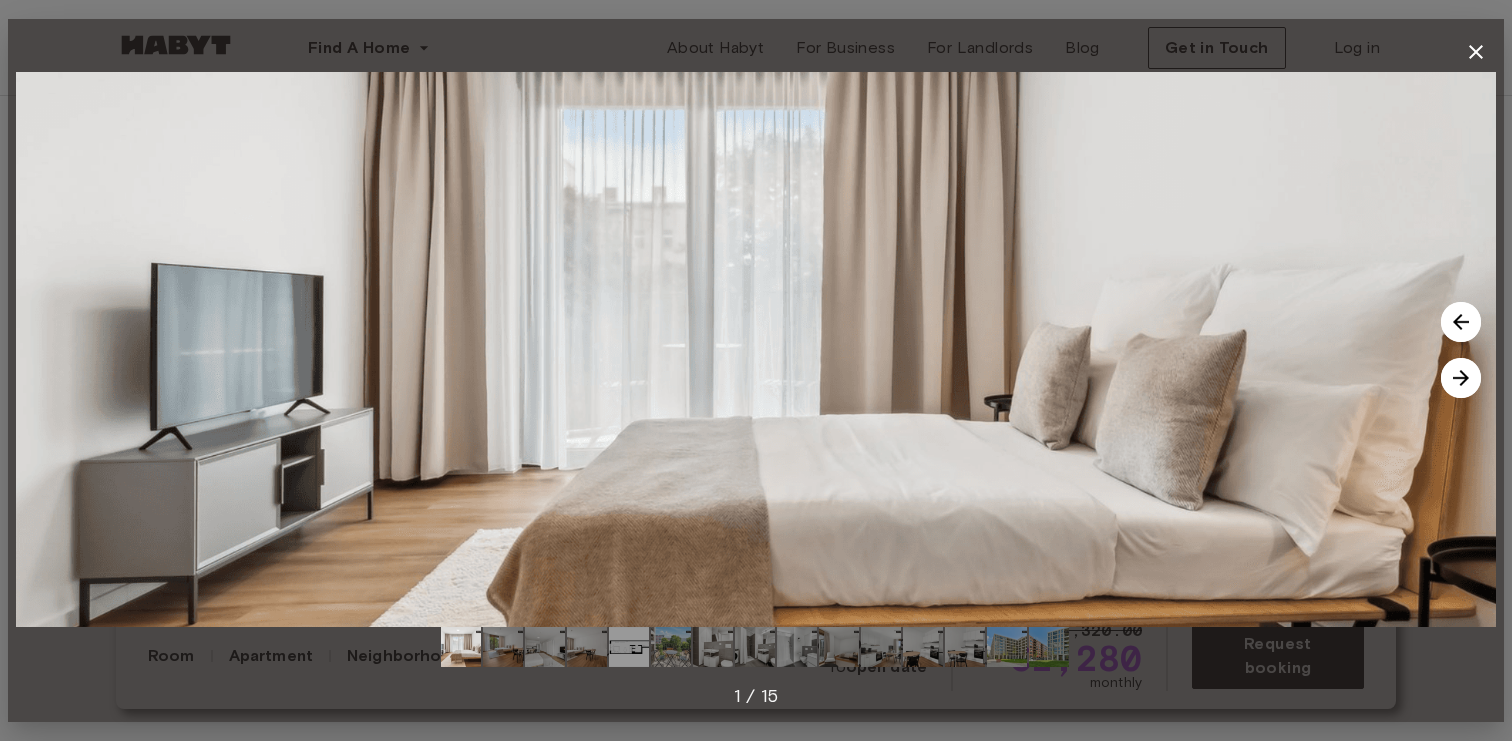 click at bounding box center (1461, 378) 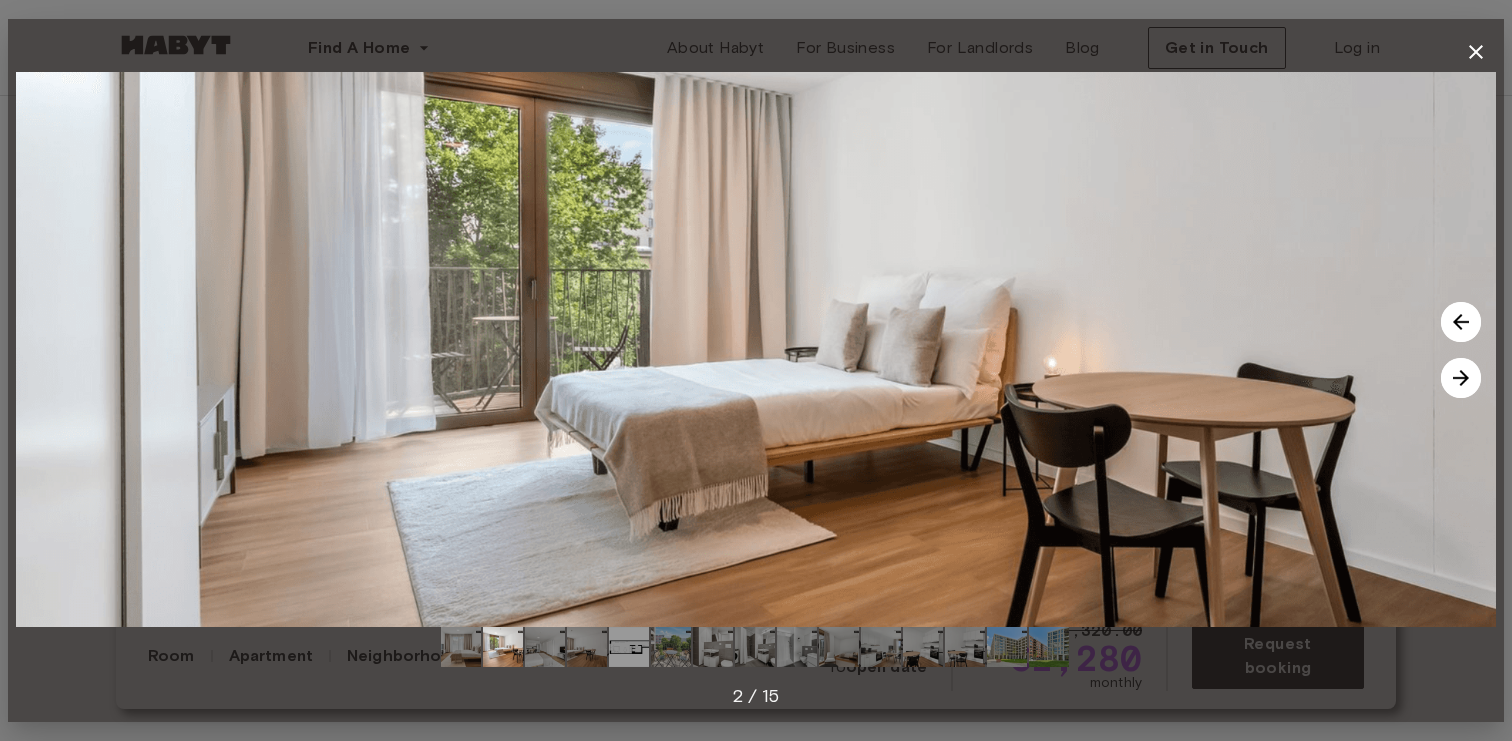 click at bounding box center [1461, 378] 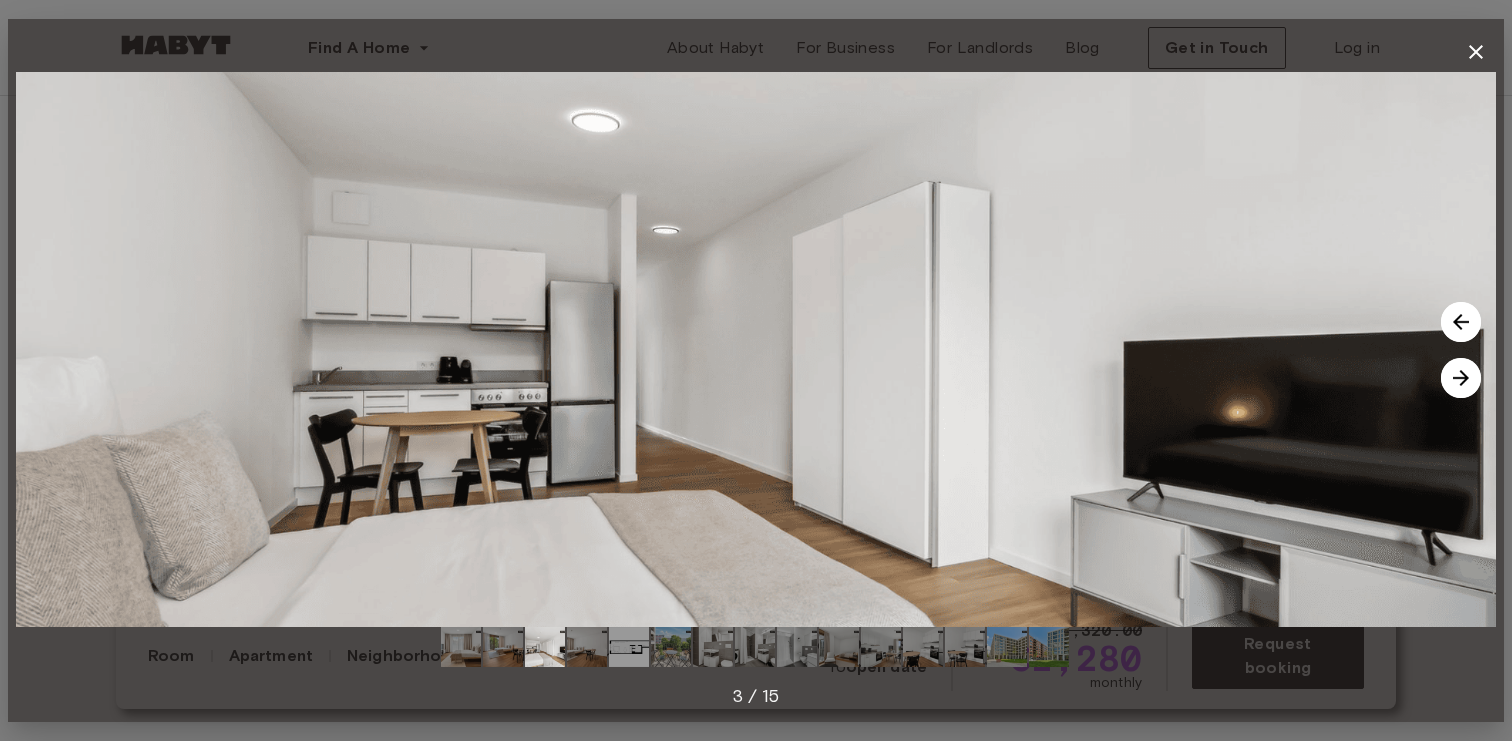 click at bounding box center [1461, 378] 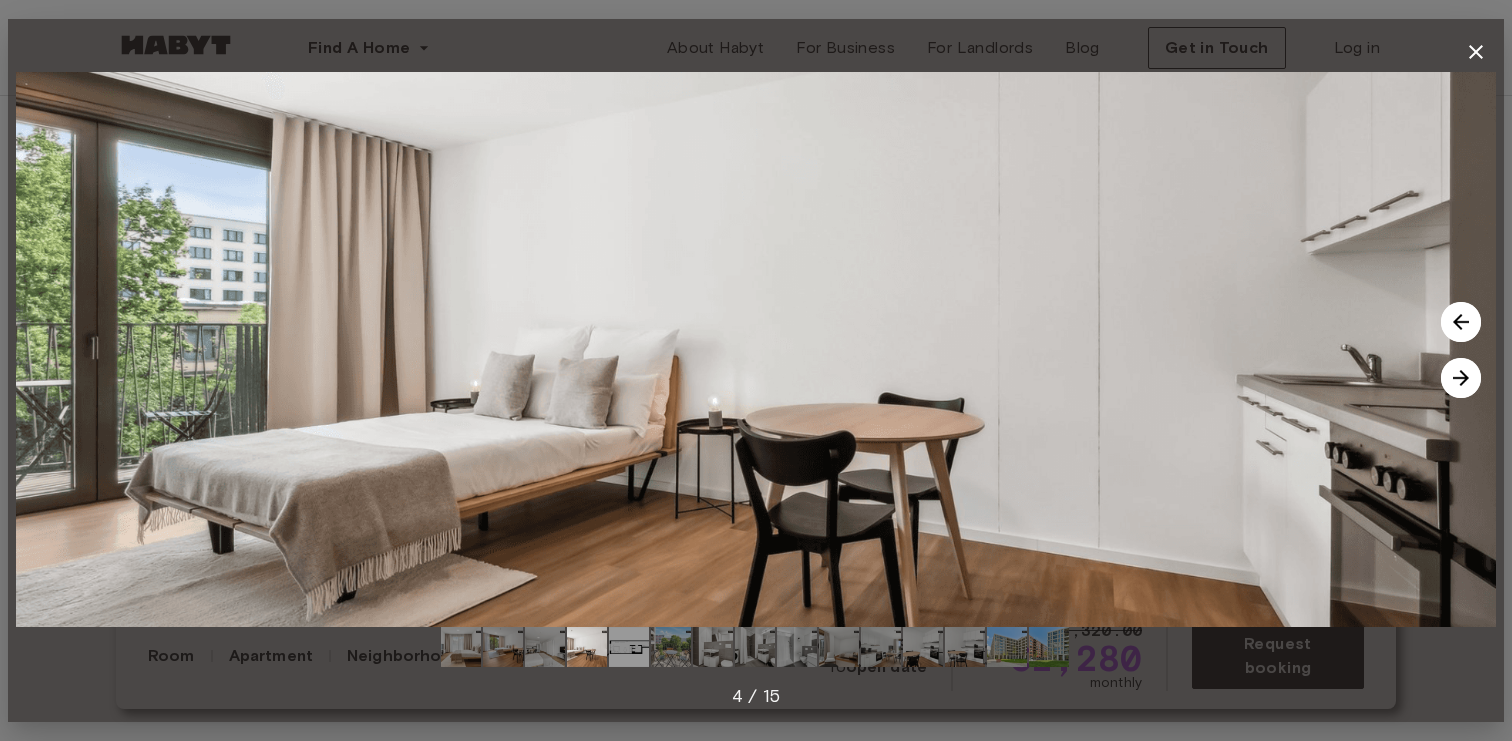 click at bounding box center [1461, 378] 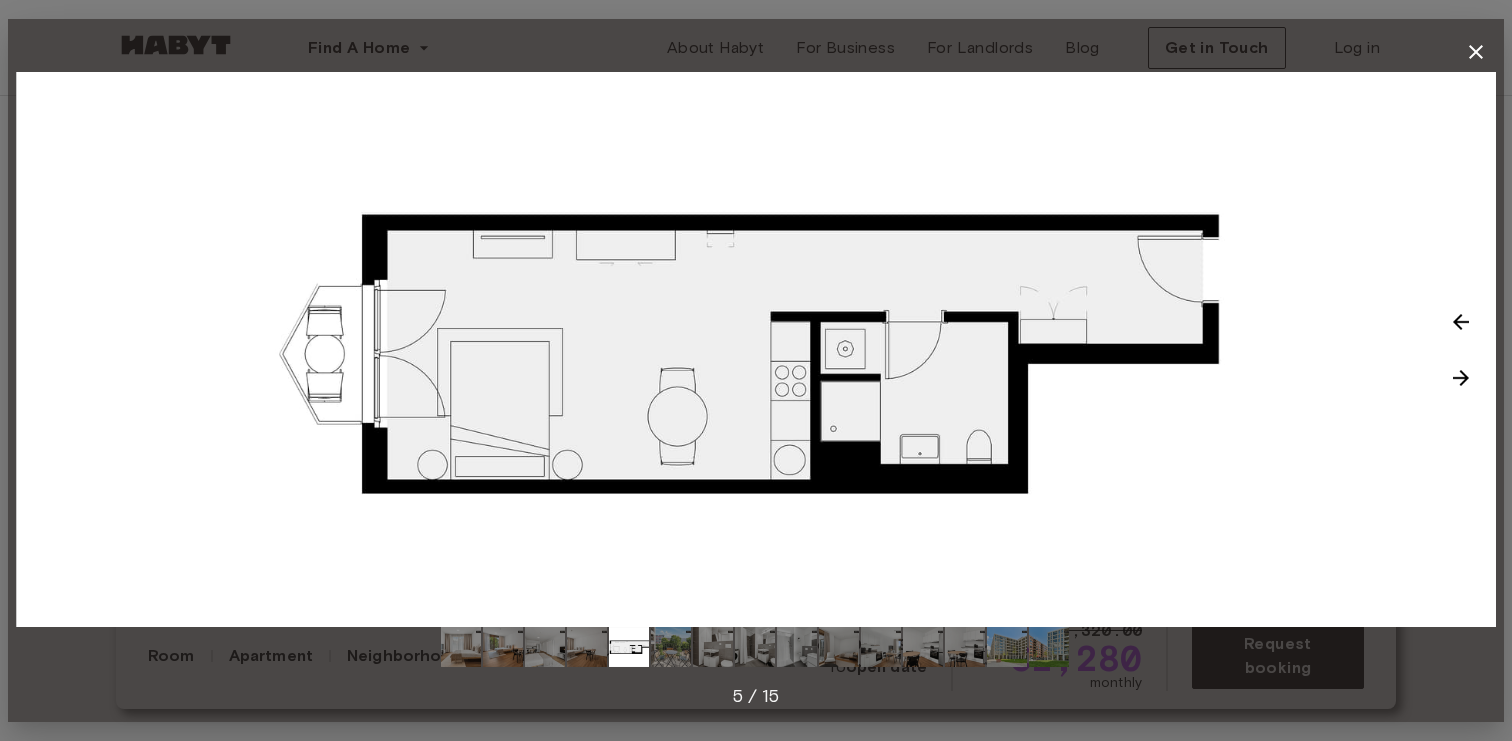 click at bounding box center (1461, 378) 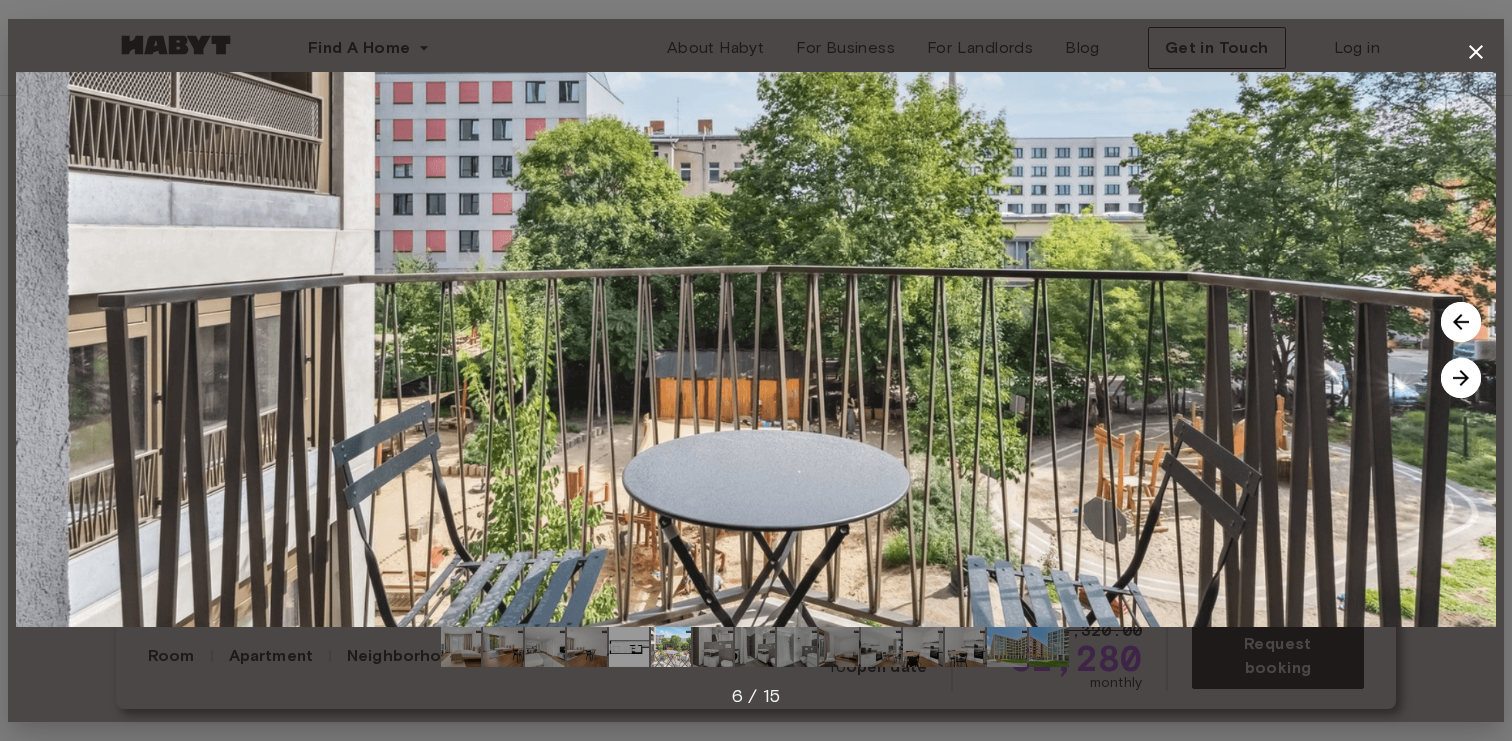 click at bounding box center (1461, 378) 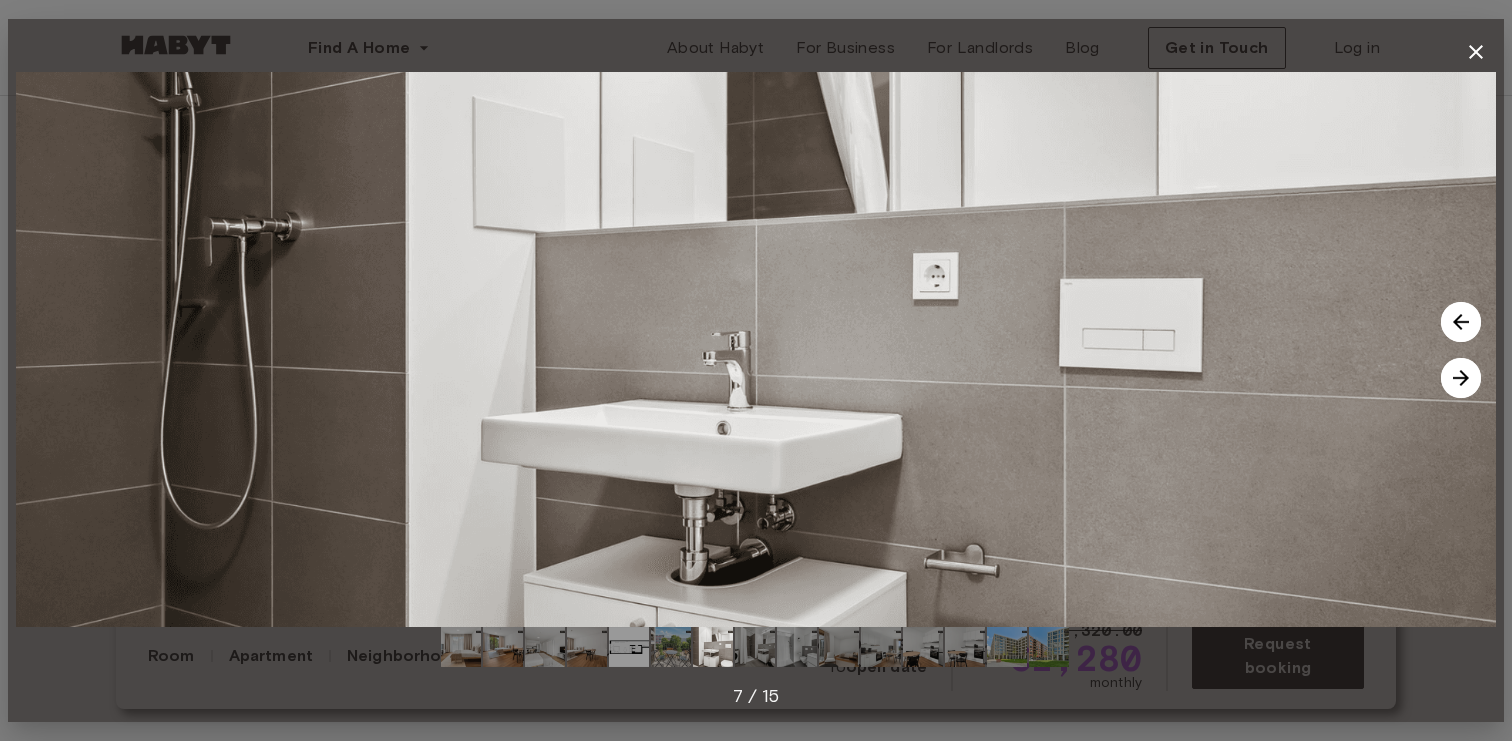 click at bounding box center (1461, 378) 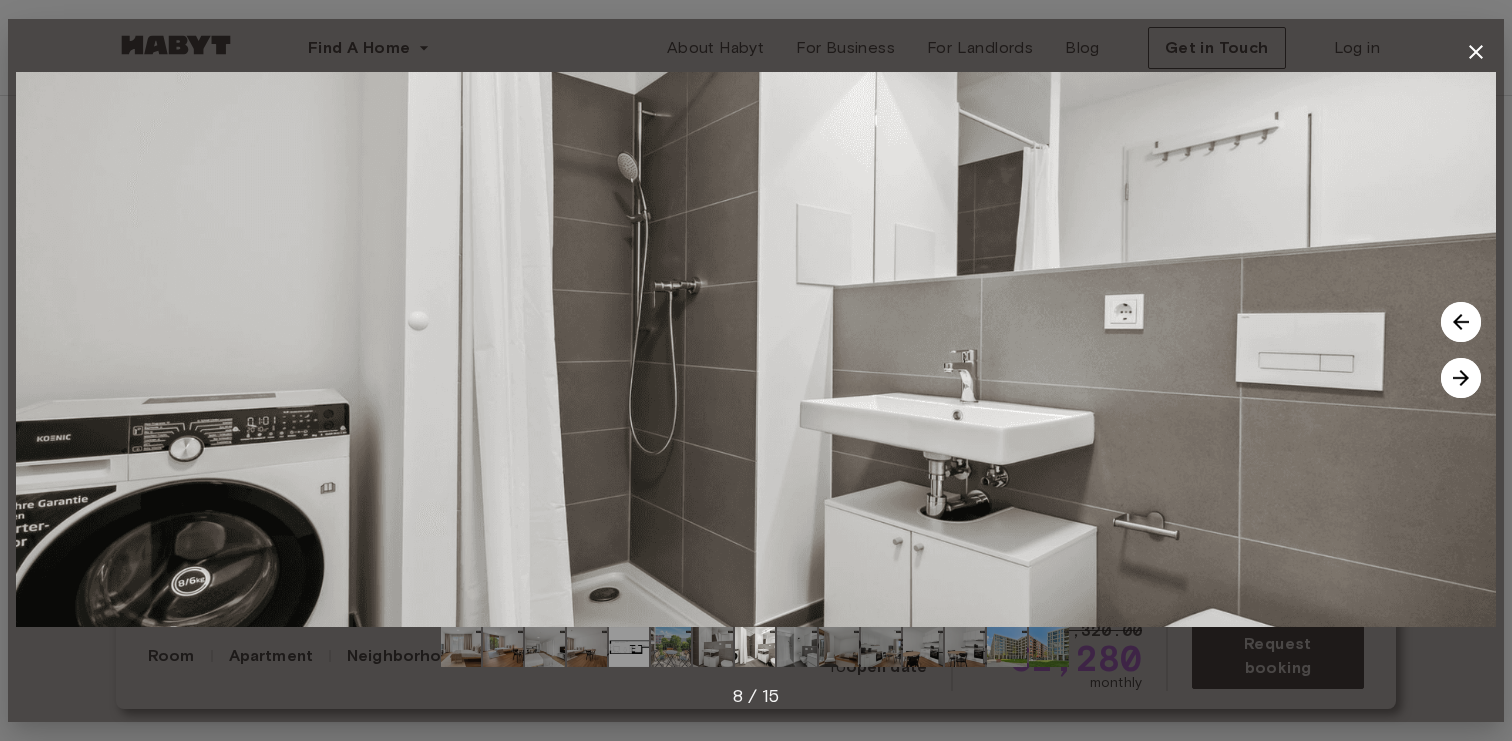 click at bounding box center (1461, 378) 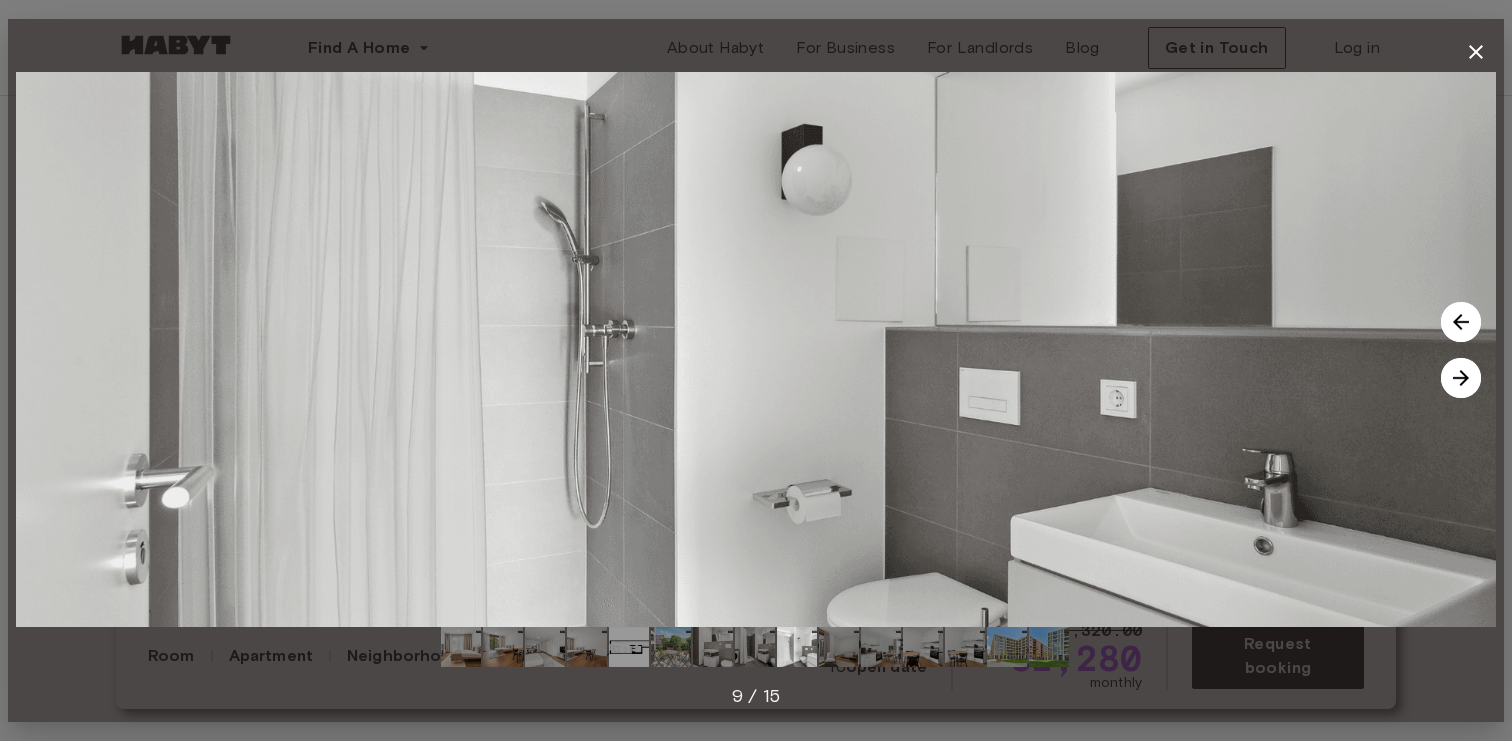 click at bounding box center [1461, 378] 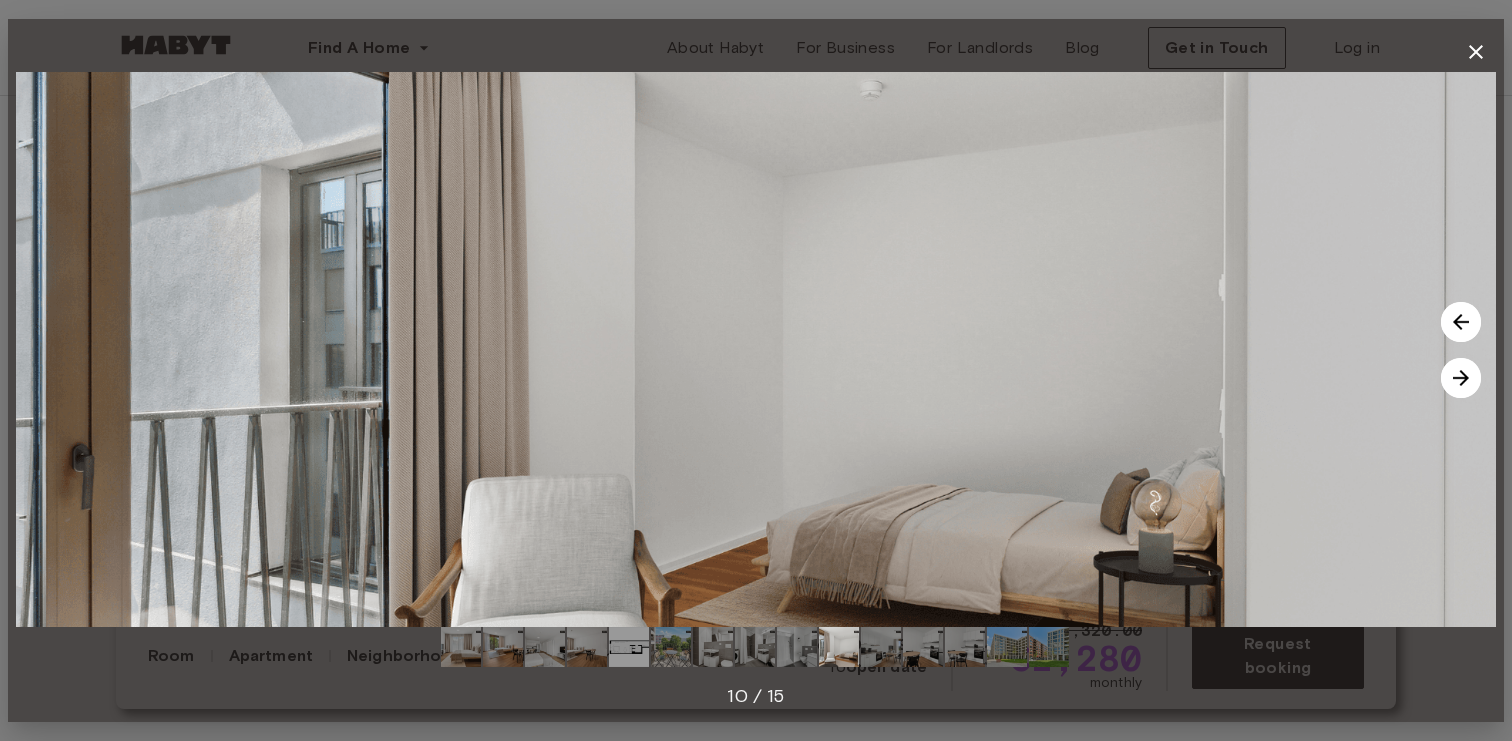click at bounding box center (1461, 378) 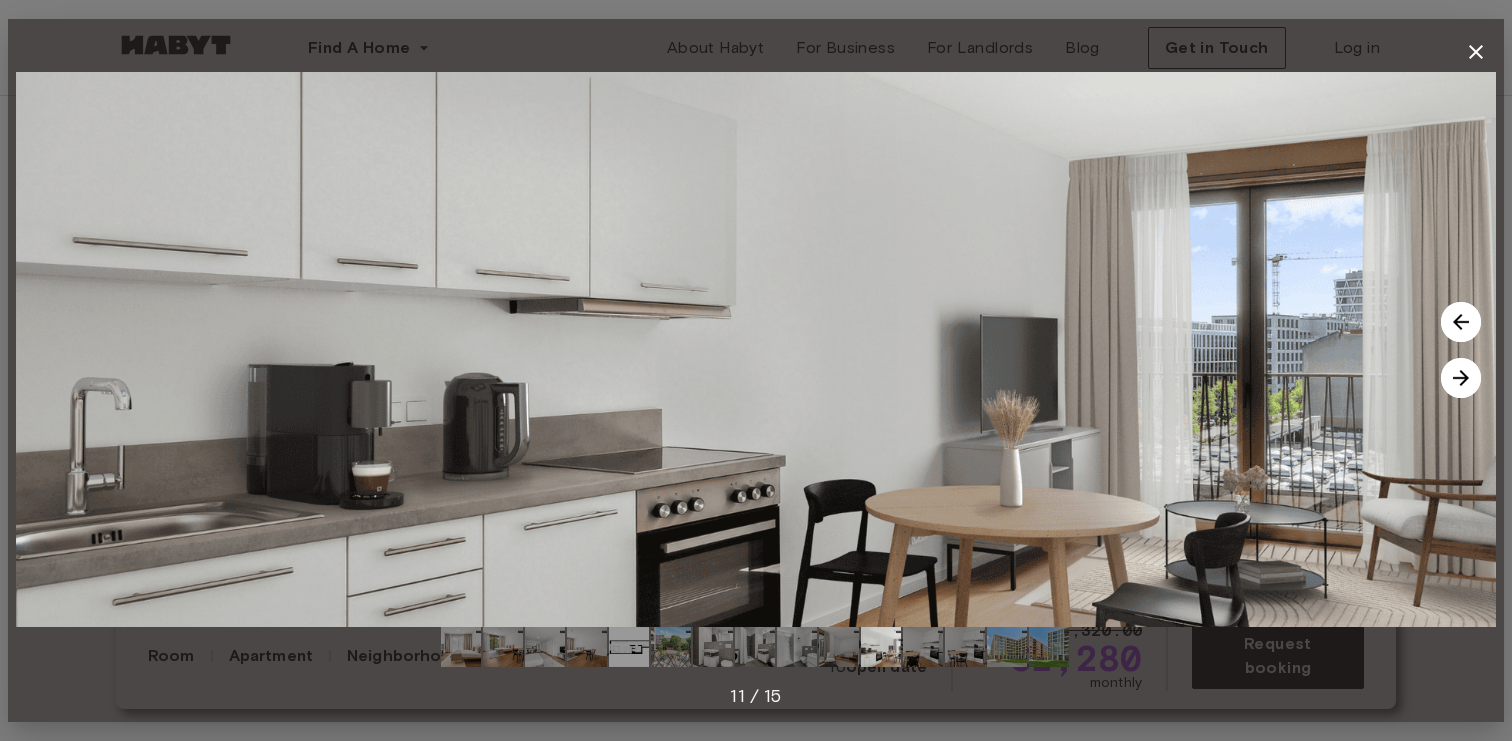 click at bounding box center (1461, 378) 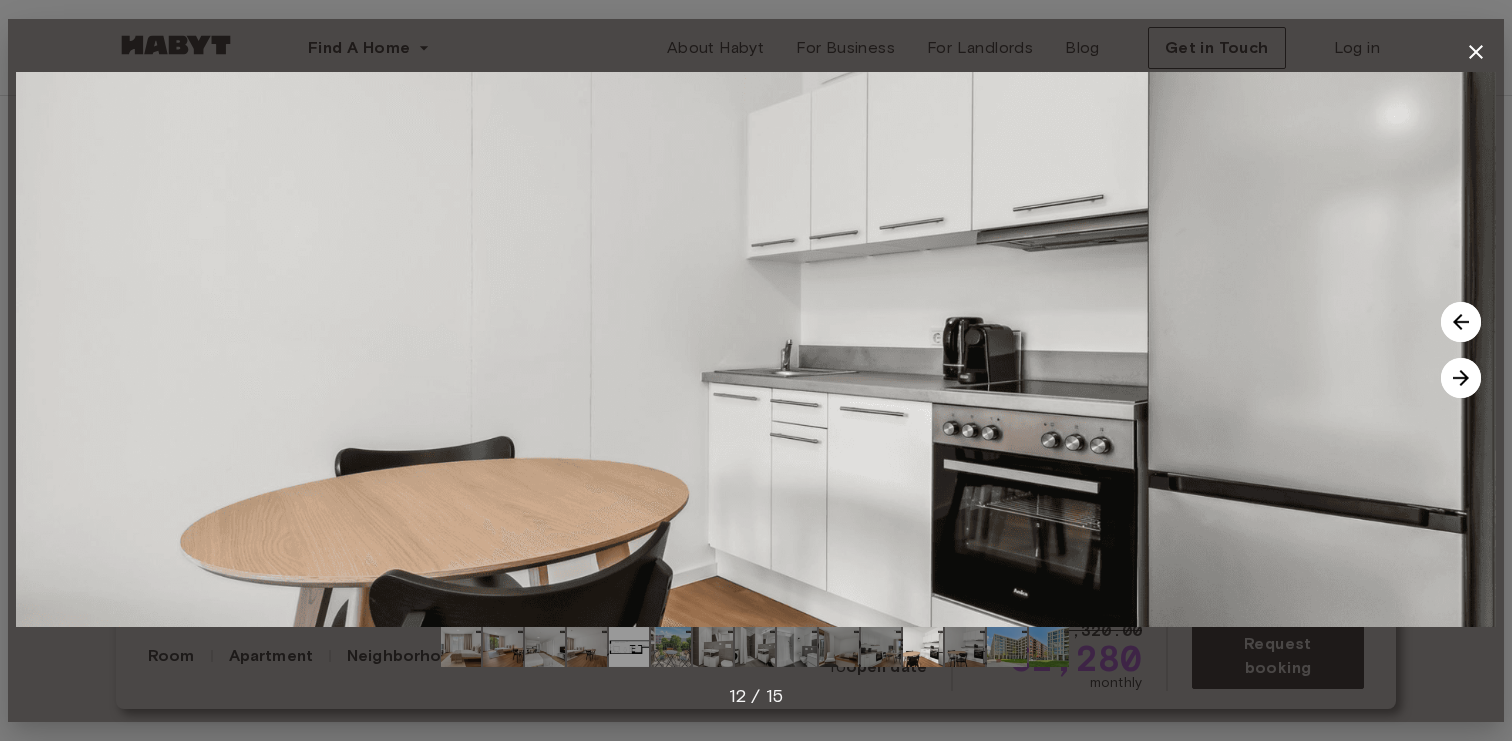 click at bounding box center [1461, 378] 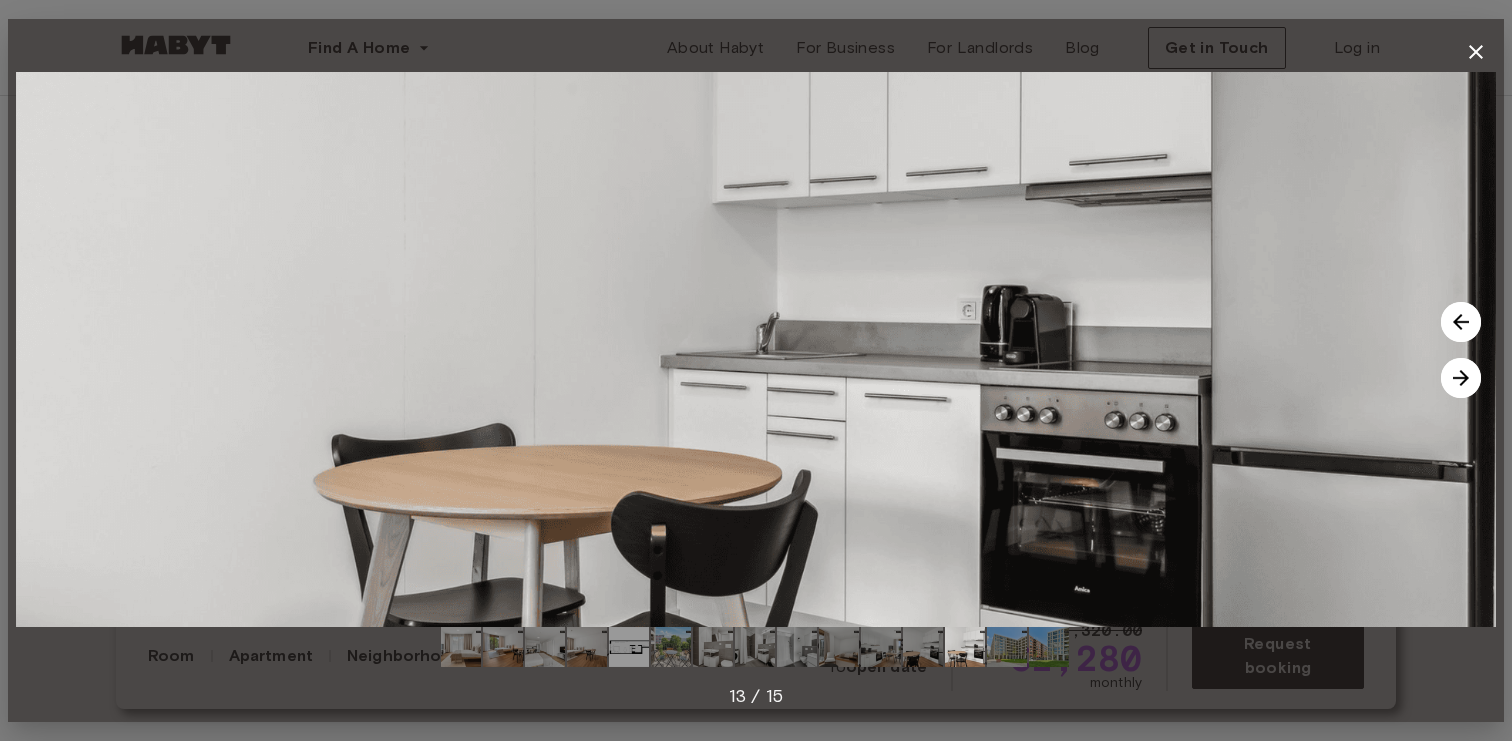 click at bounding box center (1461, 378) 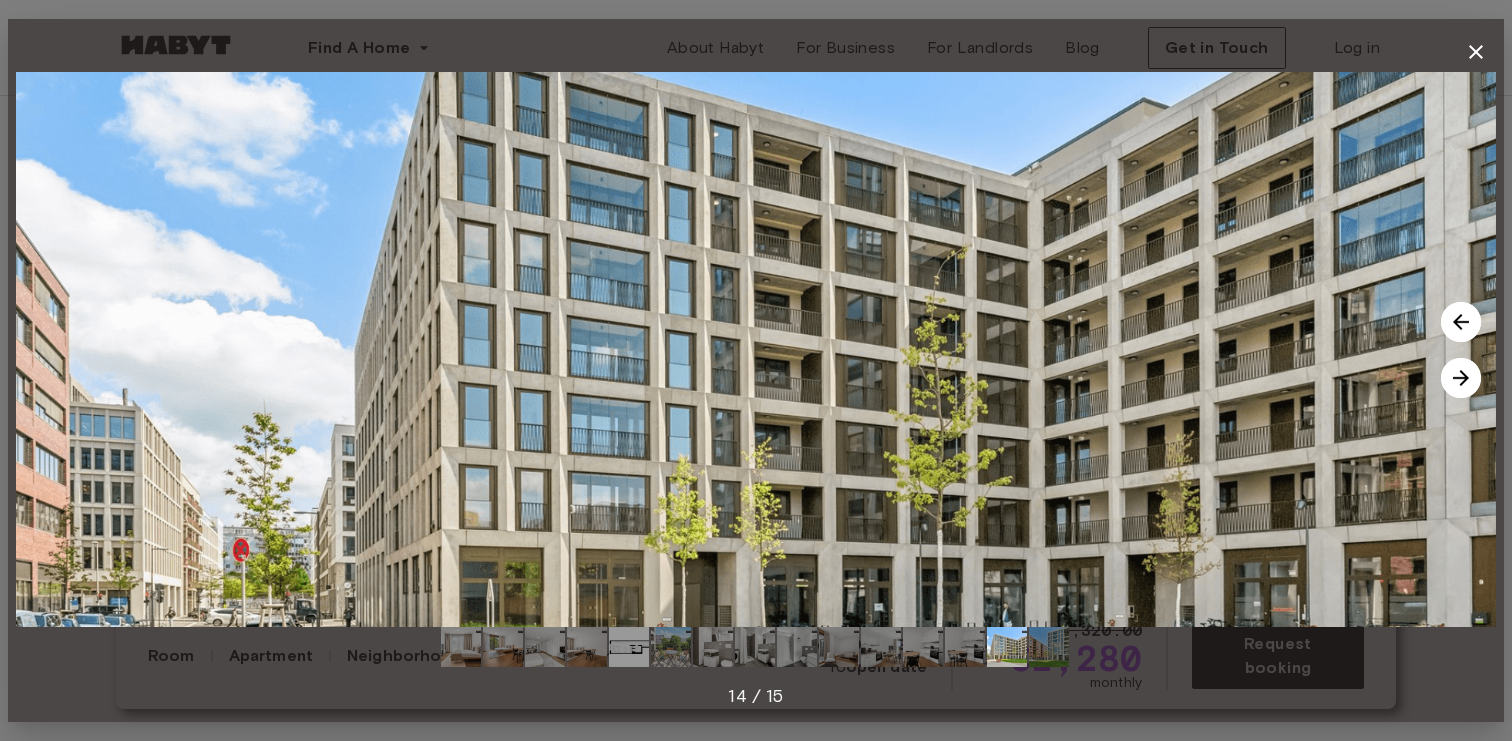 click at bounding box center (1461, 378) 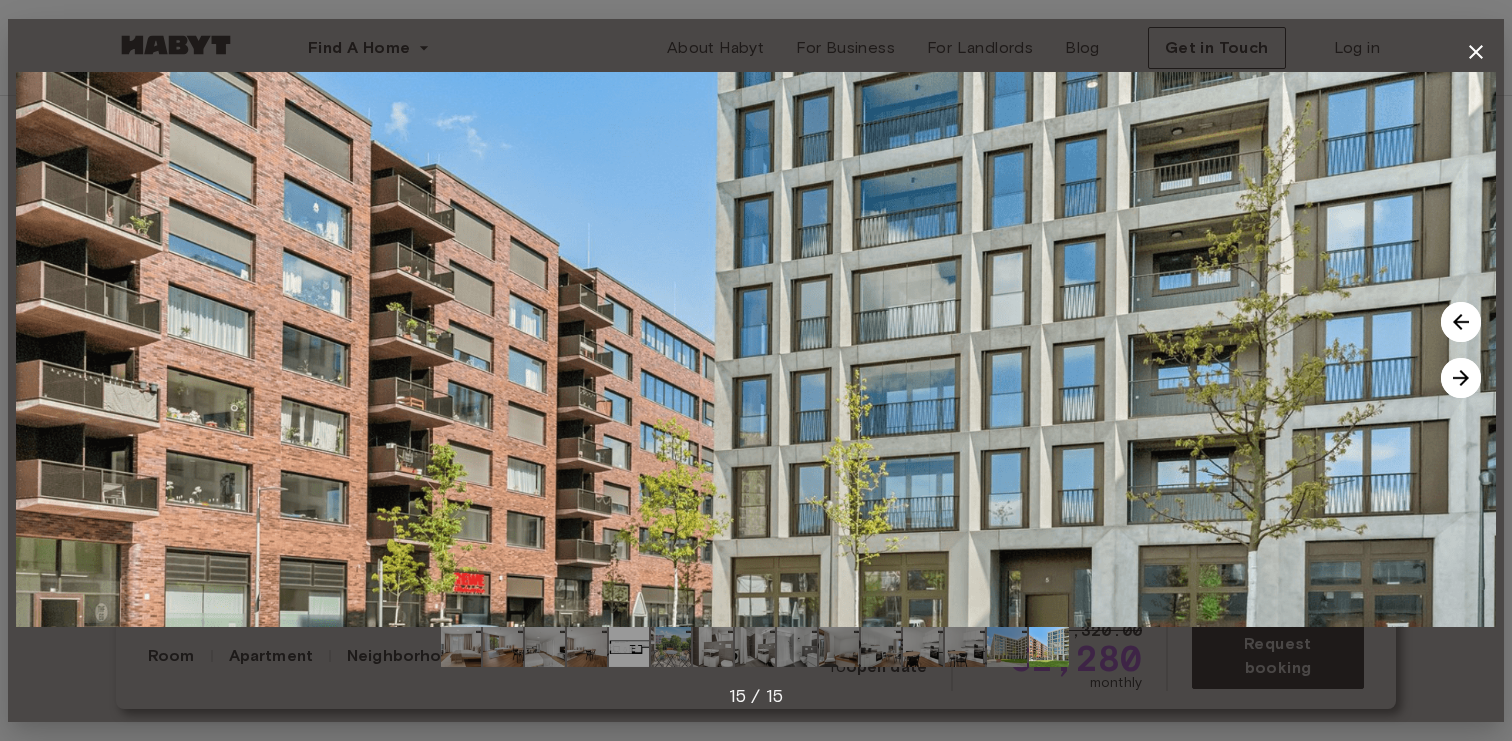 click at bounding box center [1461, 378] 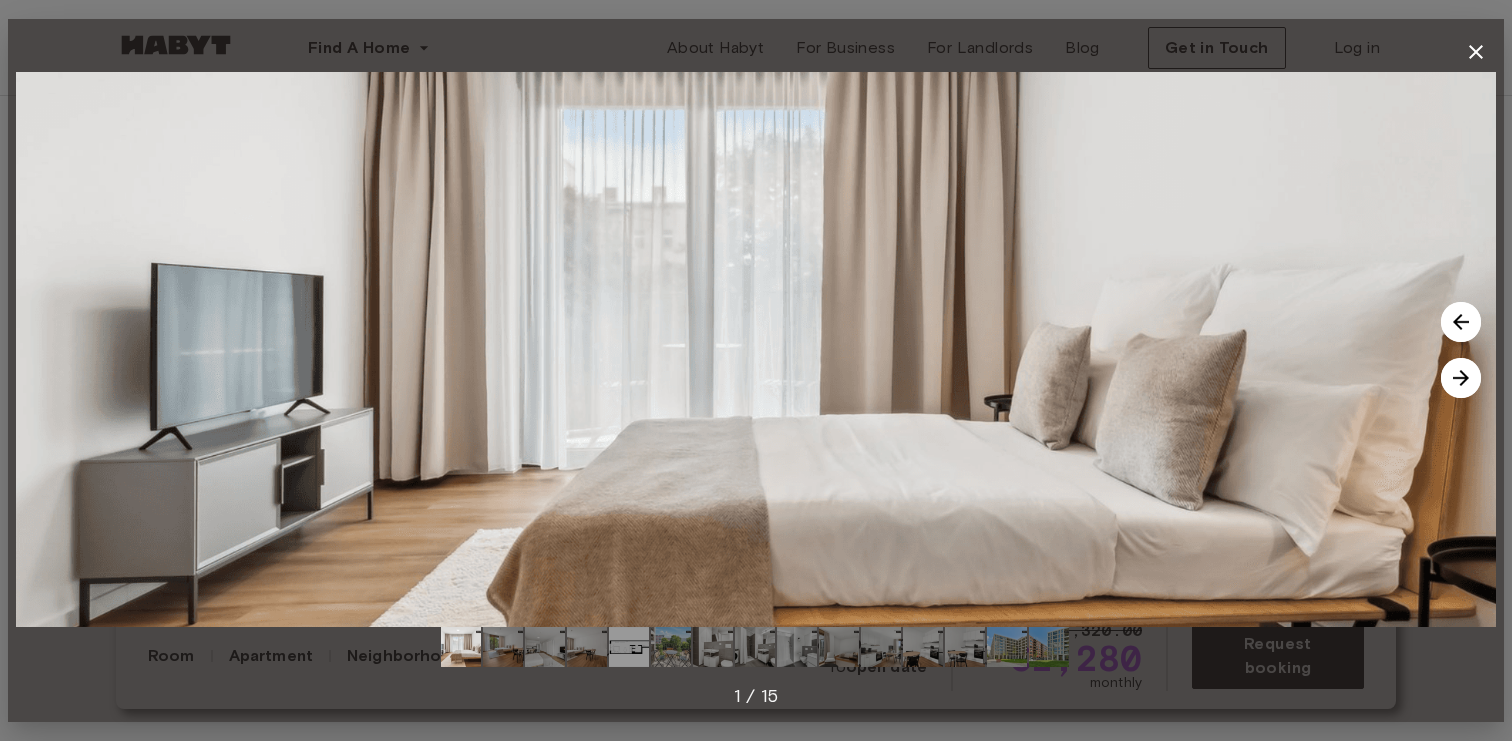 click at bounding box center [1461, 378] 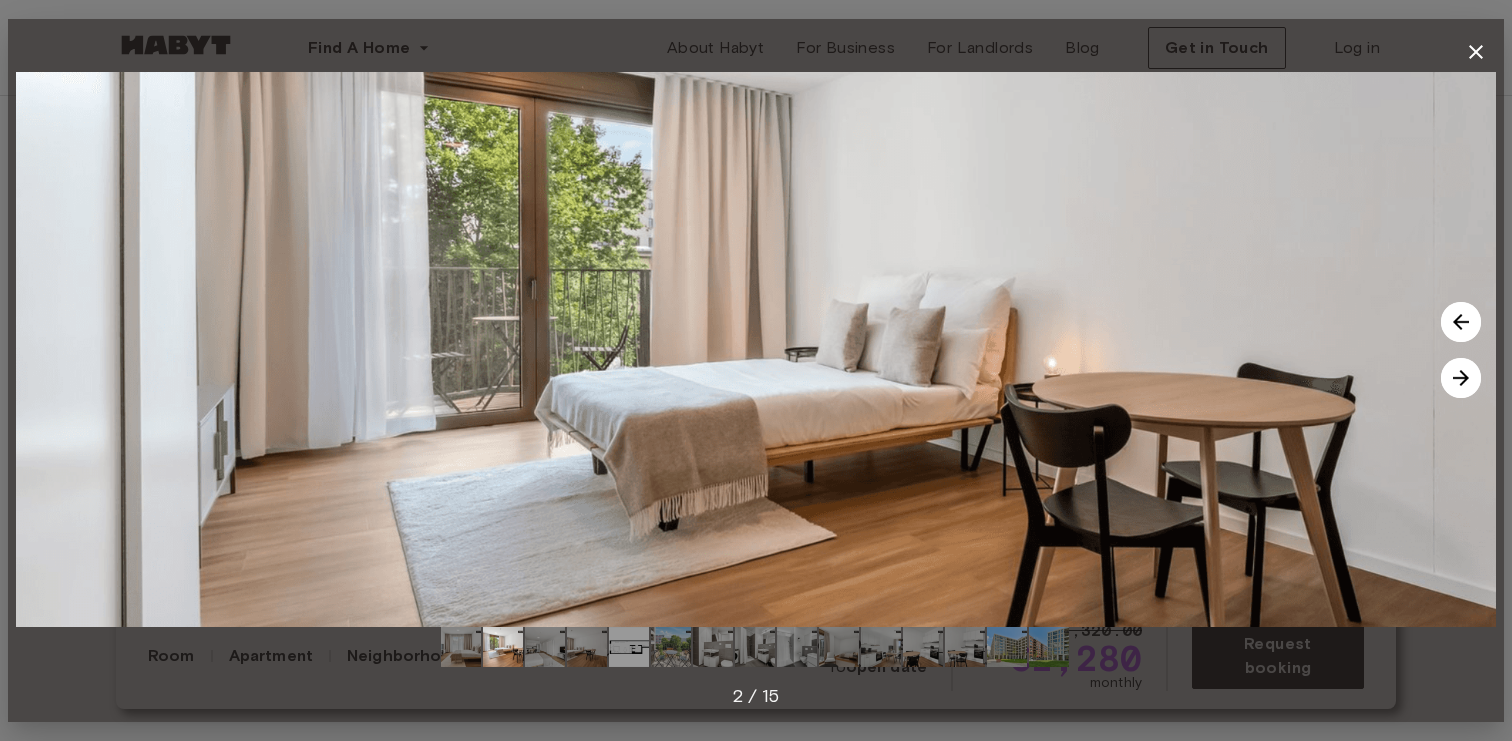 click 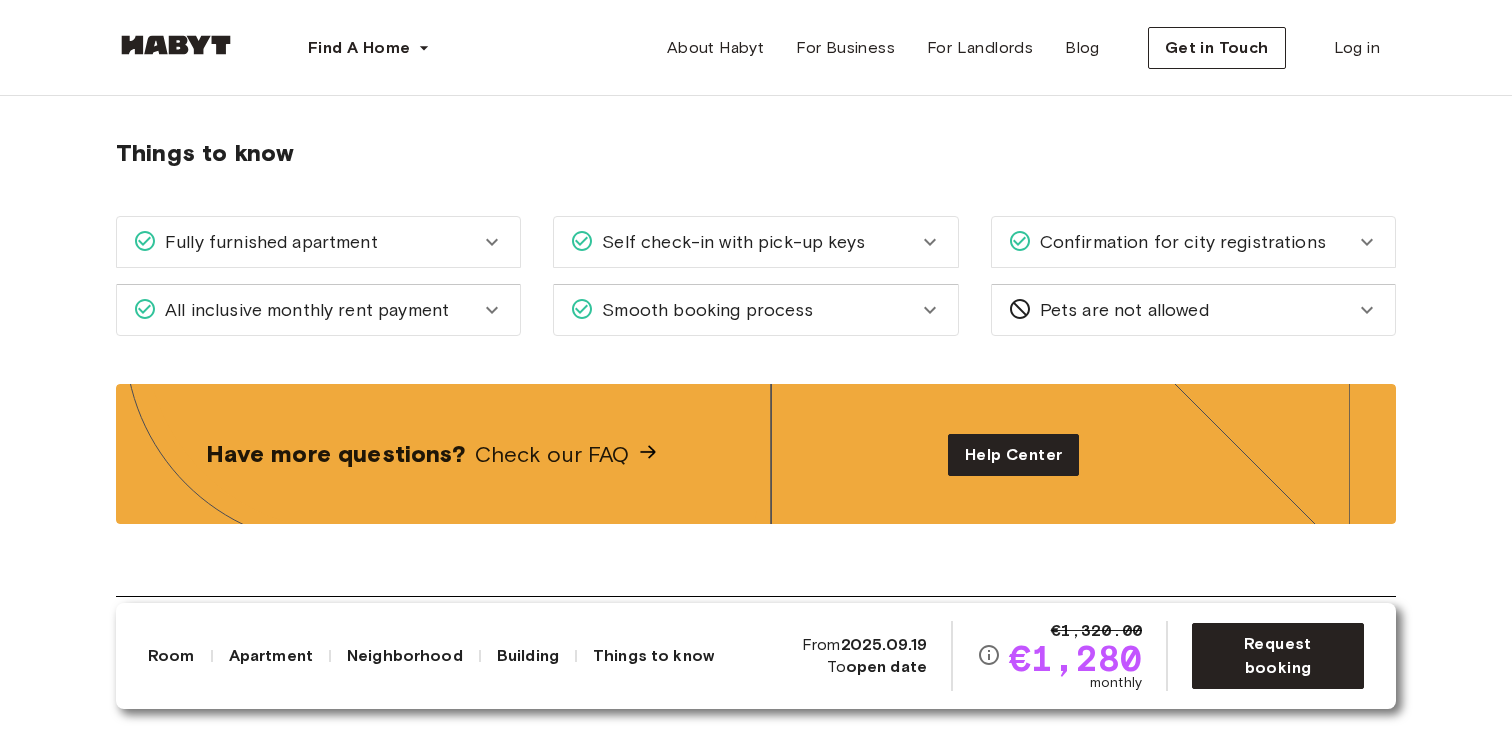 scroll, scrollTop: 2502, scrollLeft: 0, axis: vertical 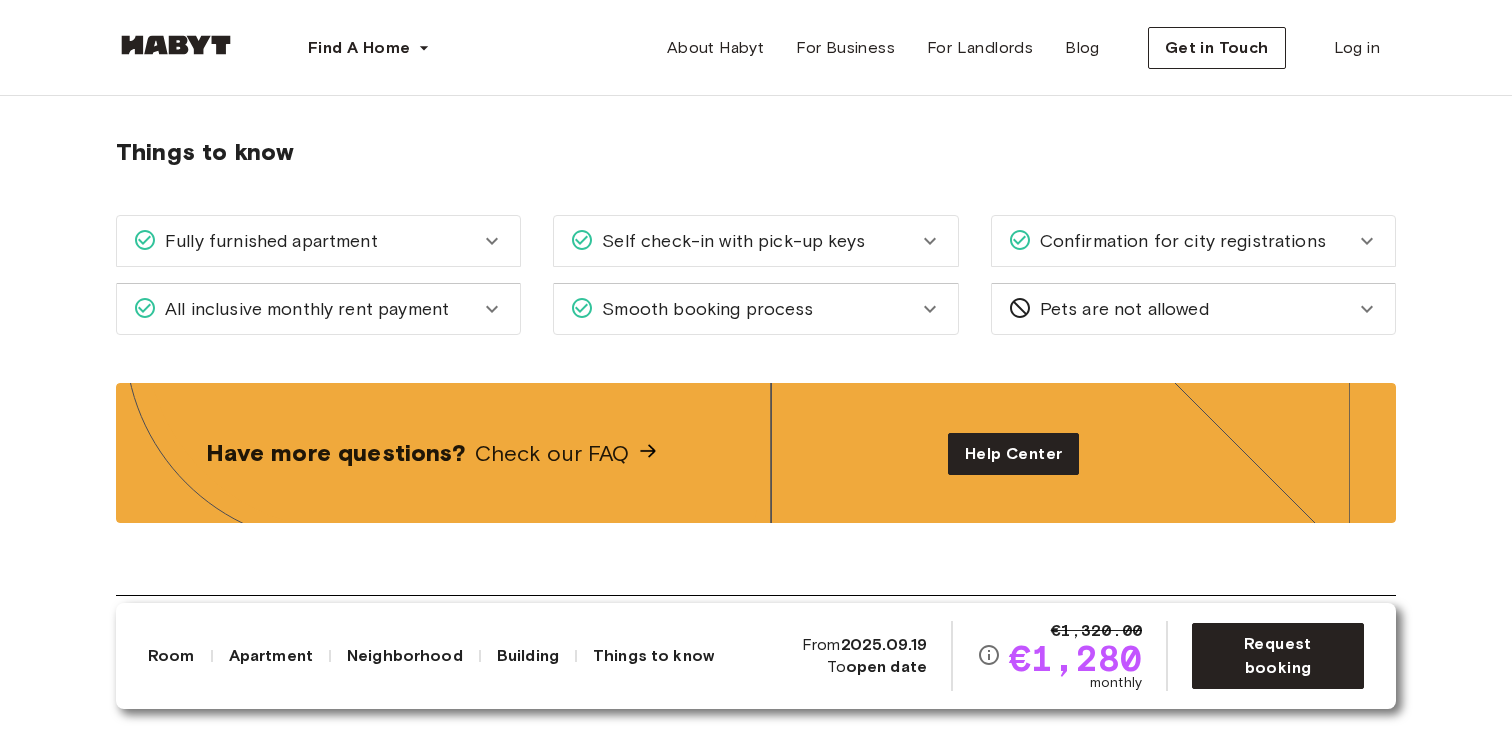 click 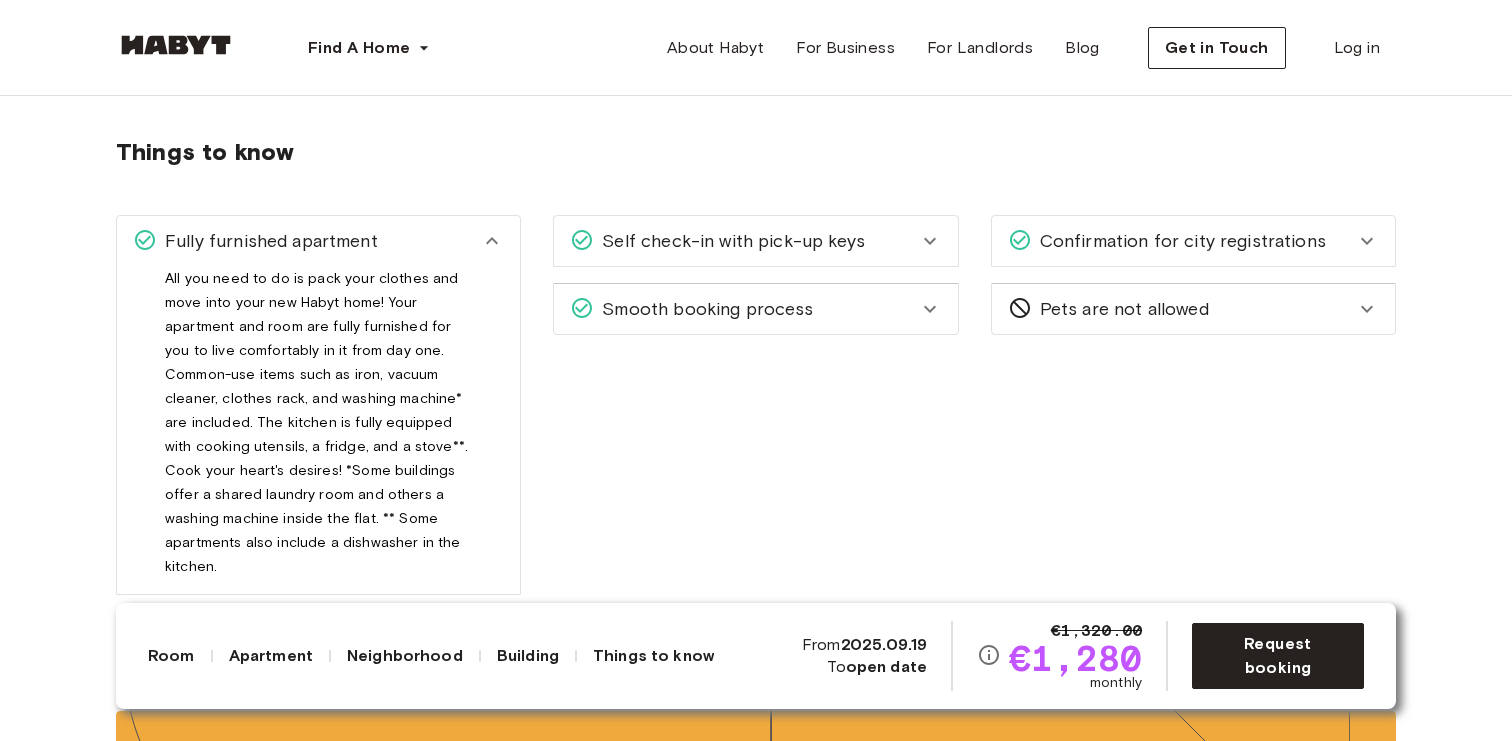 click 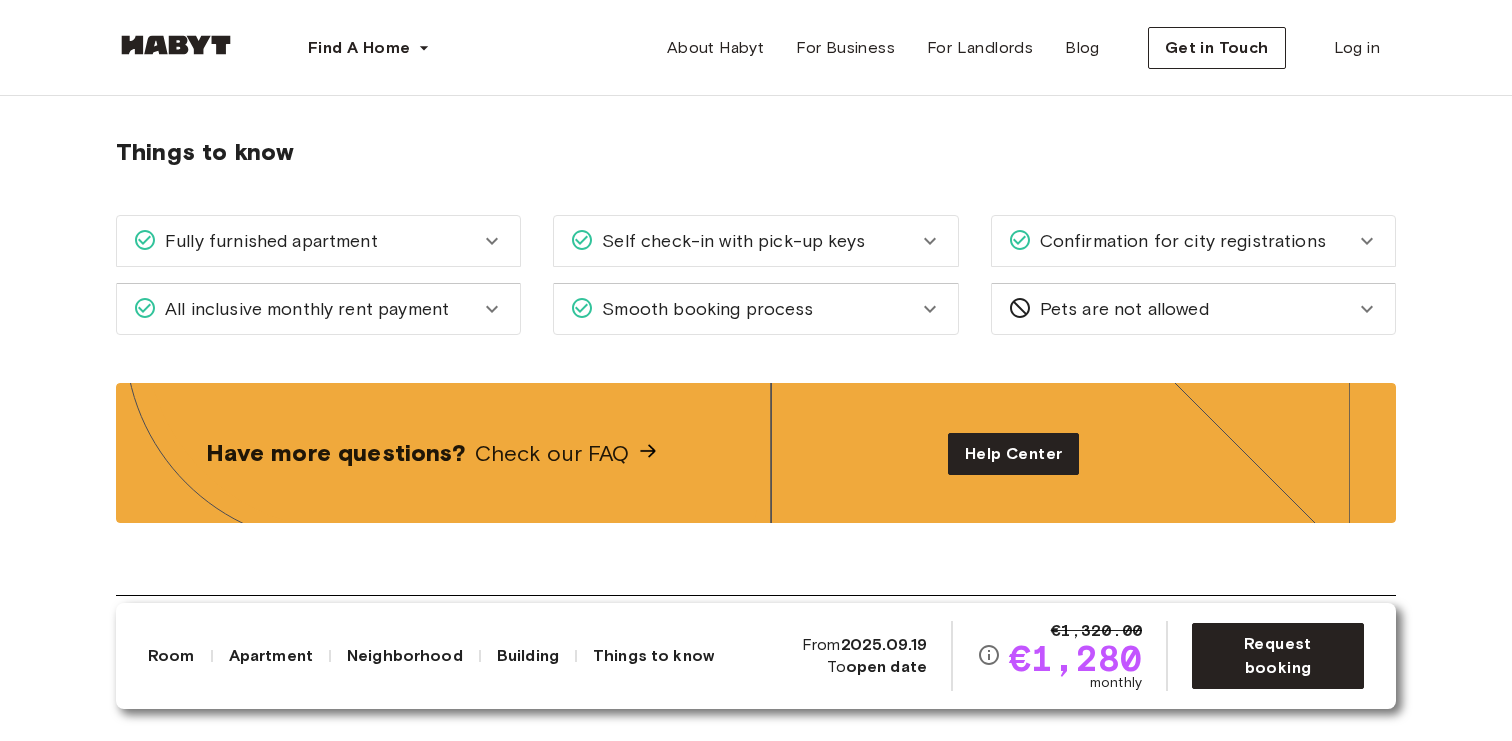 click 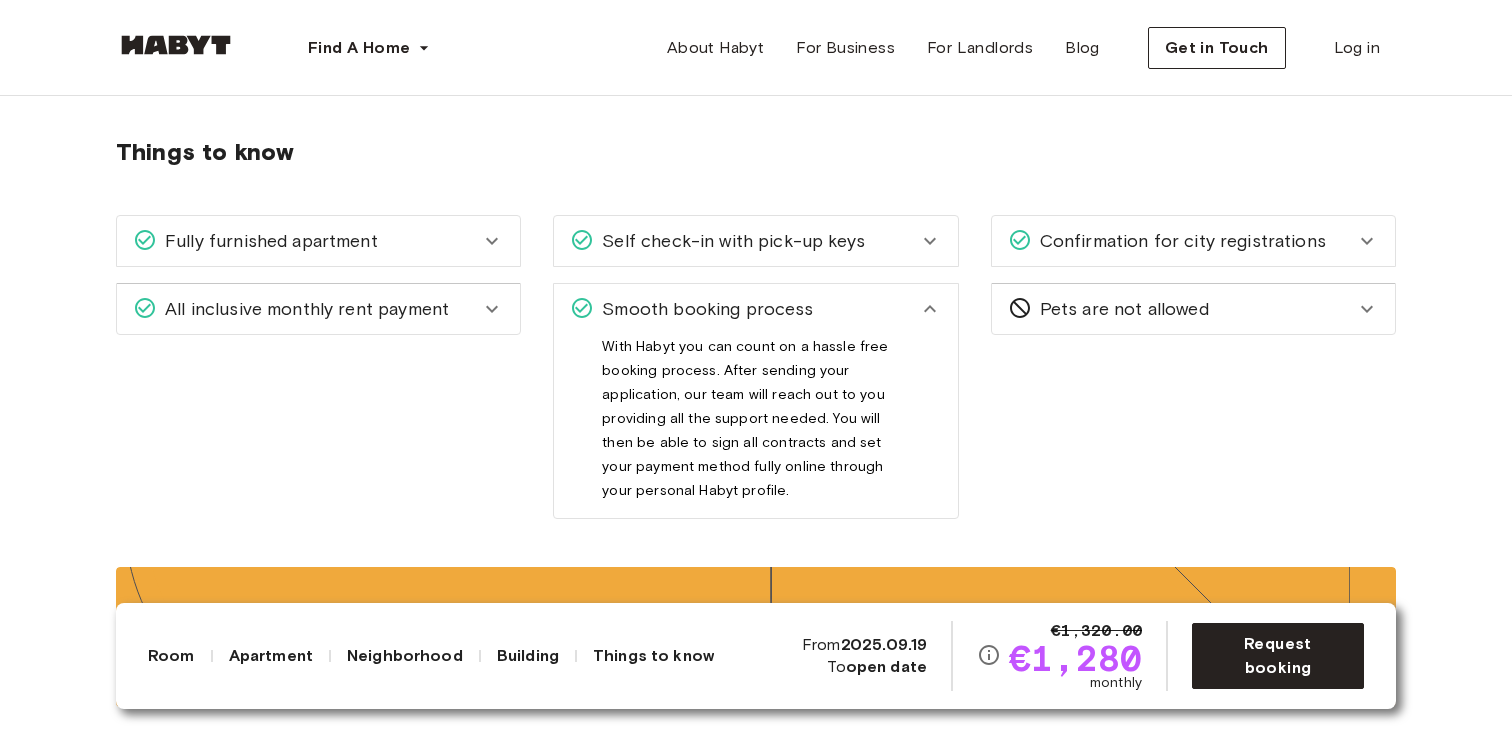click 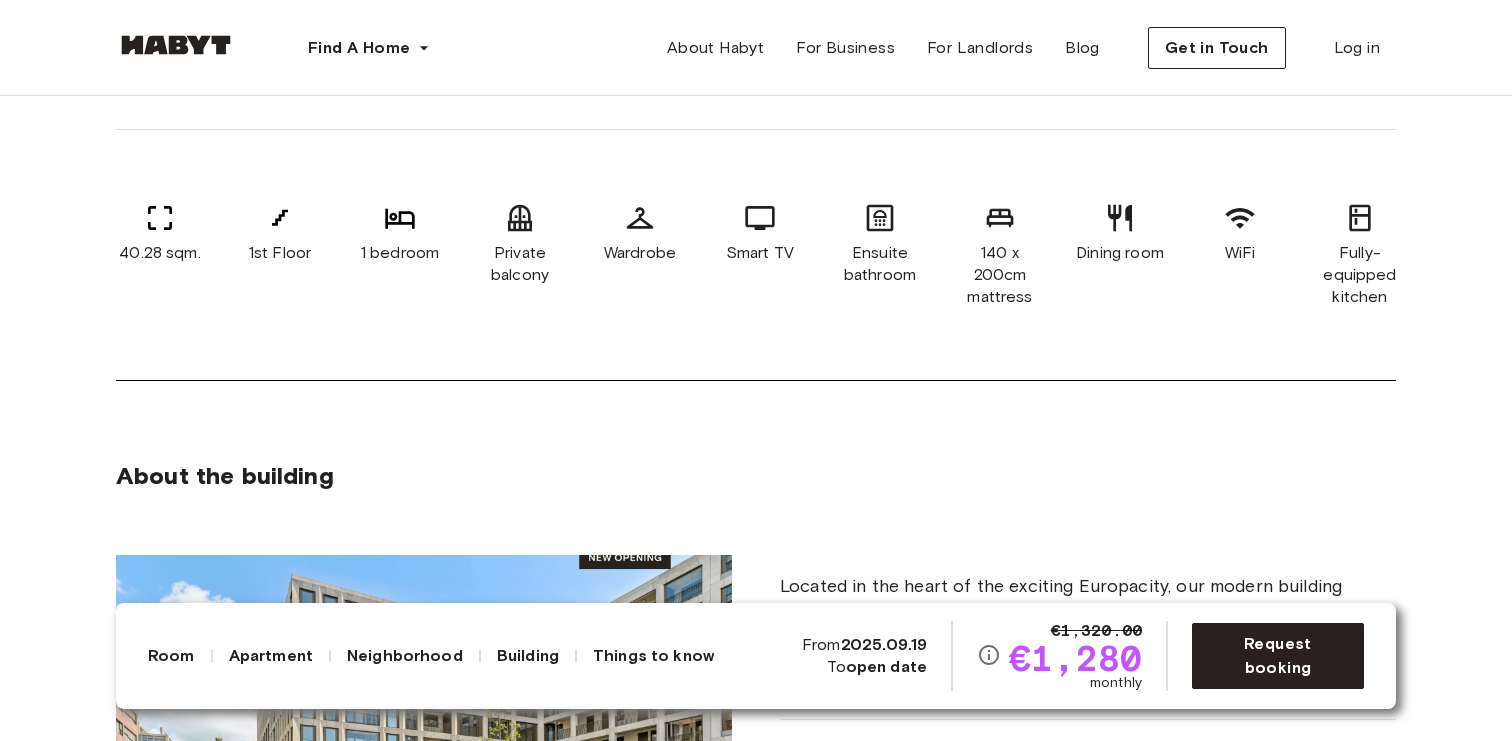 scroll, scrollTop: 0, scrollLeft: 0, axis: both 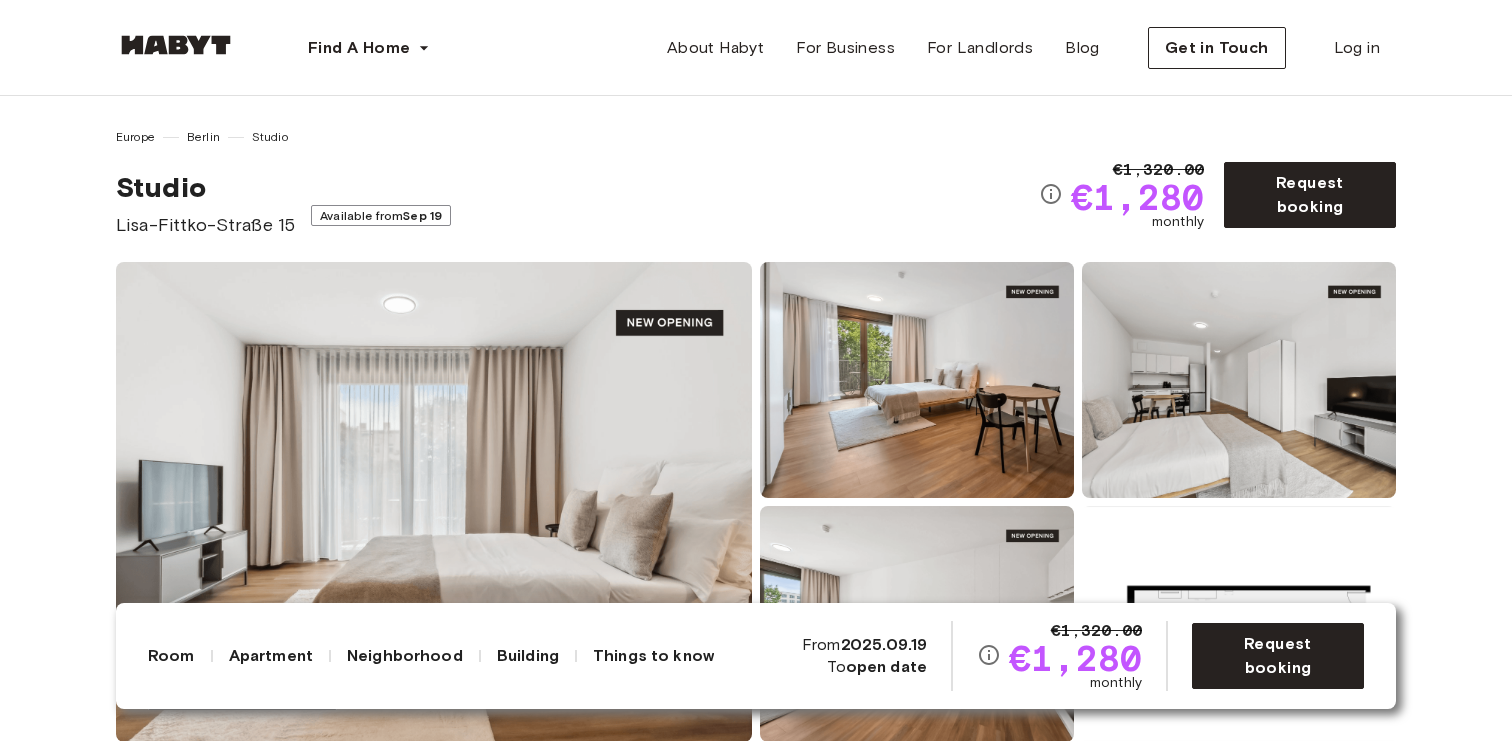 click at bounding box center (434, 502) 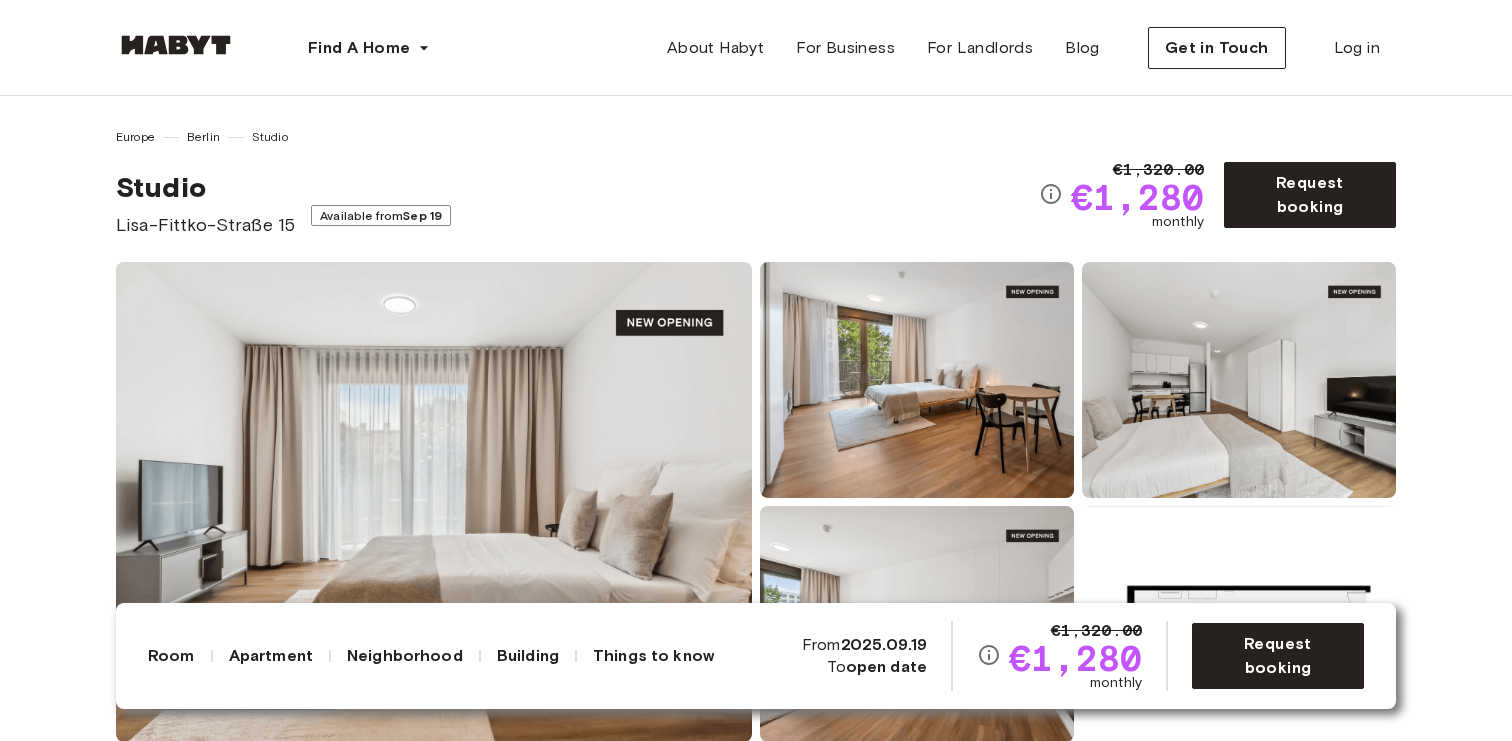 click at bounding box center (917, 380) 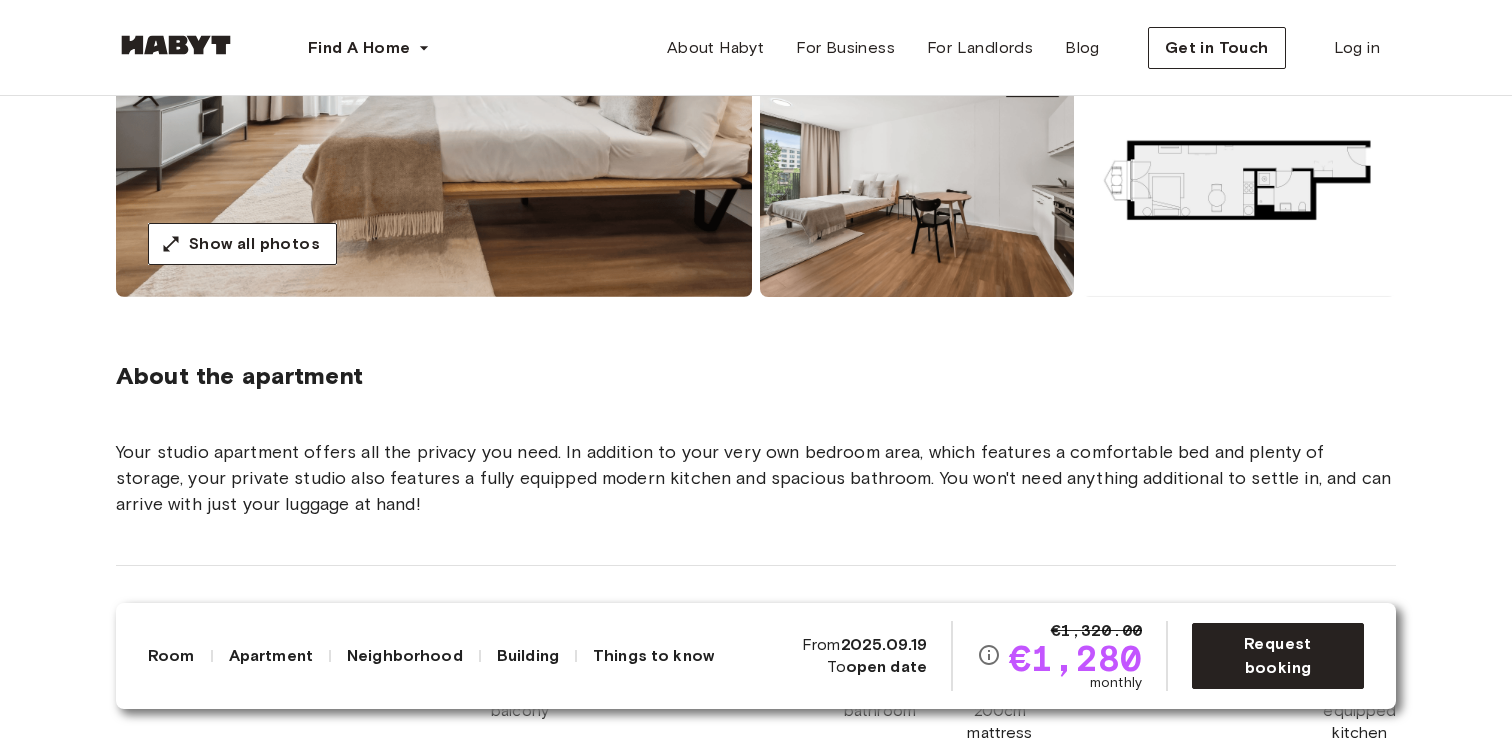 scroll, scrollTop: 451, scrollLeft: 0, axis: vertical 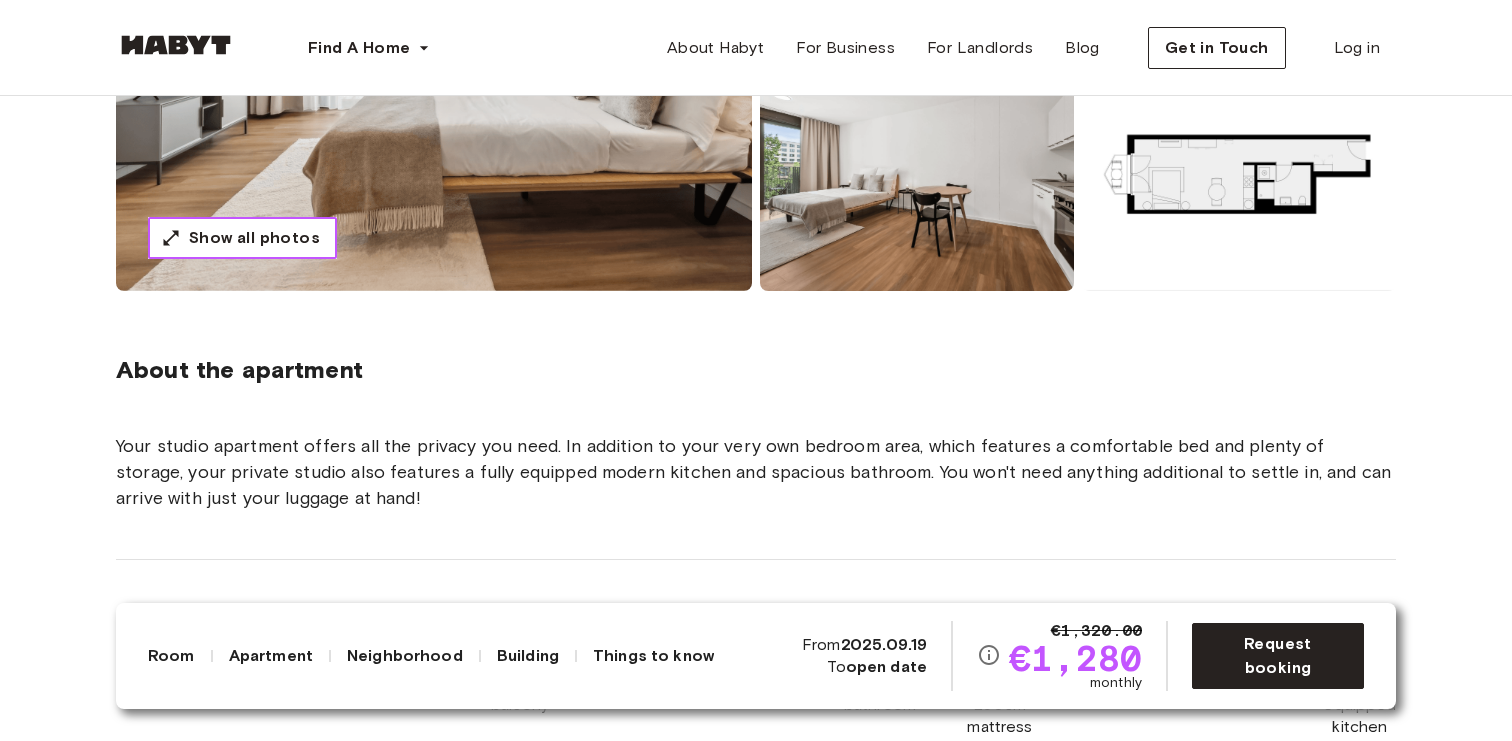 click on "Show all photos" at bounding box center (254, 238) 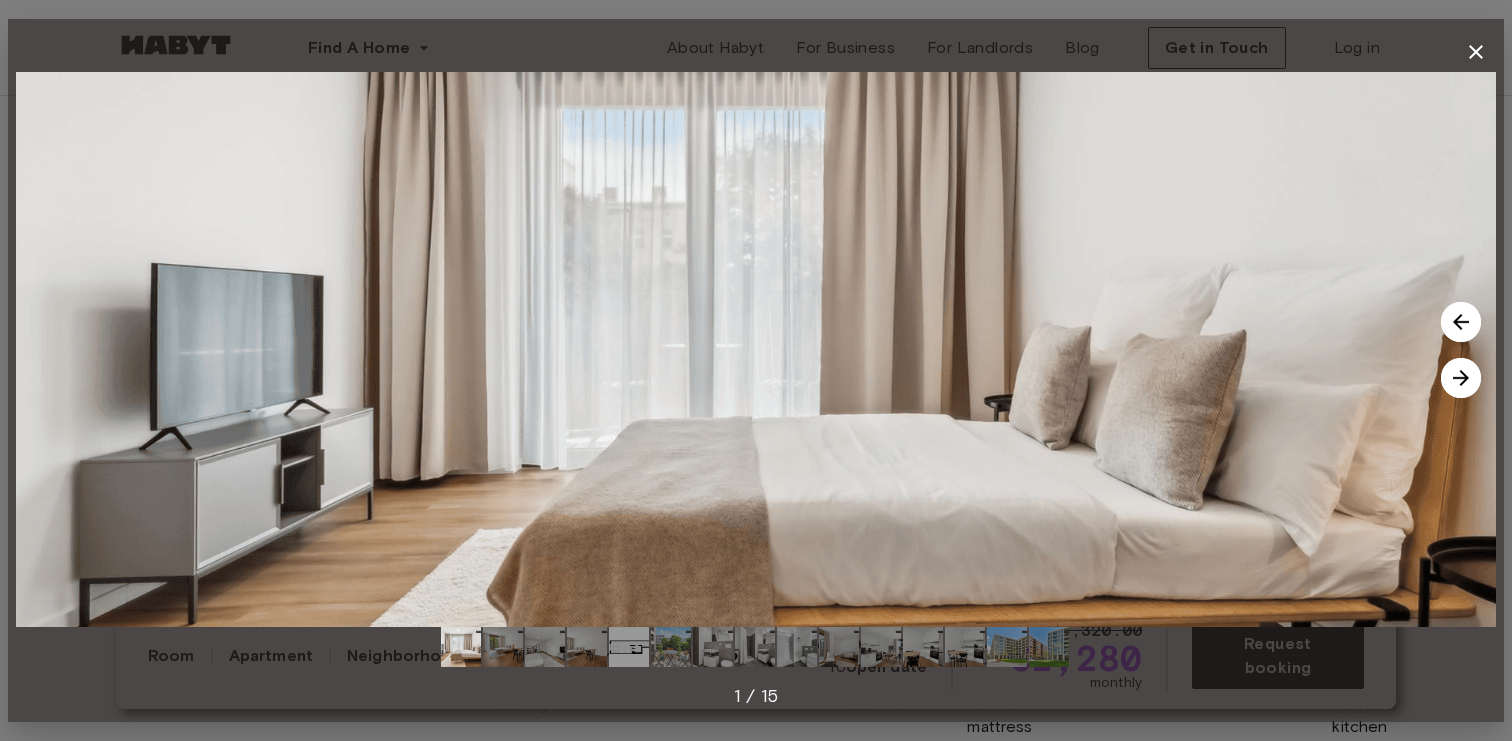 click at bounding box center (1461, 378) 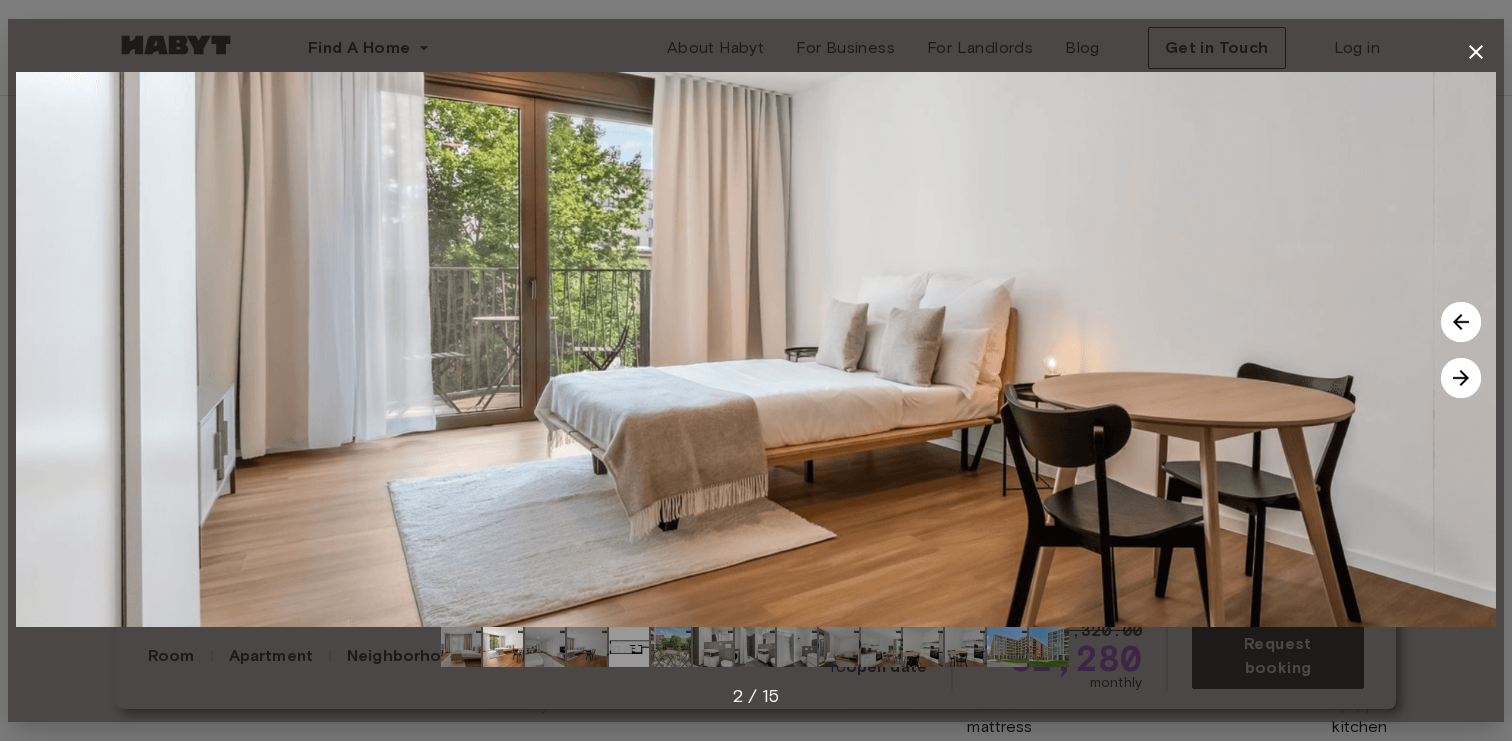 click at bounding box center [1461, 378] 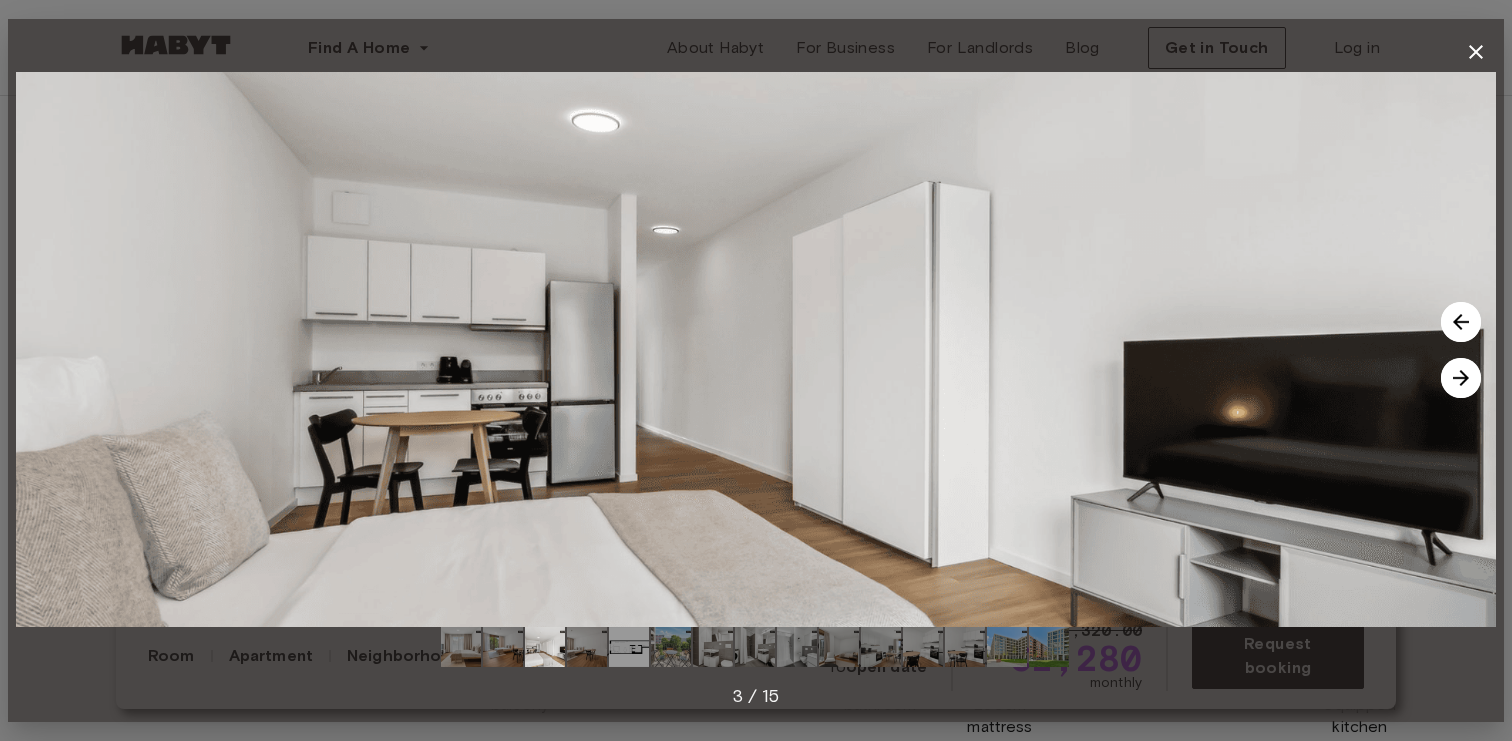 click at bounding box center [1461, 378] 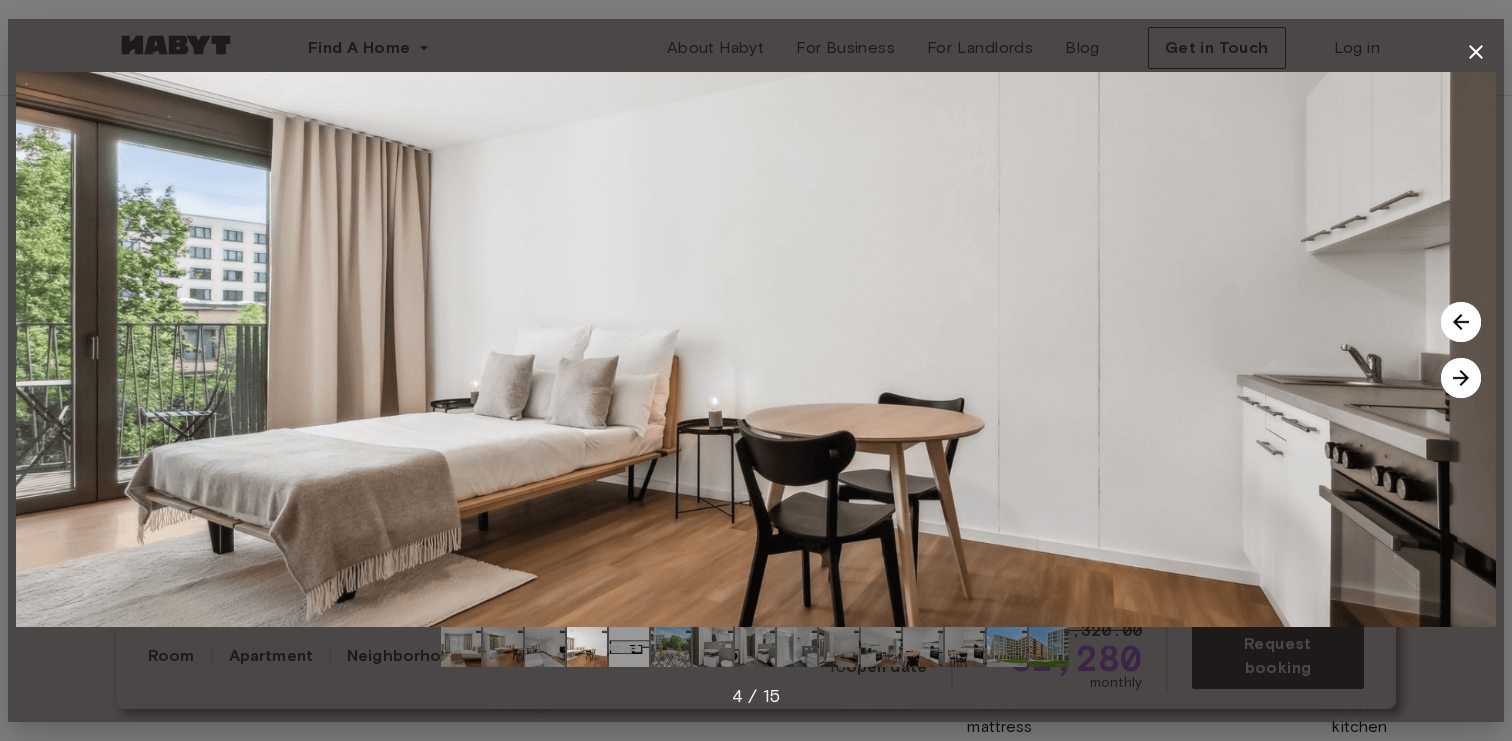click at bounding box center (1461, 378) 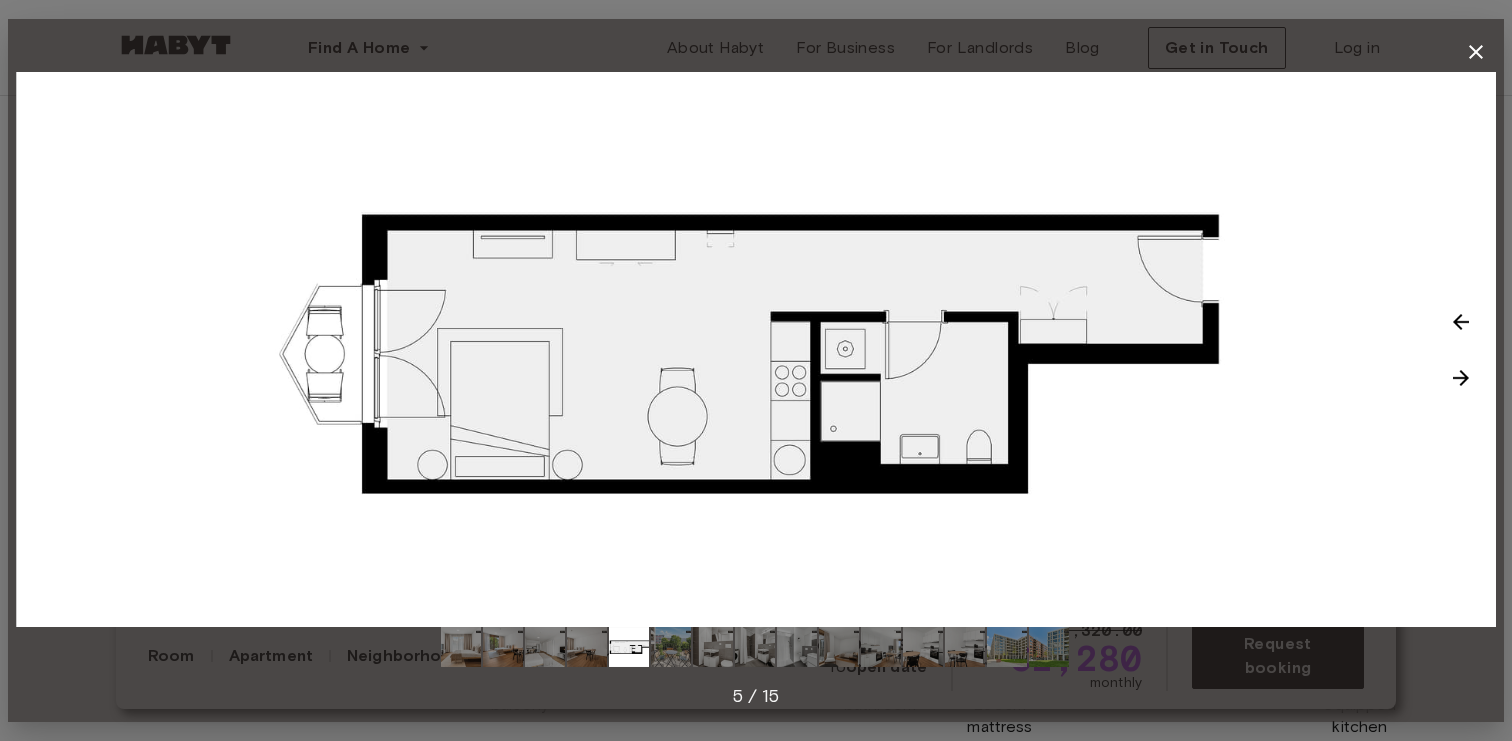 click at bounding box center [1461, 378] 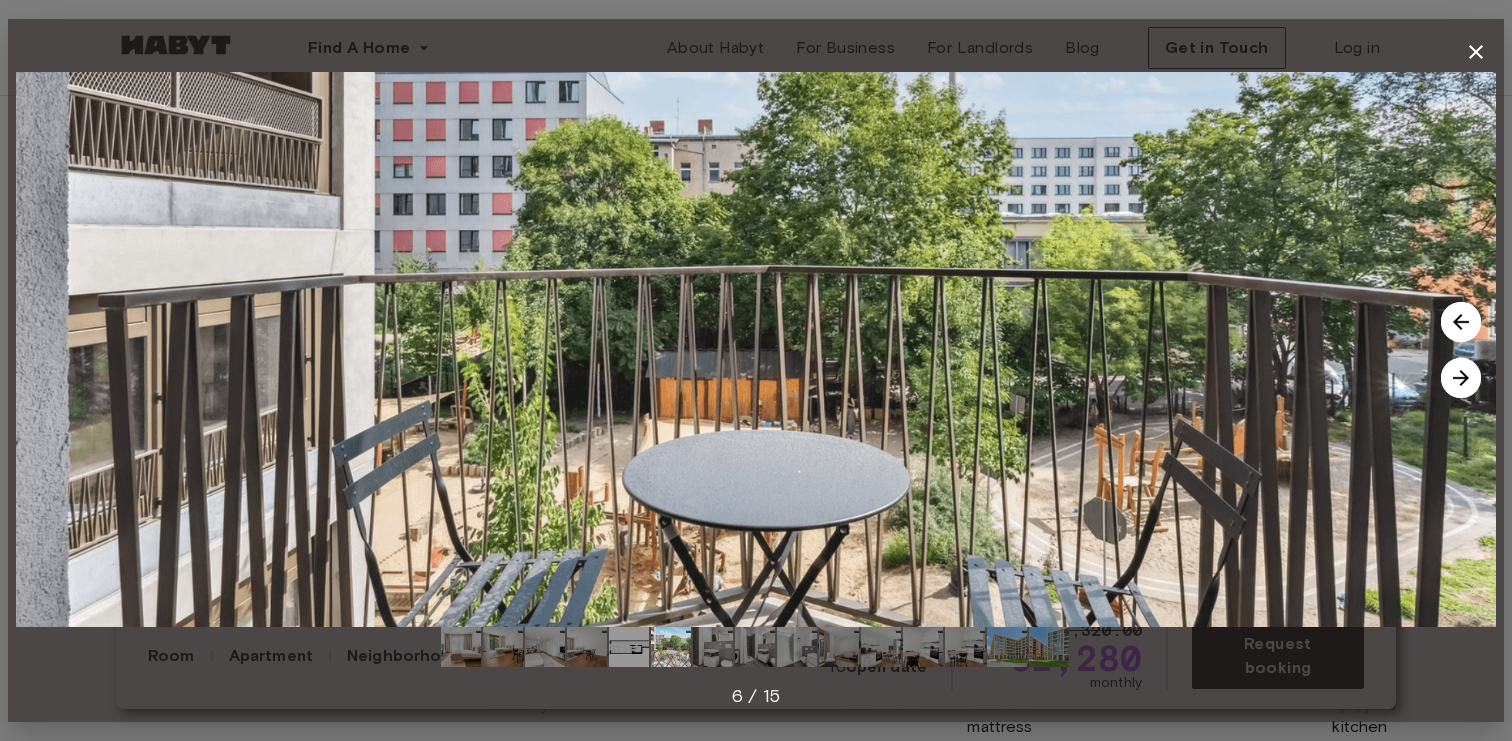 click at bounding box center (1461, 378) 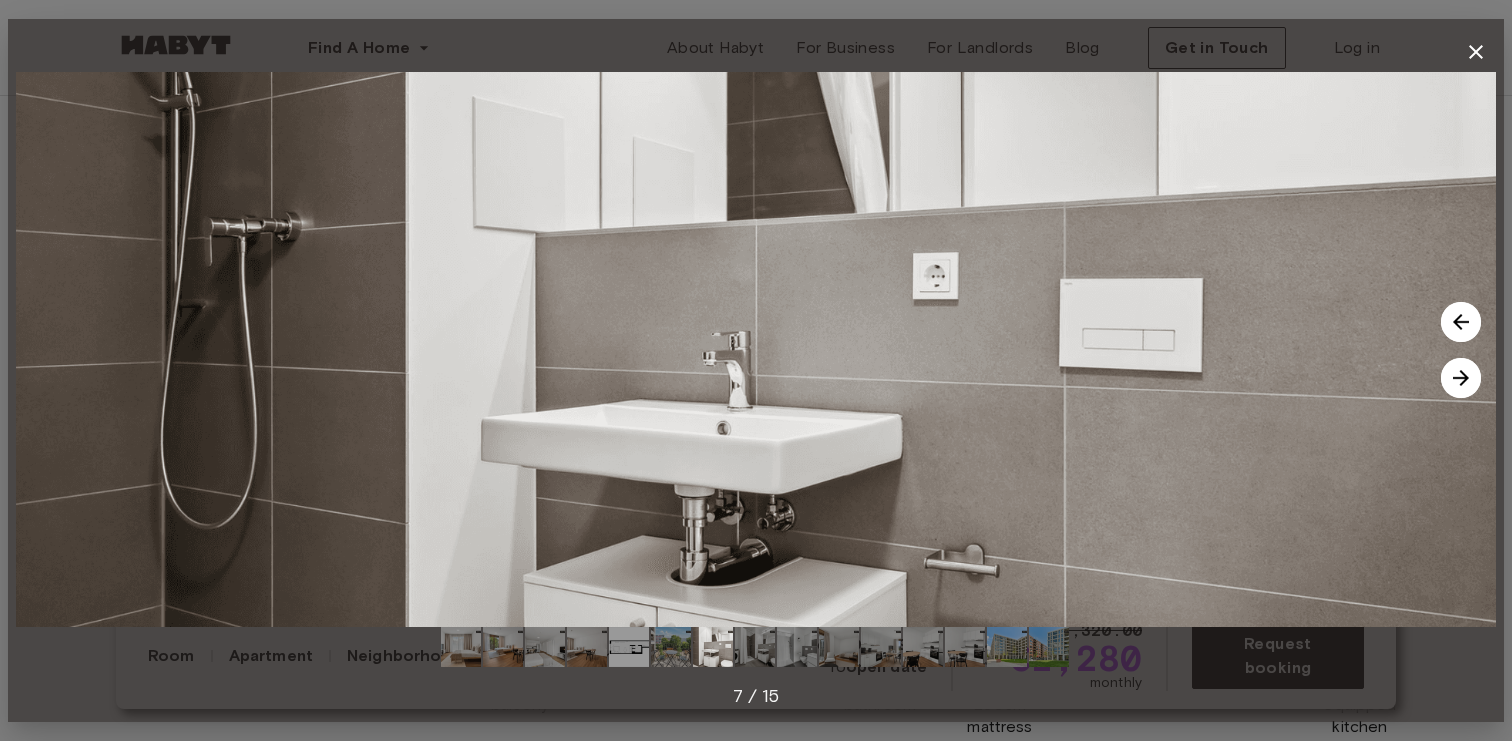 click at bounding box center [1461, 378] 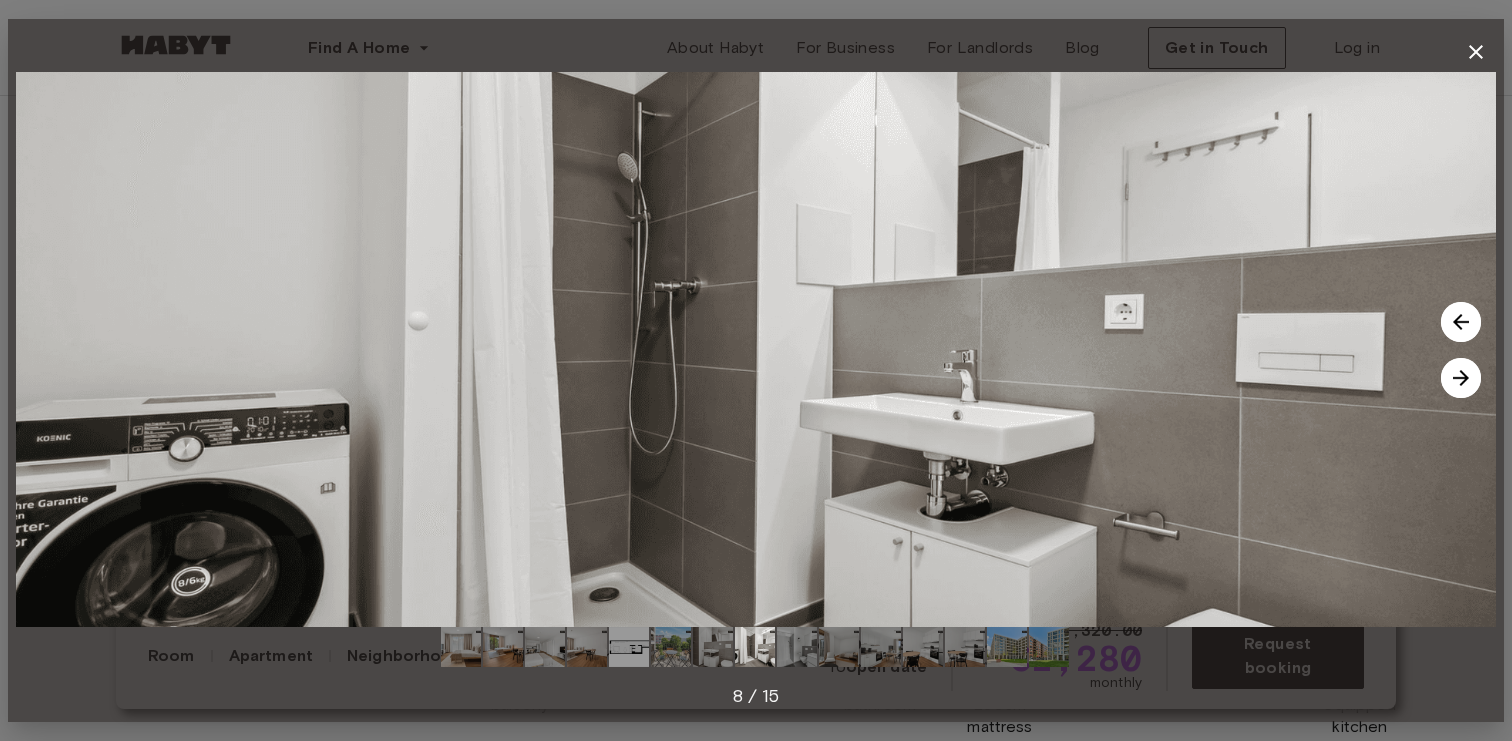 click 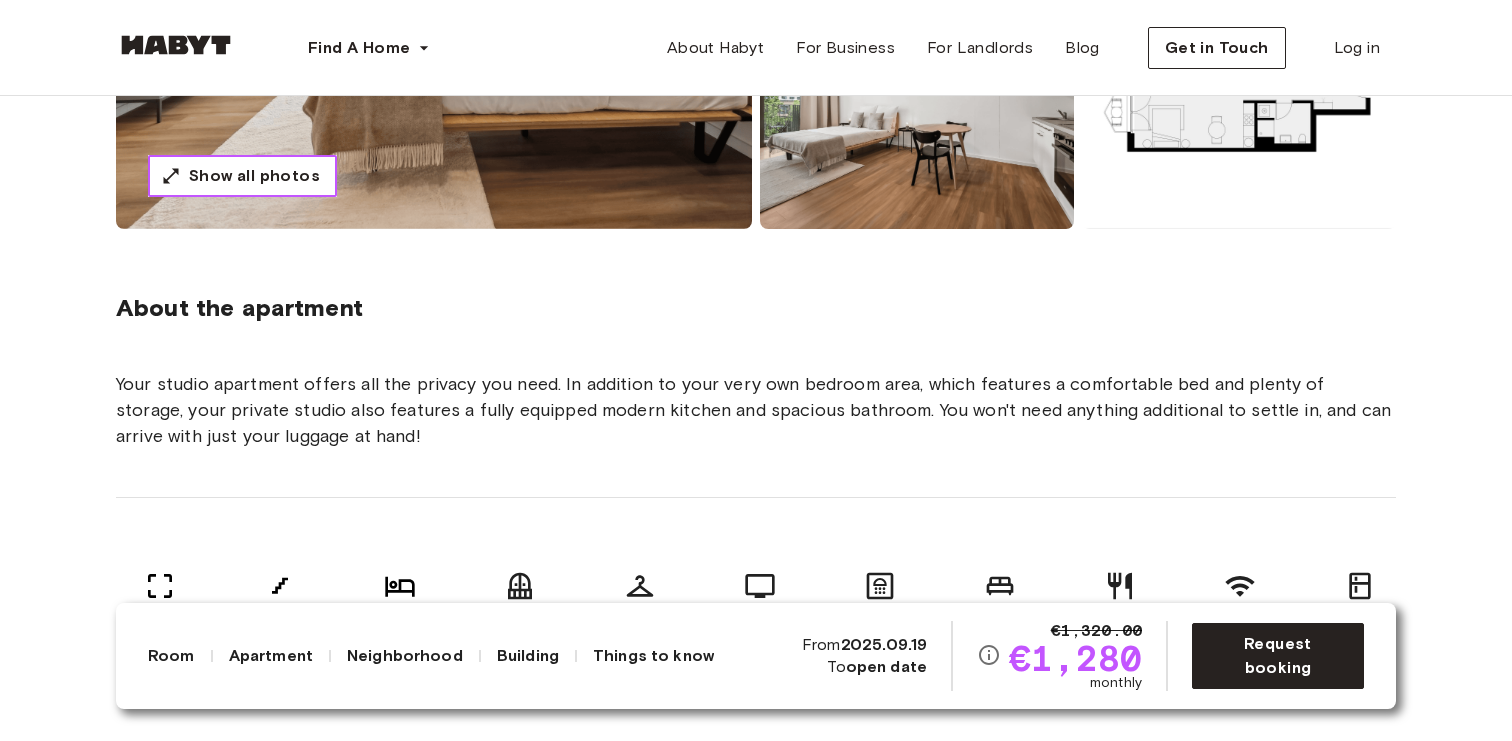 scroll, scrollTop: 542, scrollLeft: 0, axis: vertical 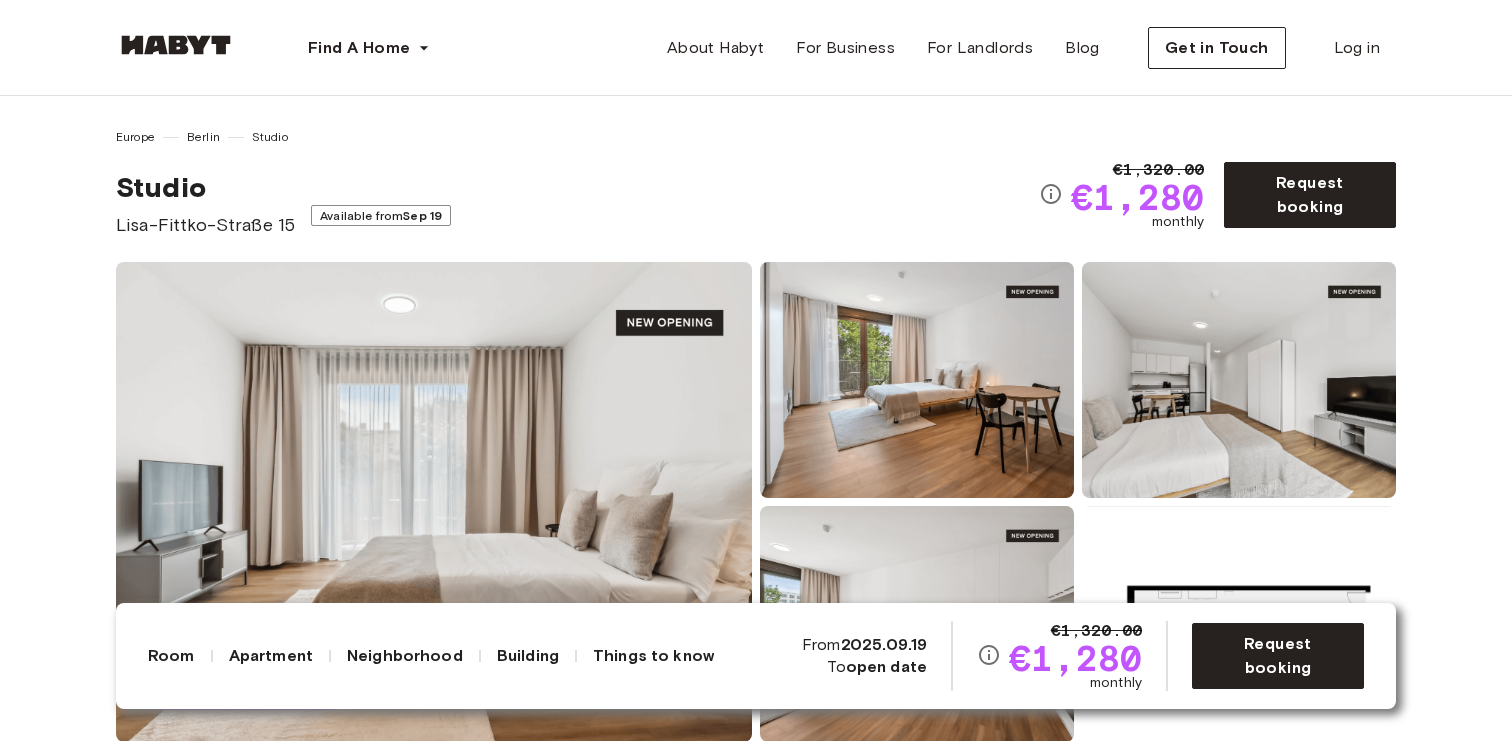 type 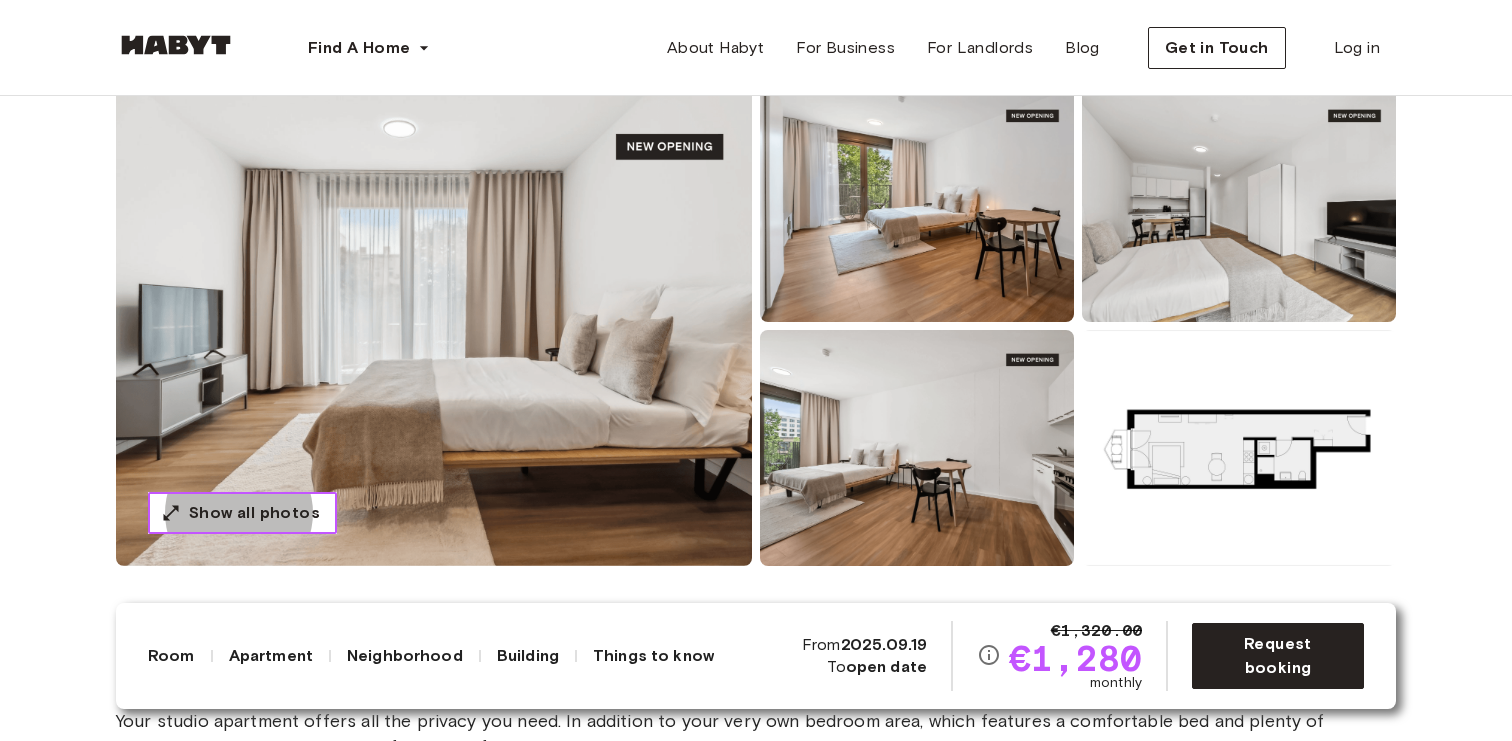 scroll, scrollTop: 187, scrollLeft: 0, axis: vertical 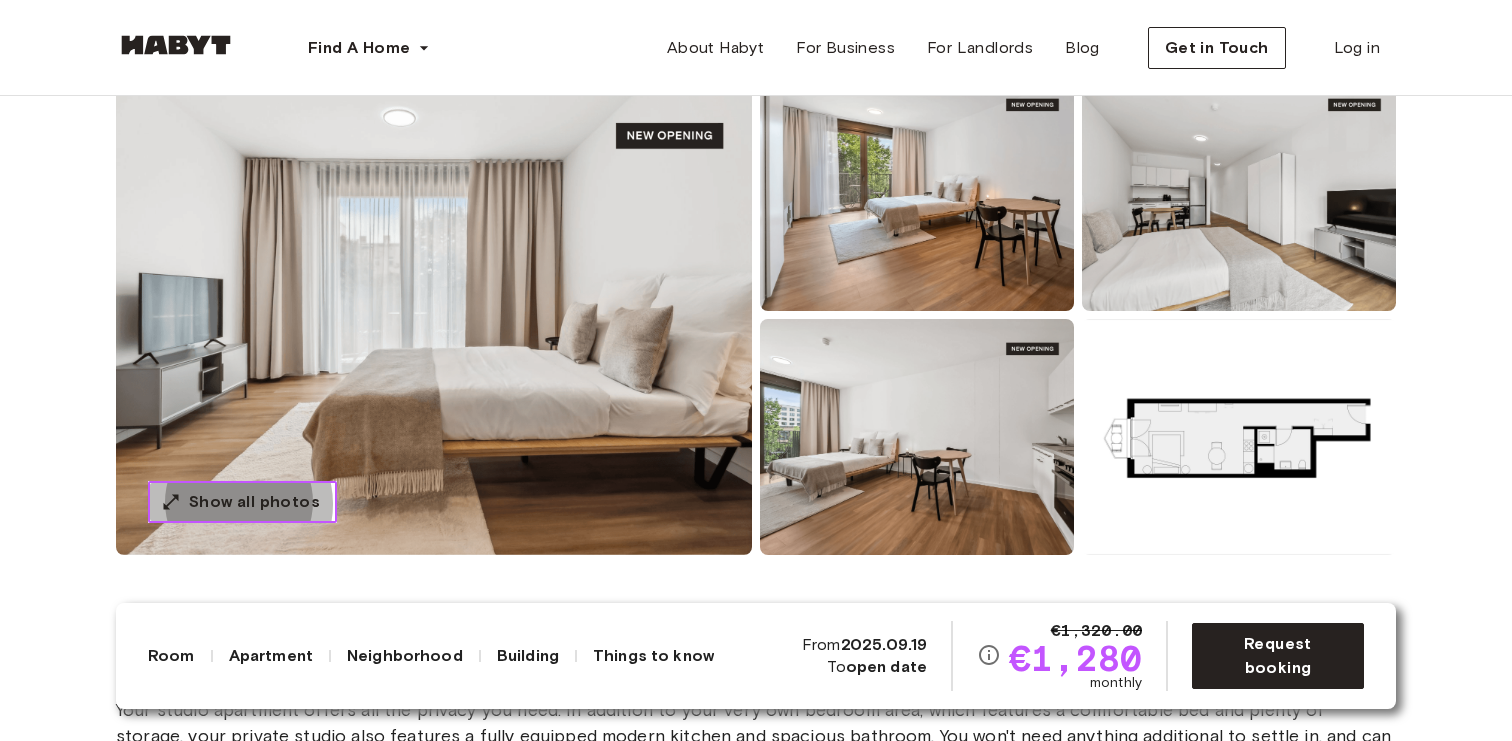 click on "Show all photos" at bounding box center [254, 502] 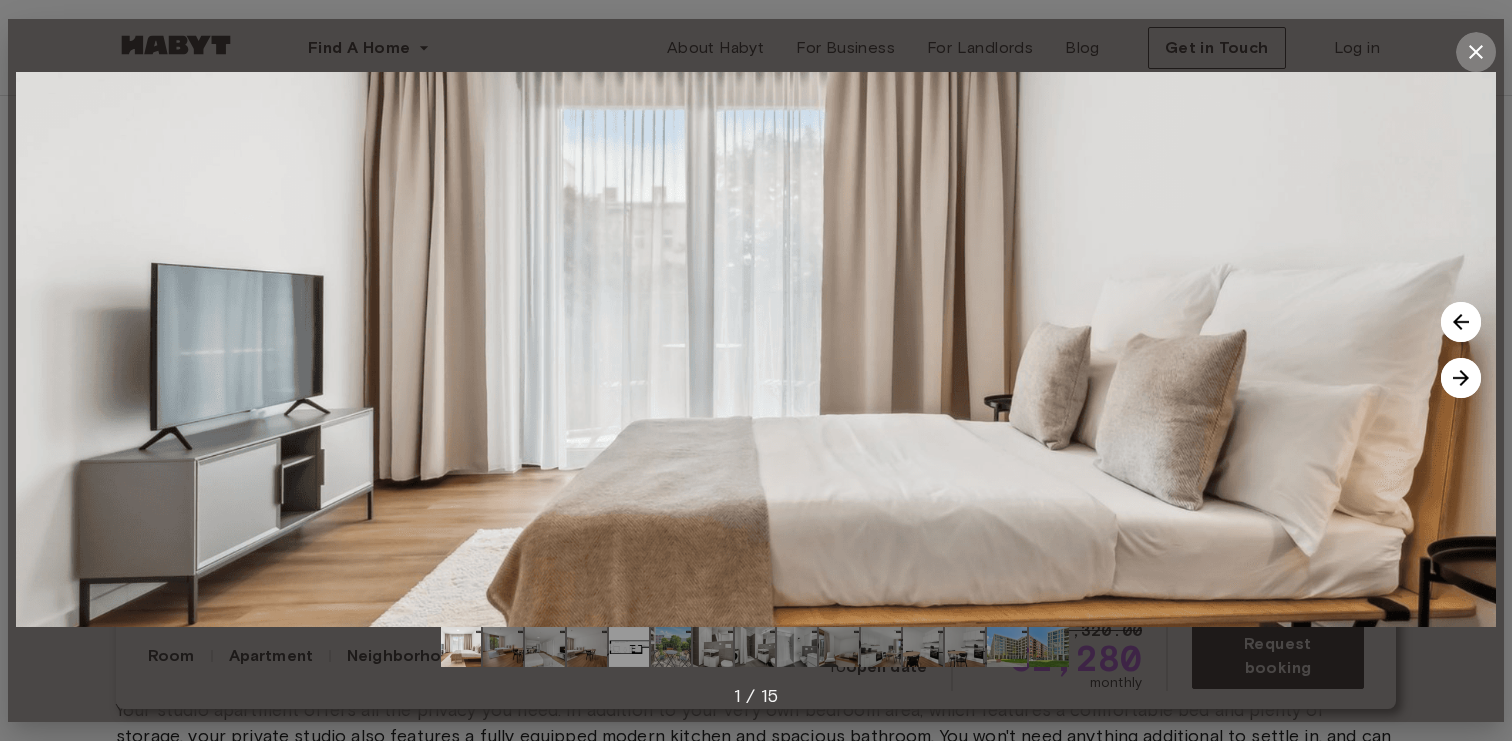 click 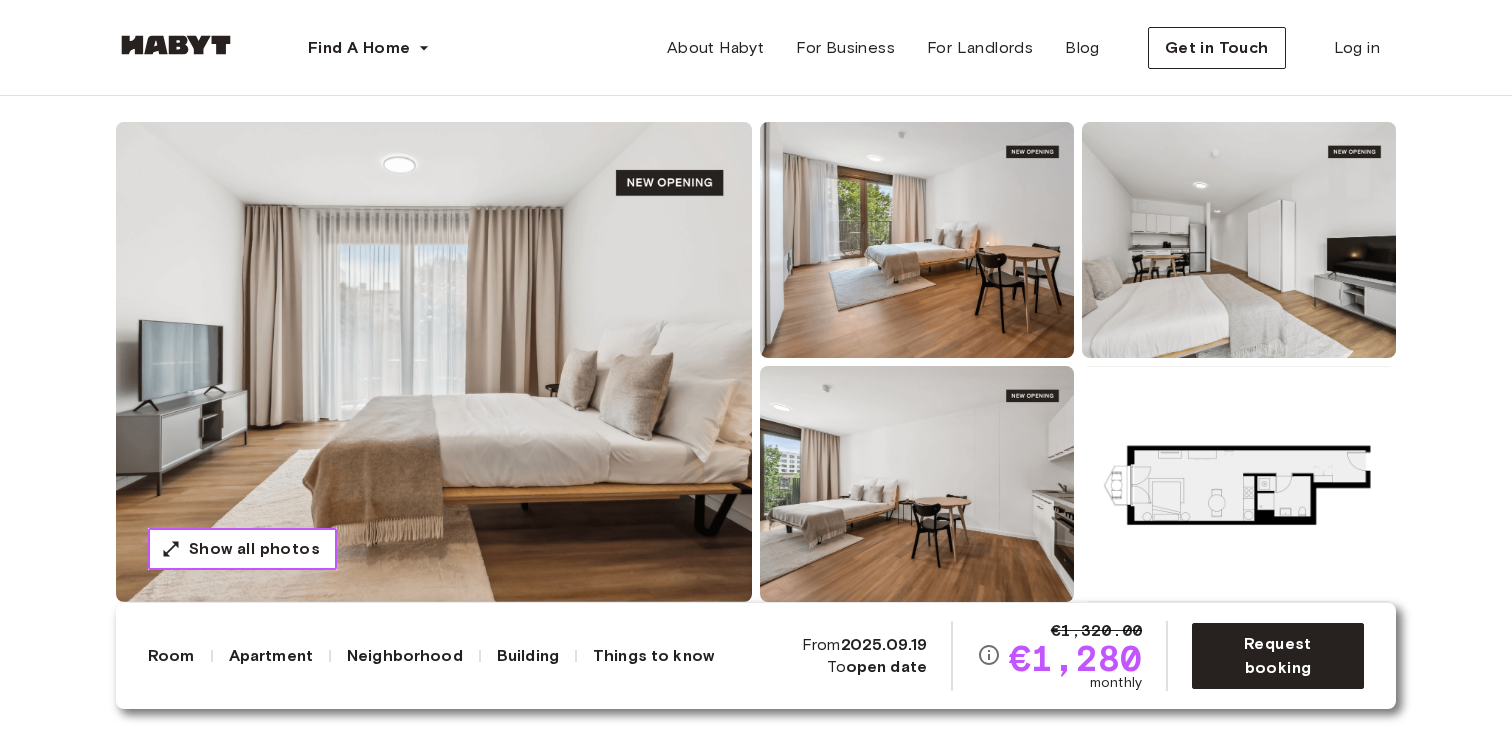 scroll, scrollTop: 137, scrollLeft: 0, axis: vertical 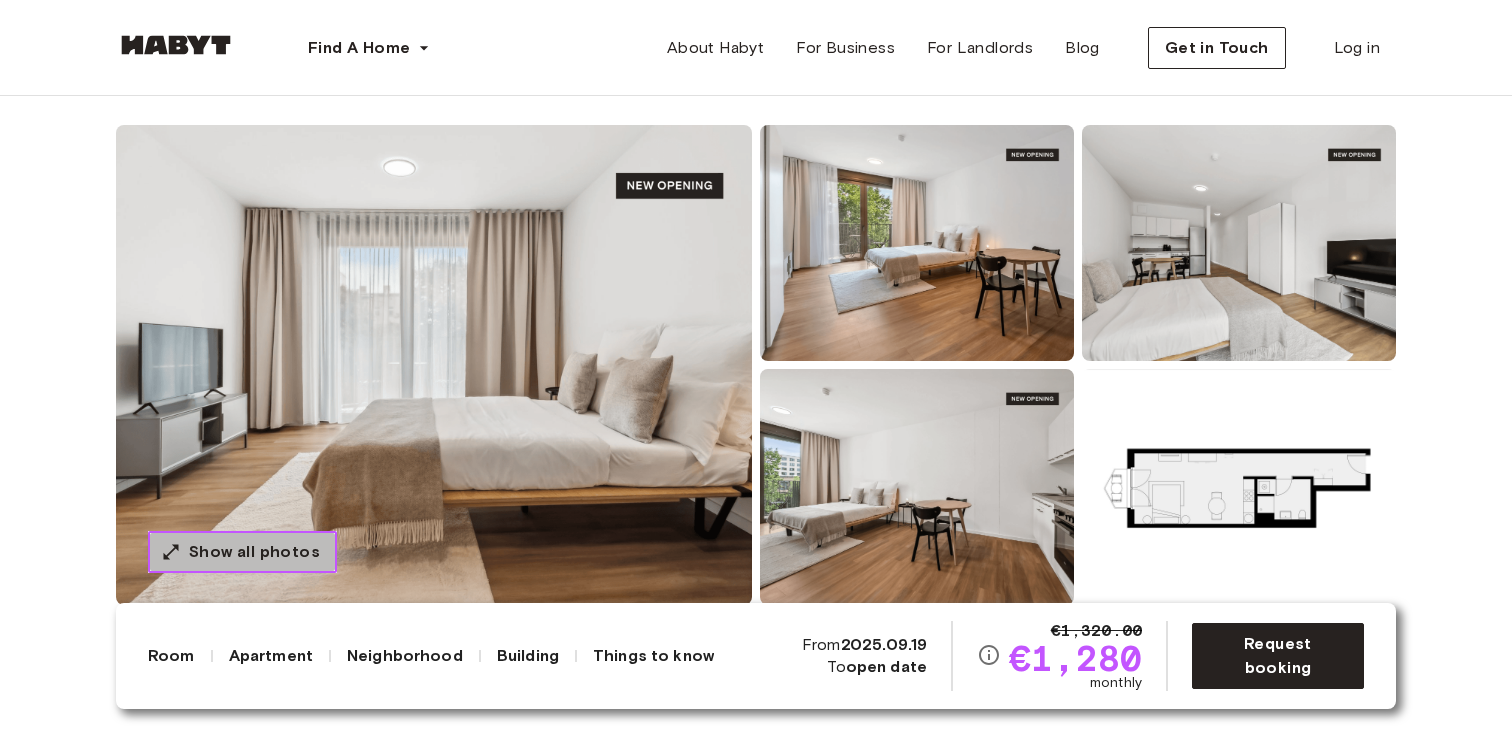 click on "Show all photos" at bounding box center [254, 552] 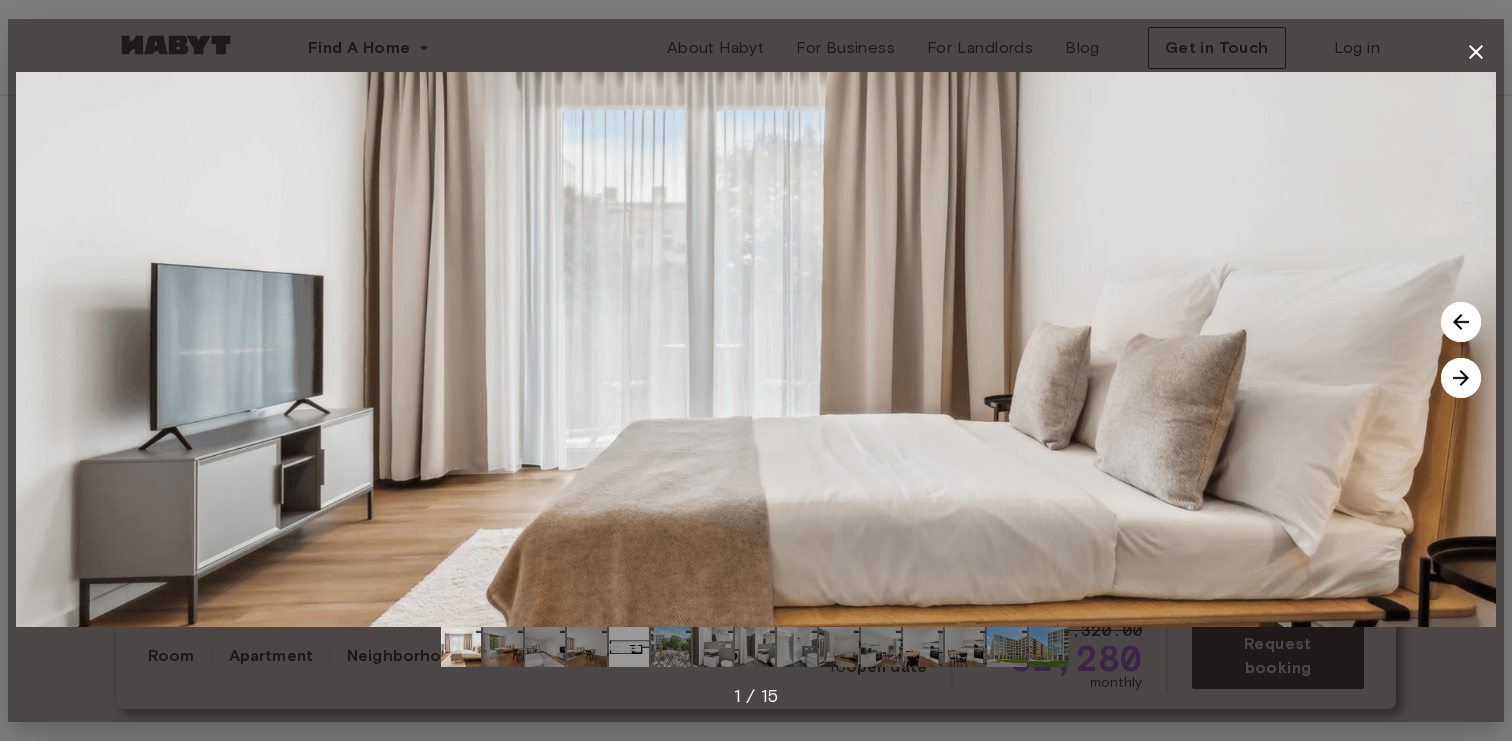 click at bounding box center (1461, 378) 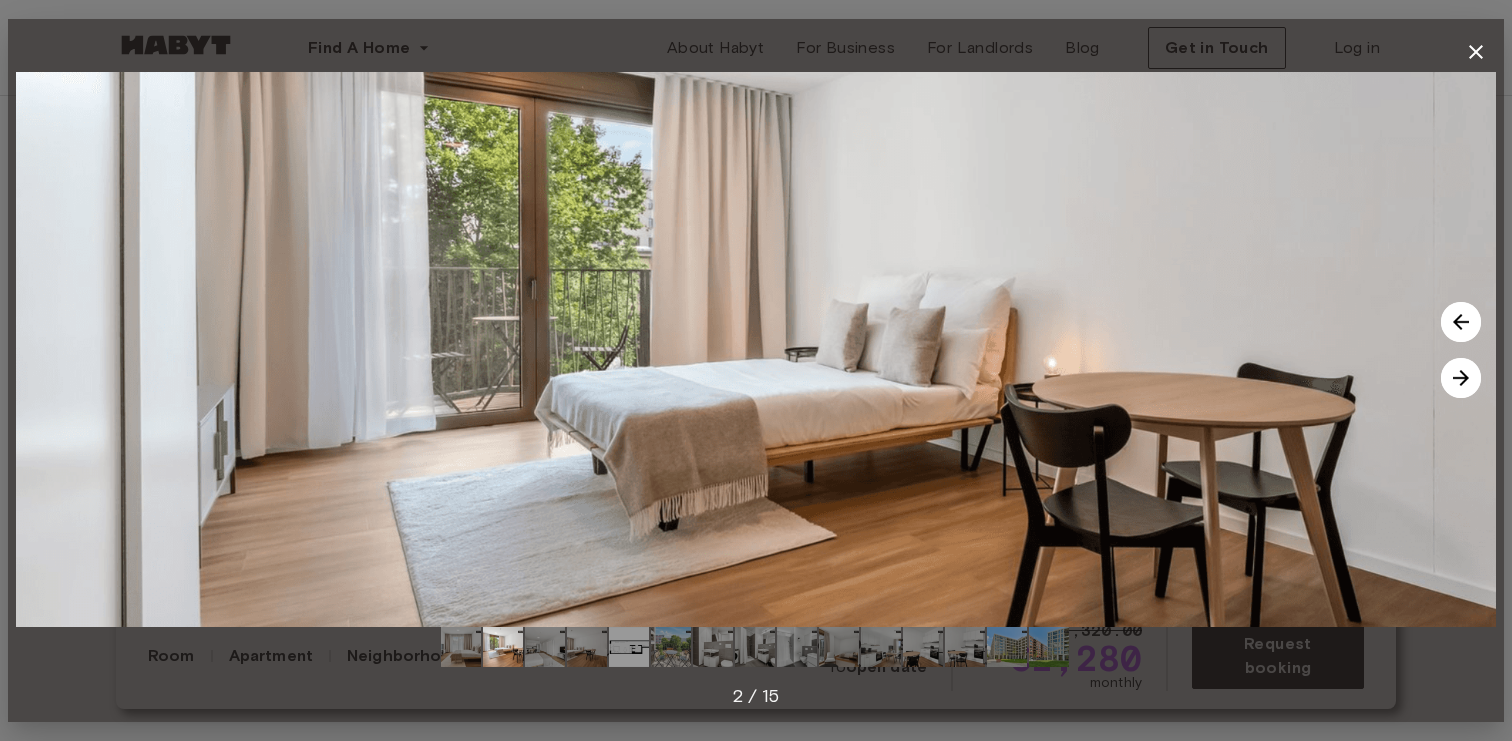 click at bounding box center (1461, 378) 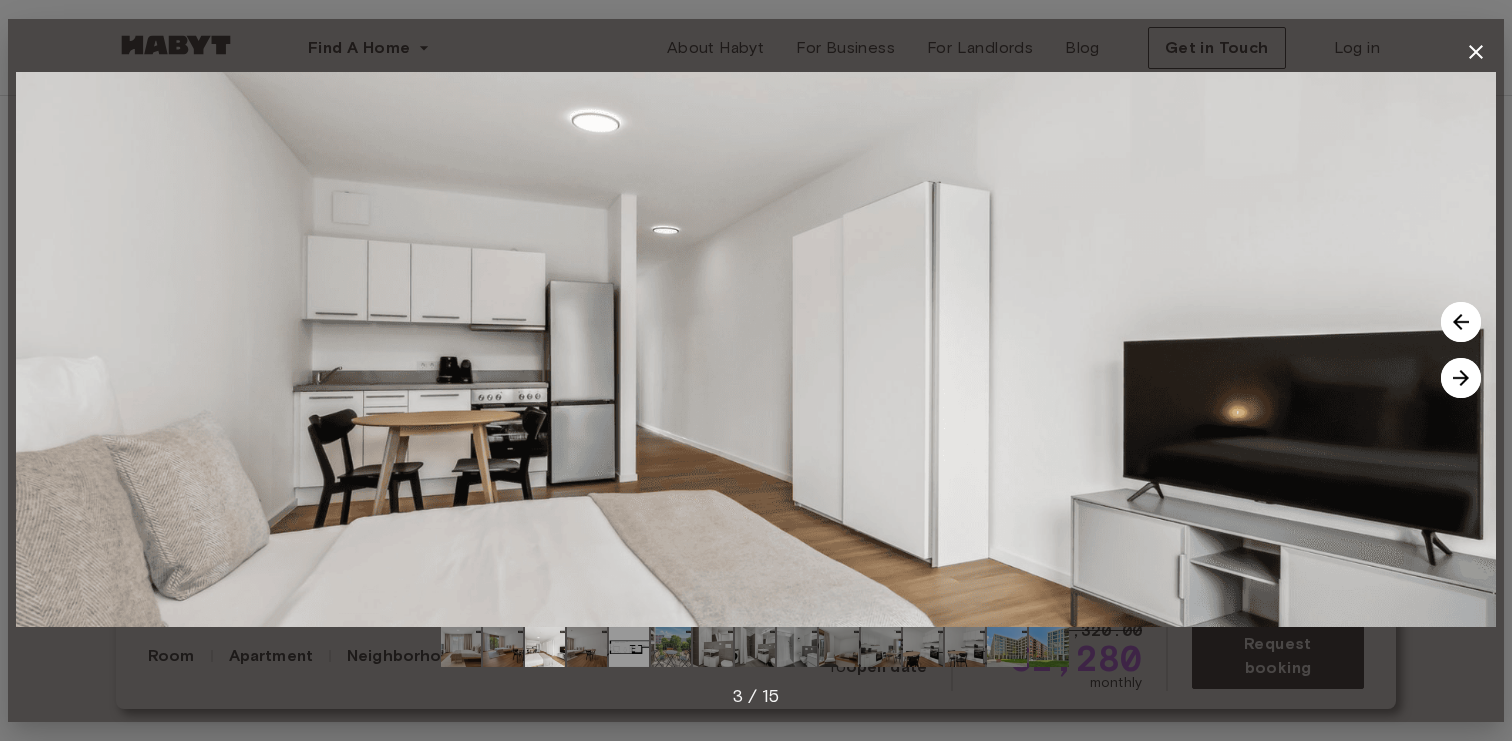 click at bounding box center (1461, 322) 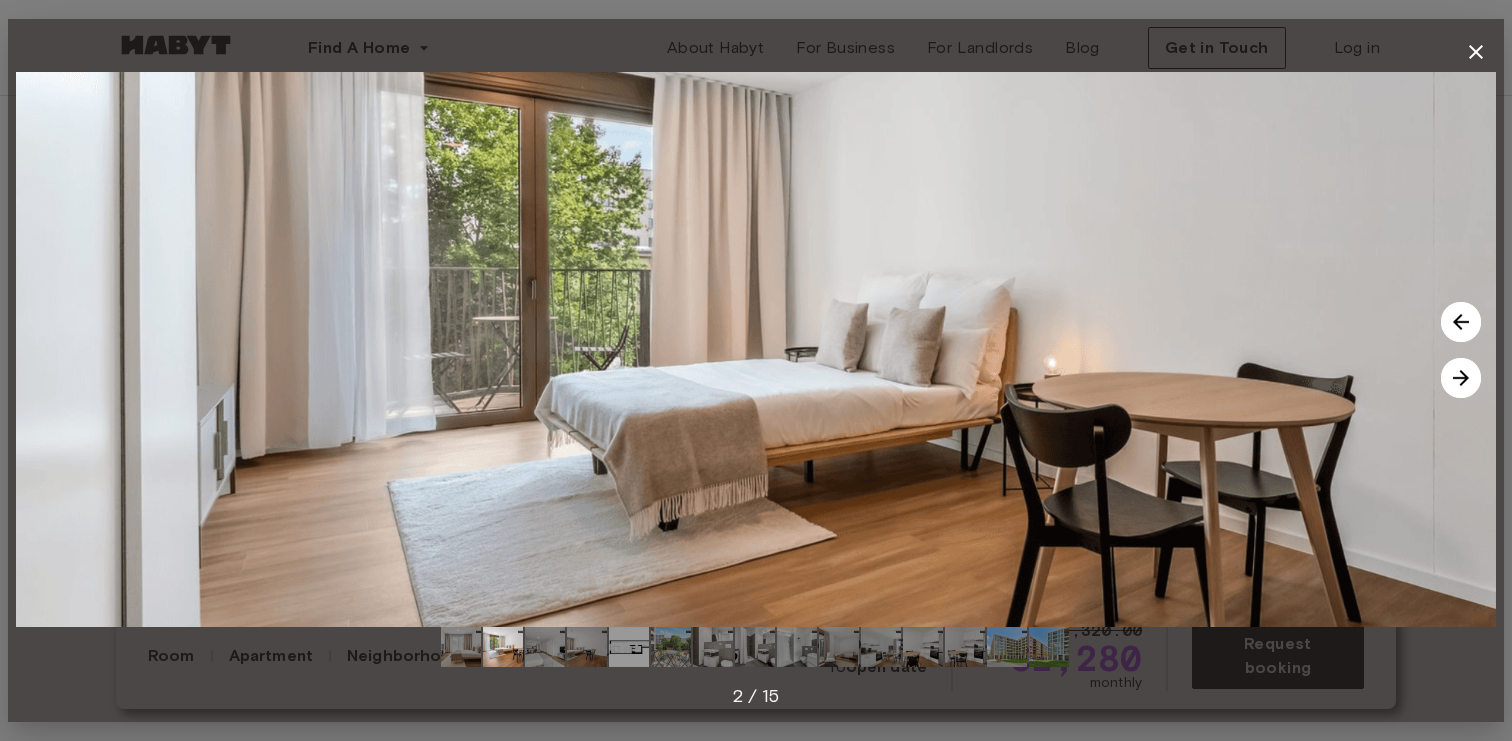 click at bounding box center [1461, 378] 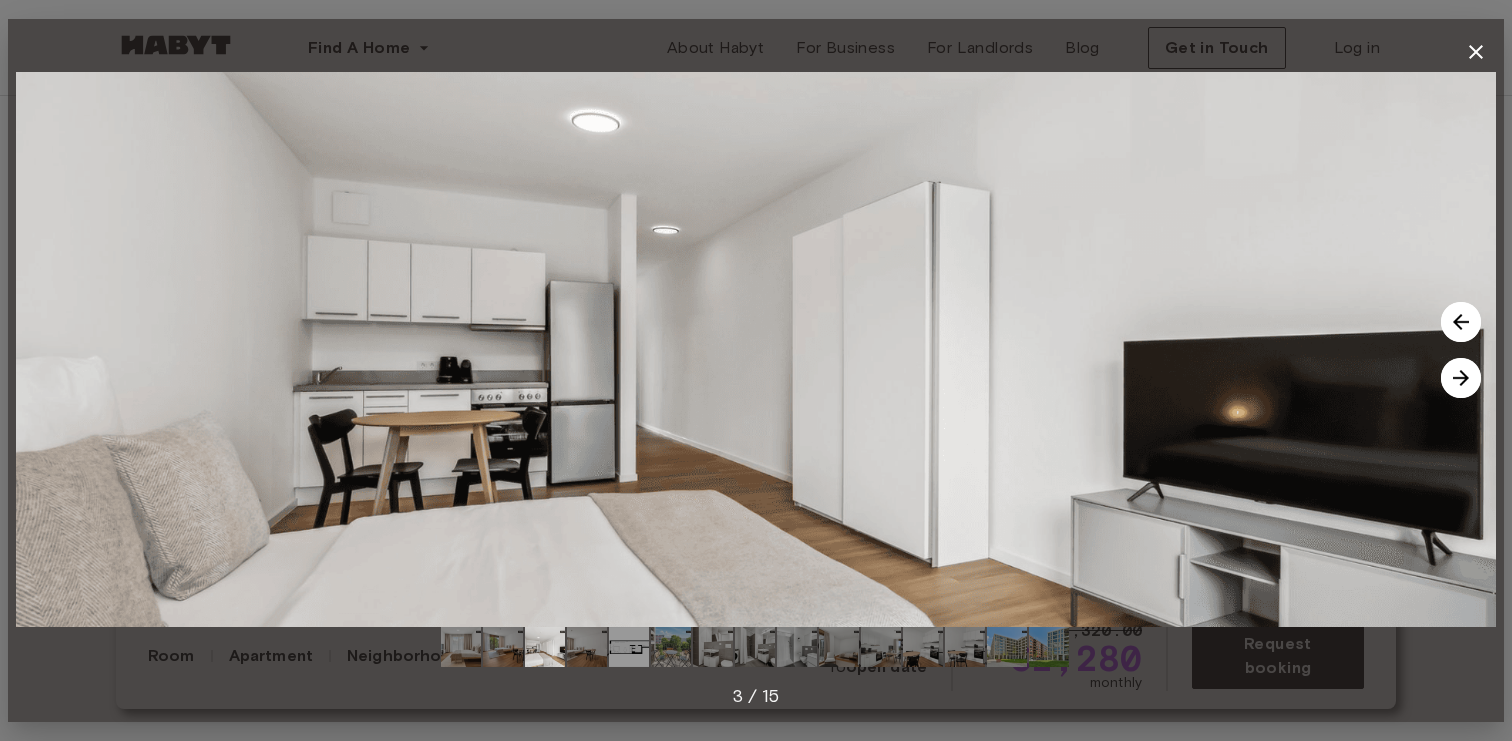 click at bounding box center [1461, 378] 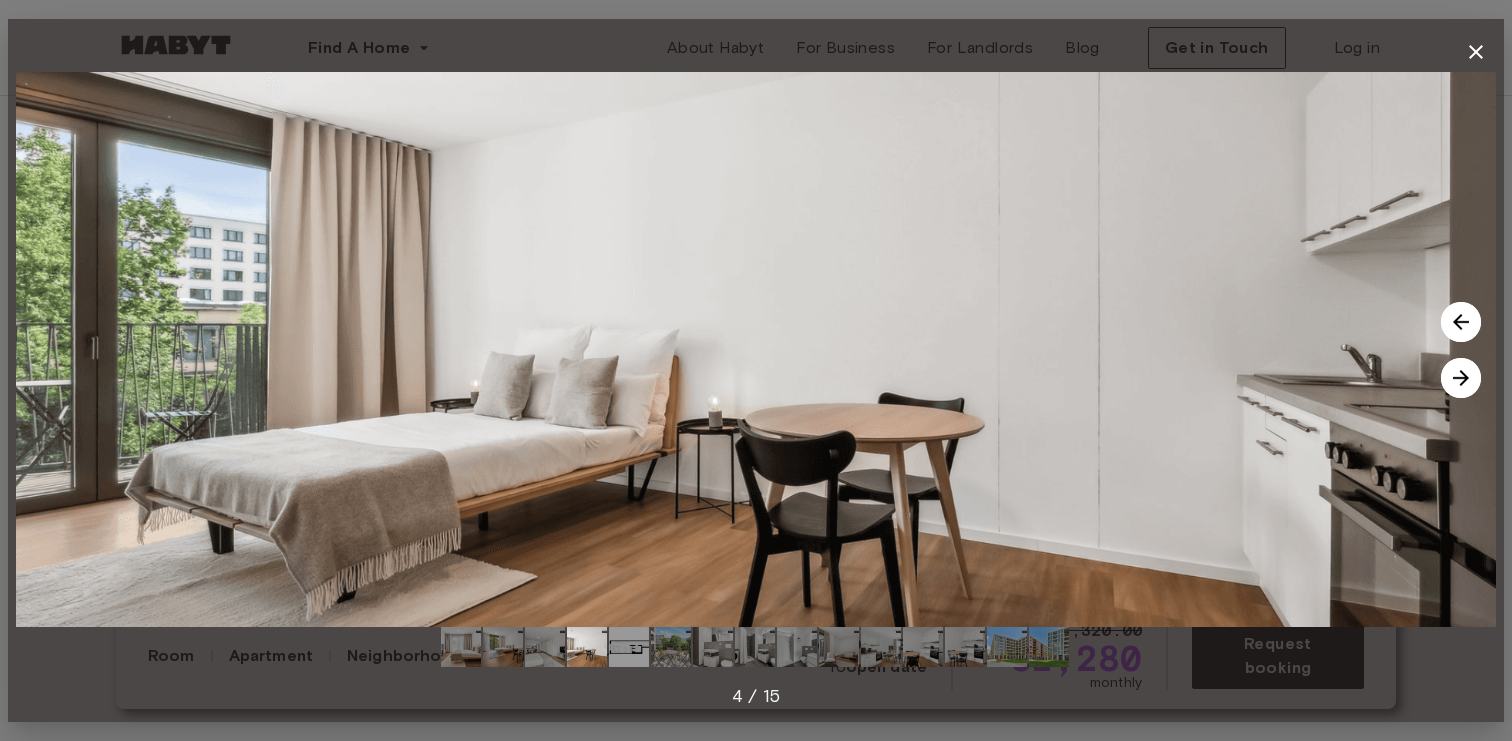 click at bounding box center (1461, 378) 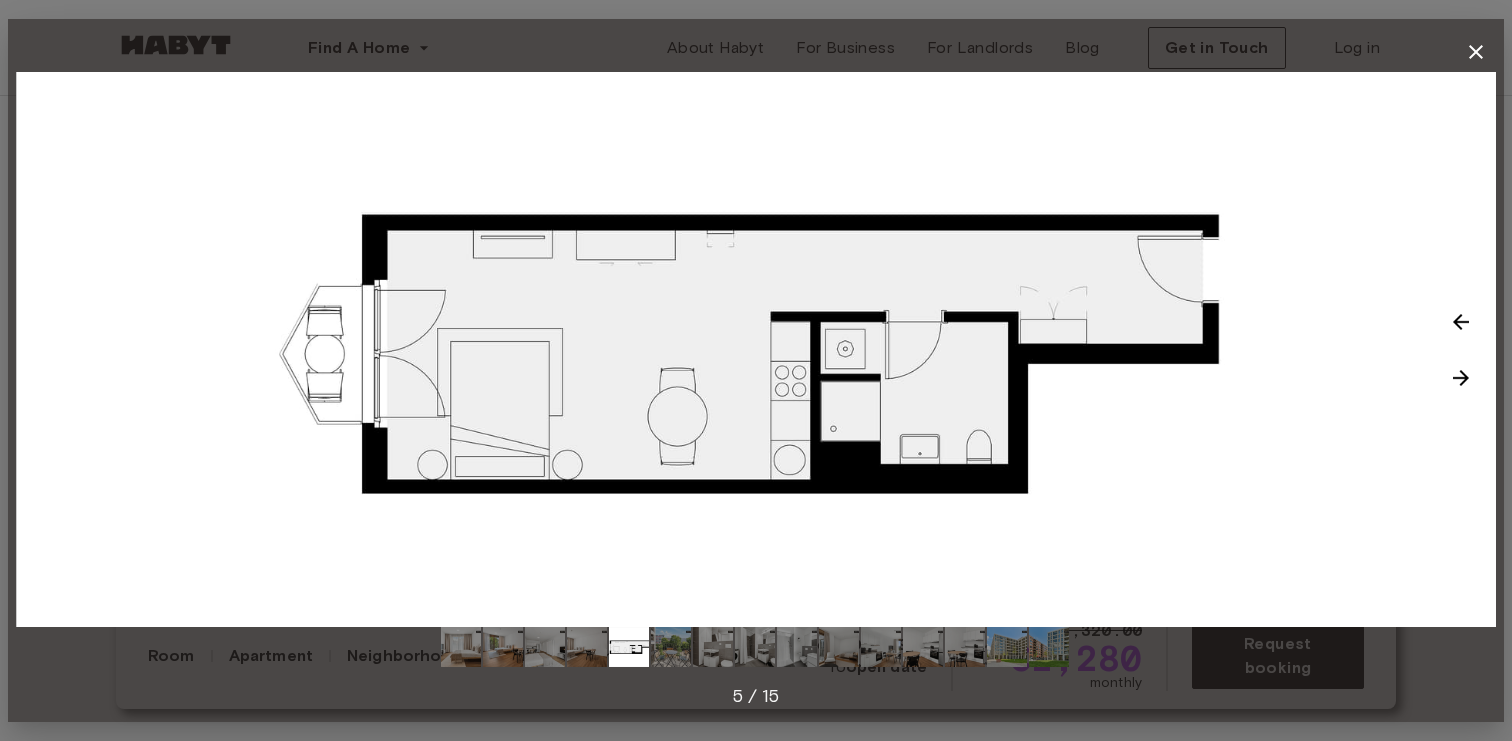 click at bounding box center [1461, 378] 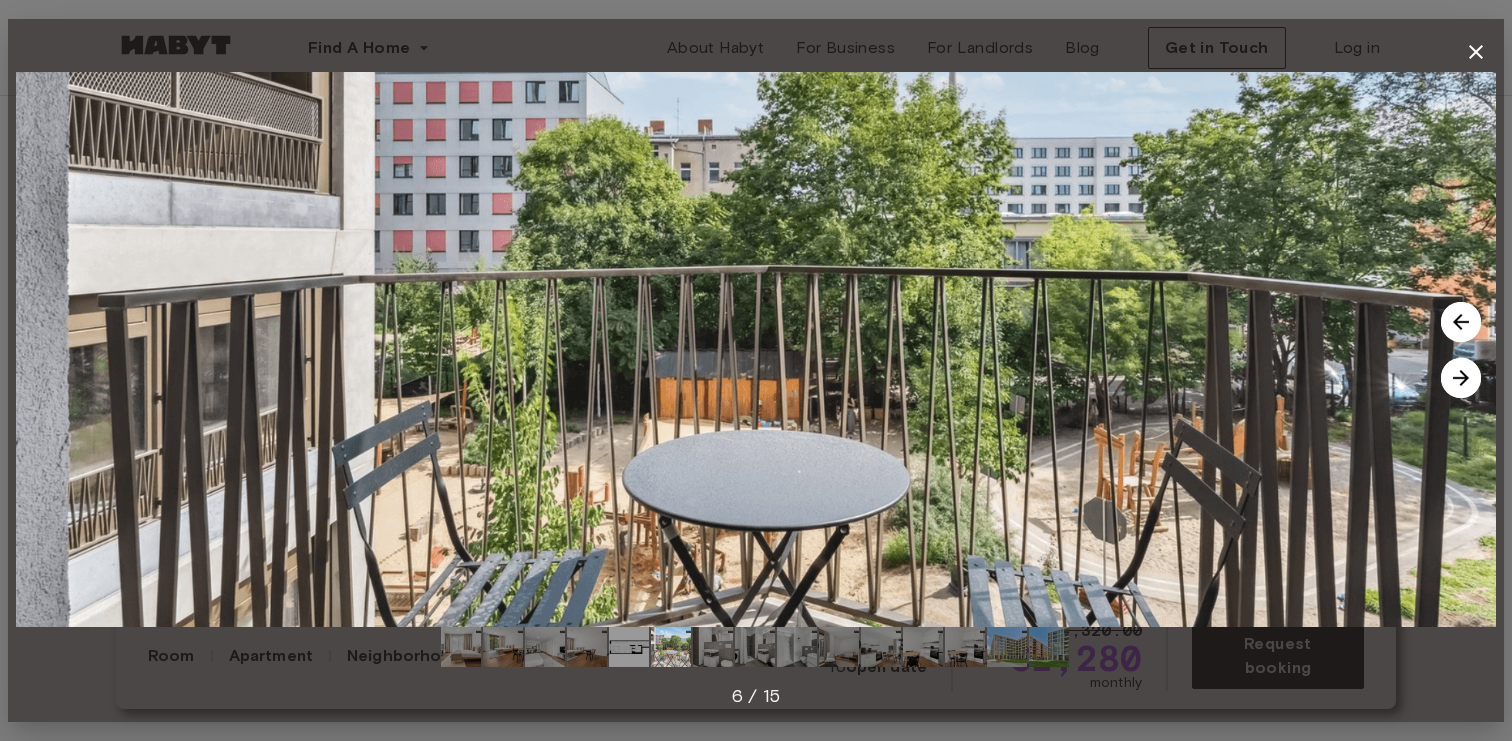 click at bounding box center [1461, 378] 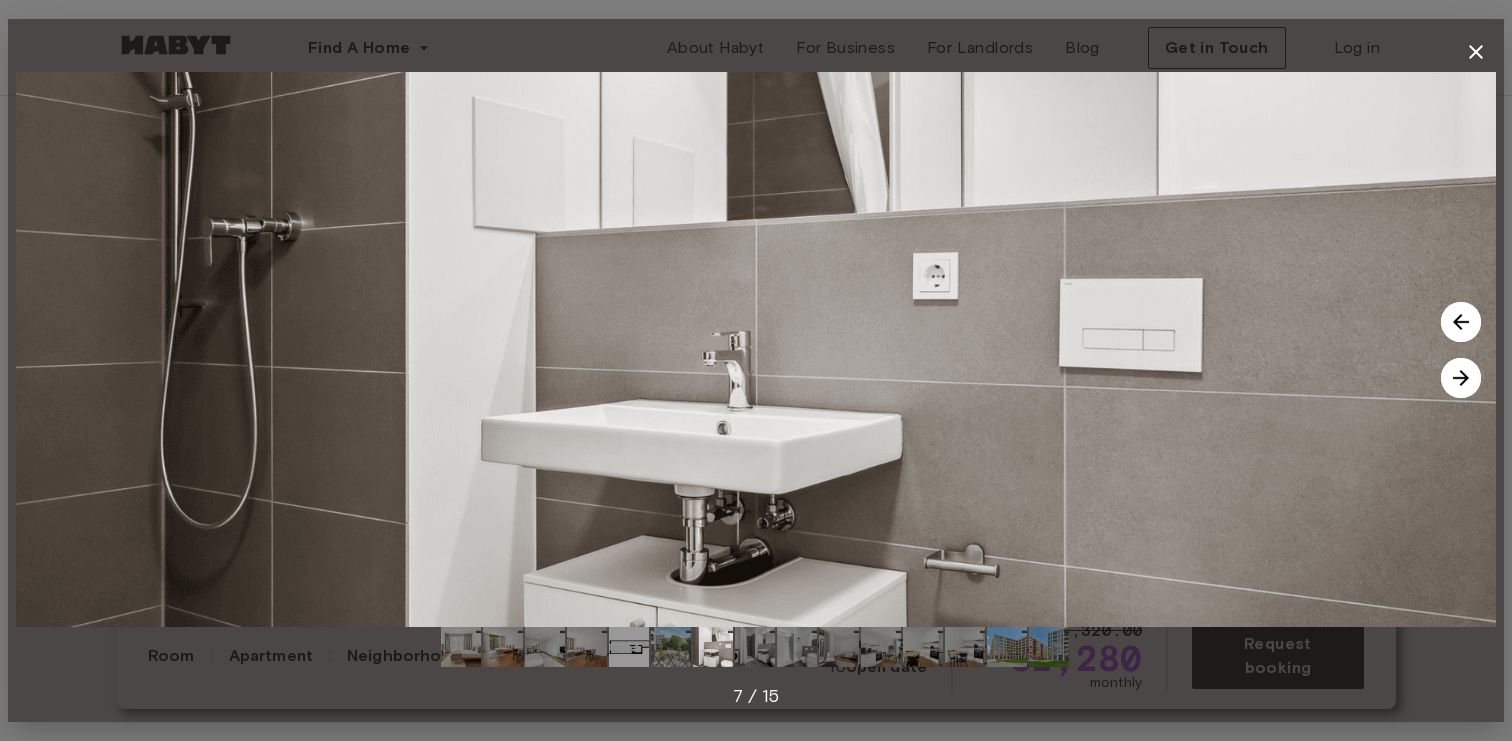 click at bounding box center (1461, 378) 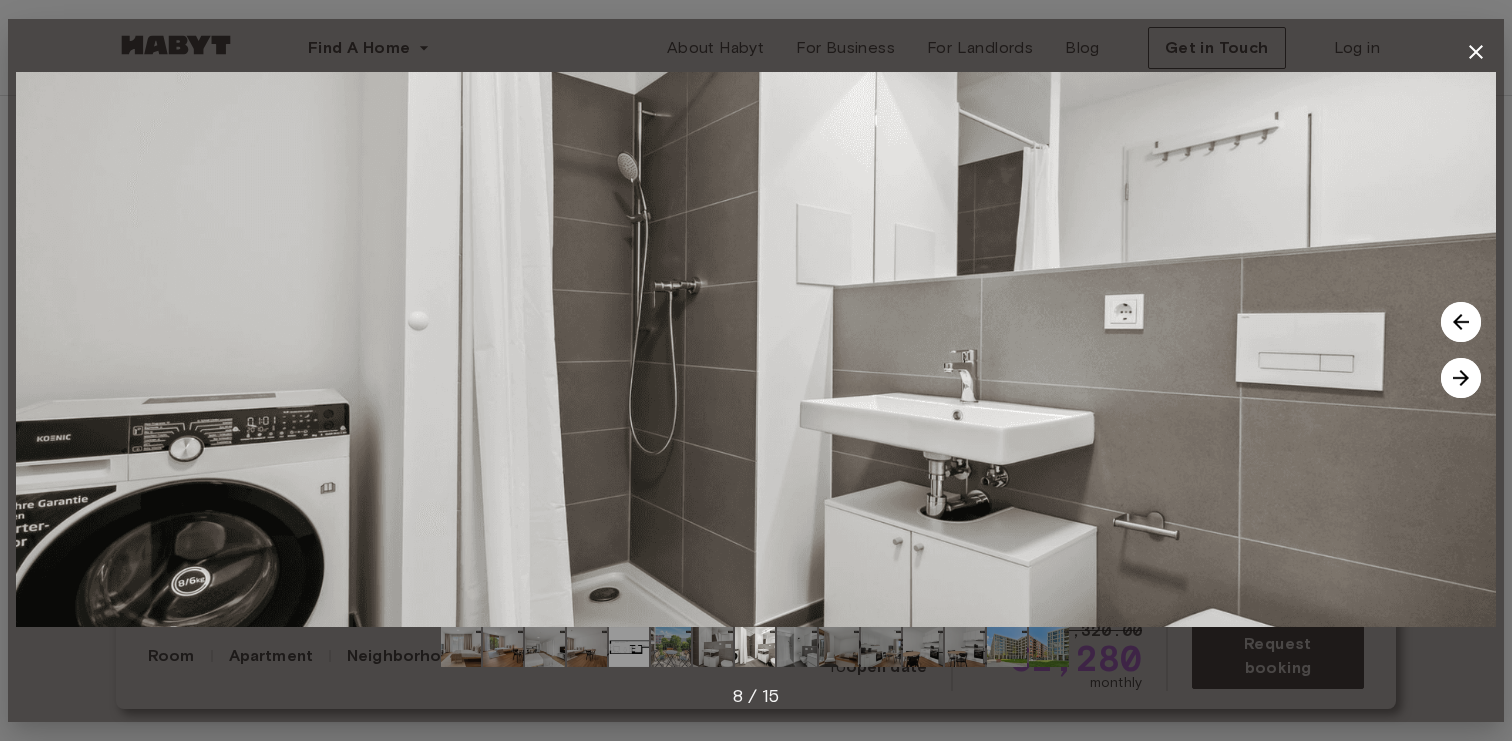 click at bounding box center [1461, 378] 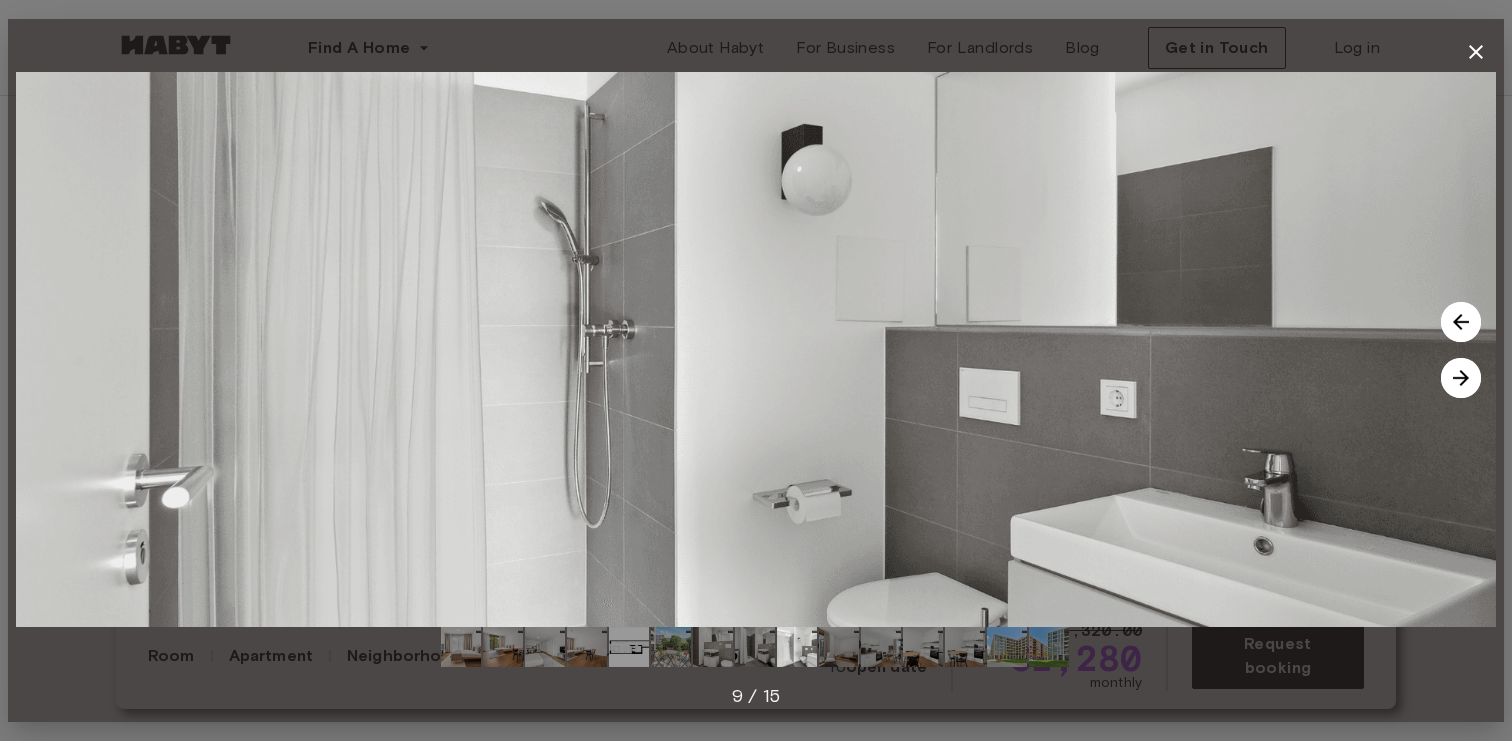 click at bounding box center (1461, 378) 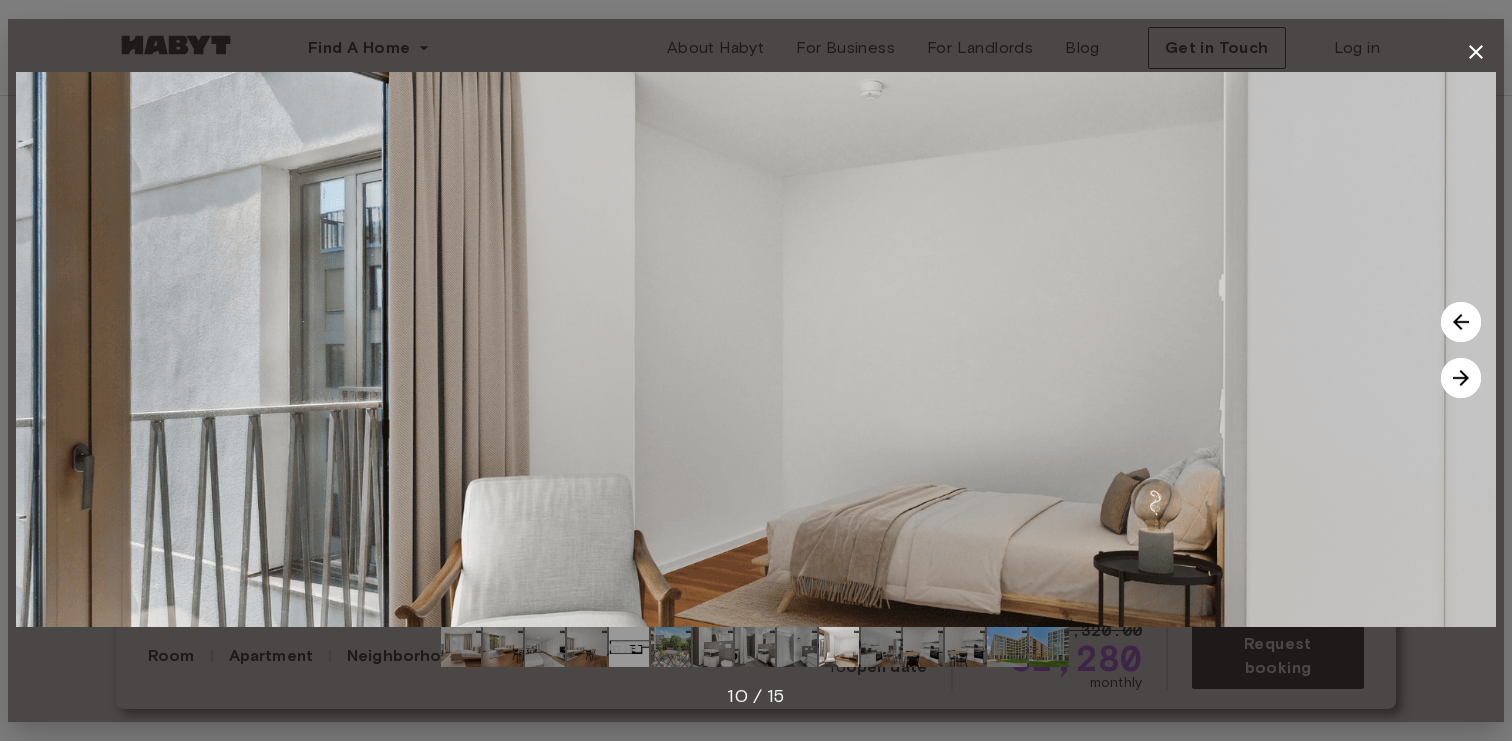 click at bounding box center [1461, 378] 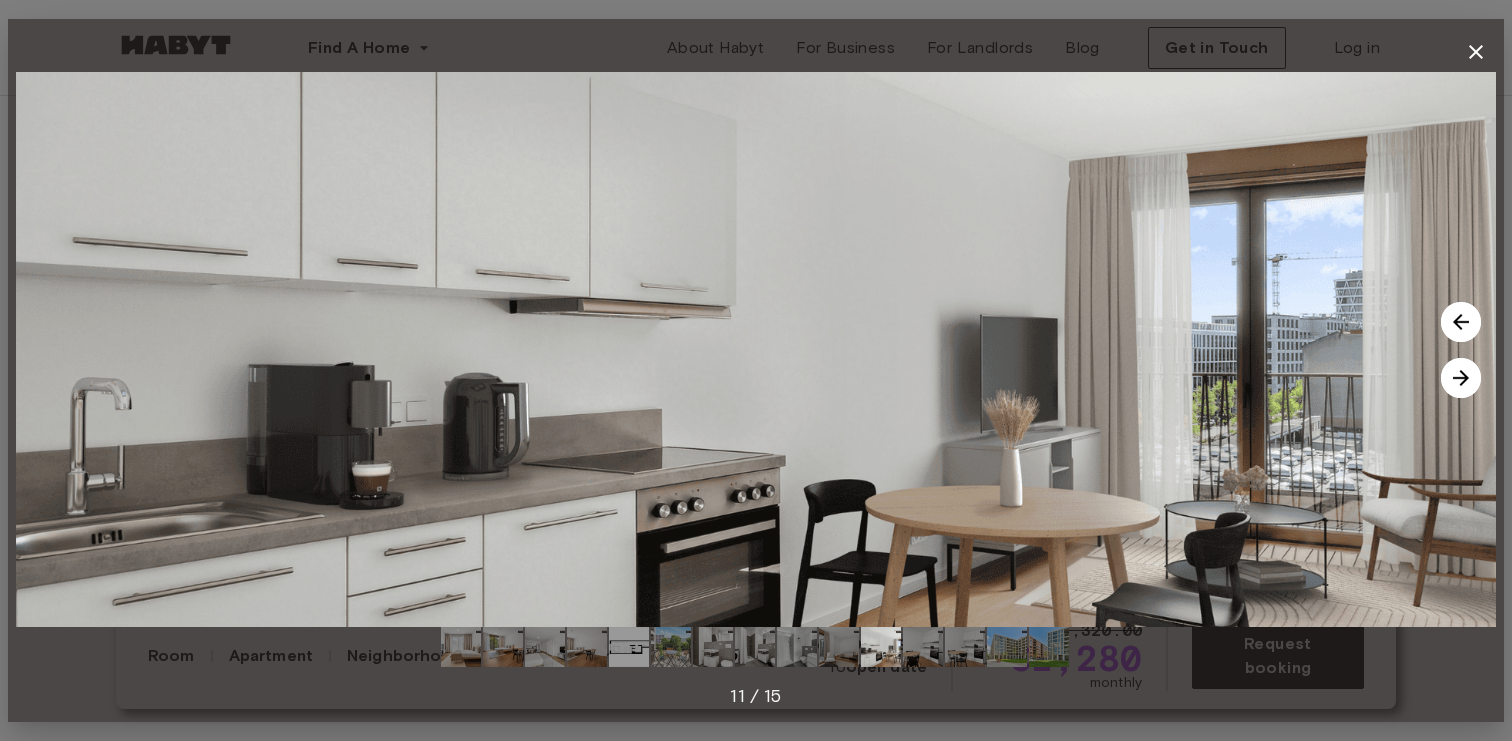 click at bounding box center [1461, 378] 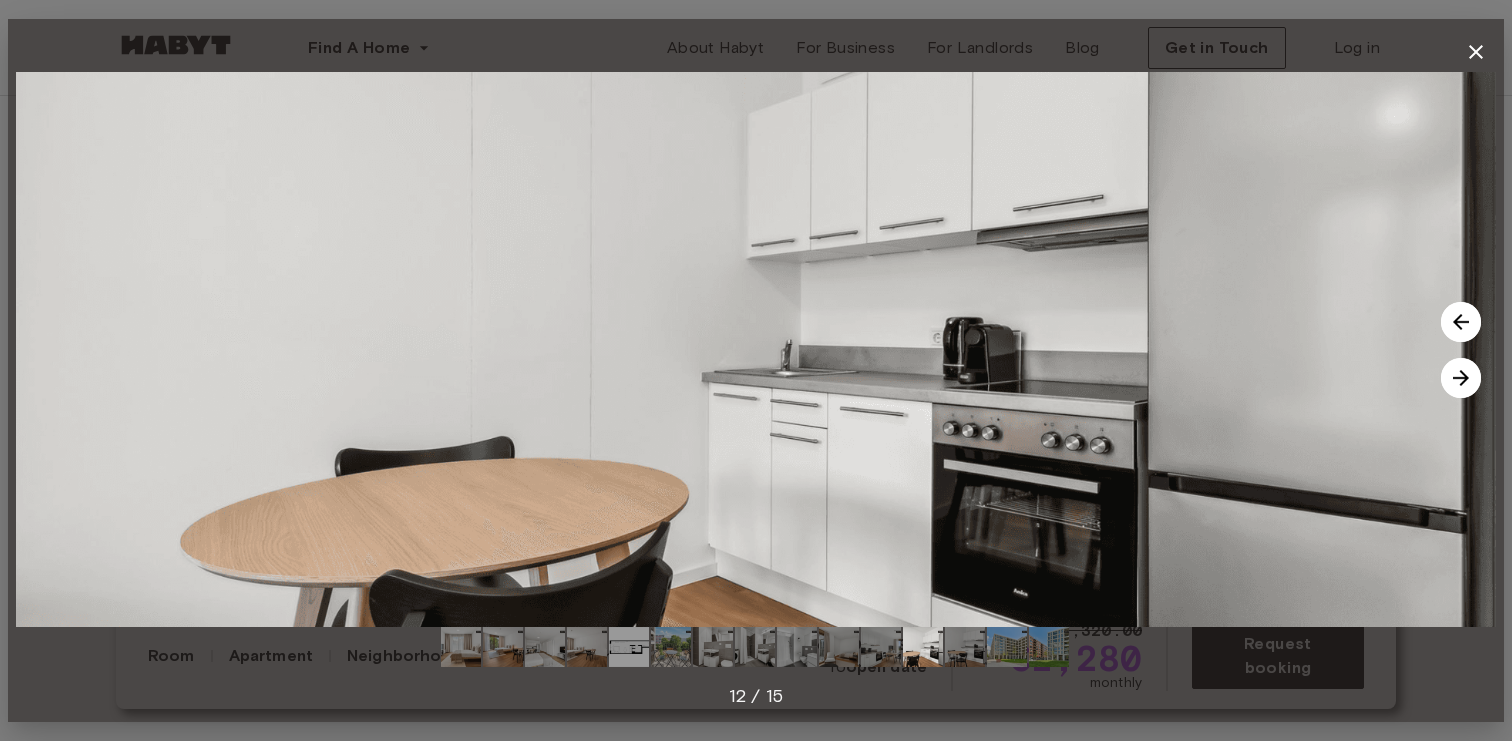 click at bounding box center (1461, 378) 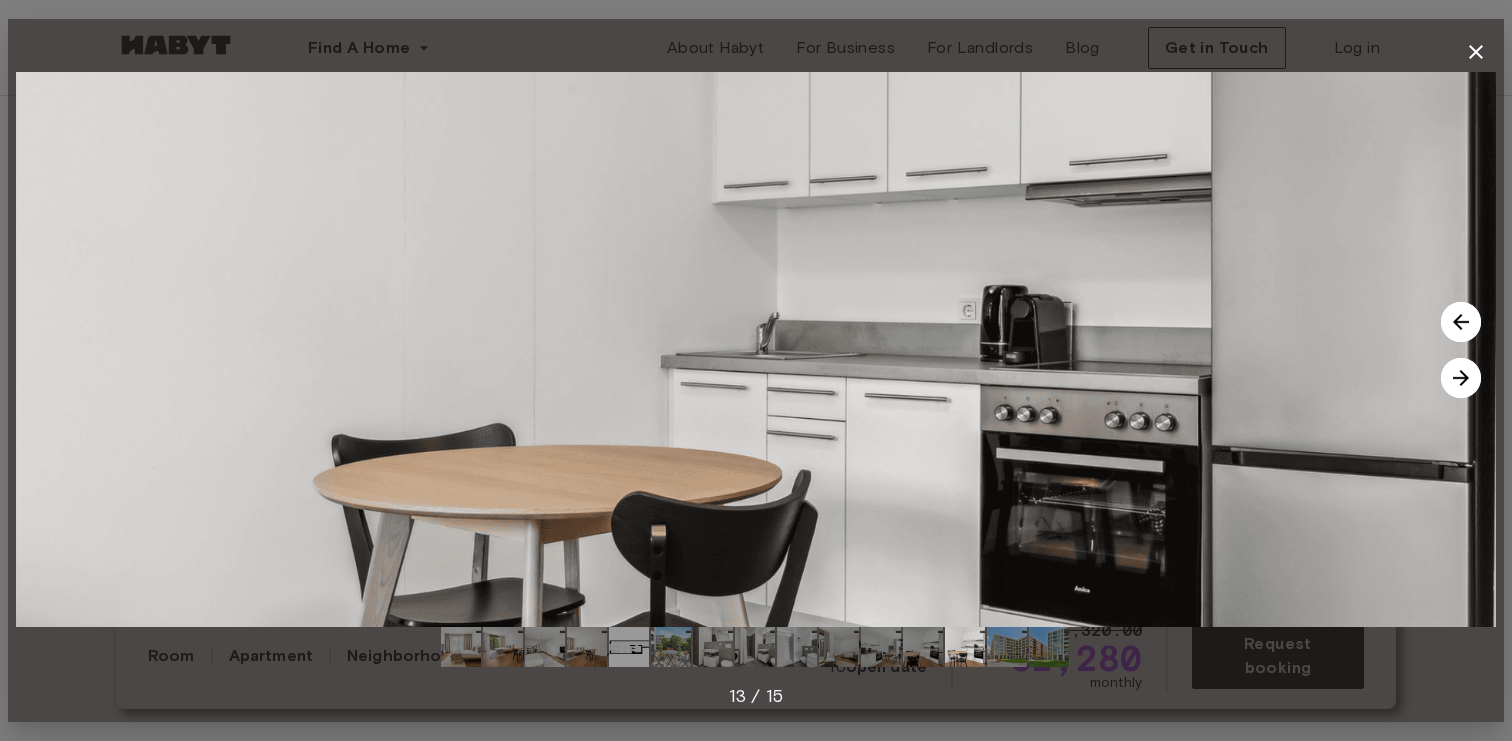 click at bounding box center (1461, 378) 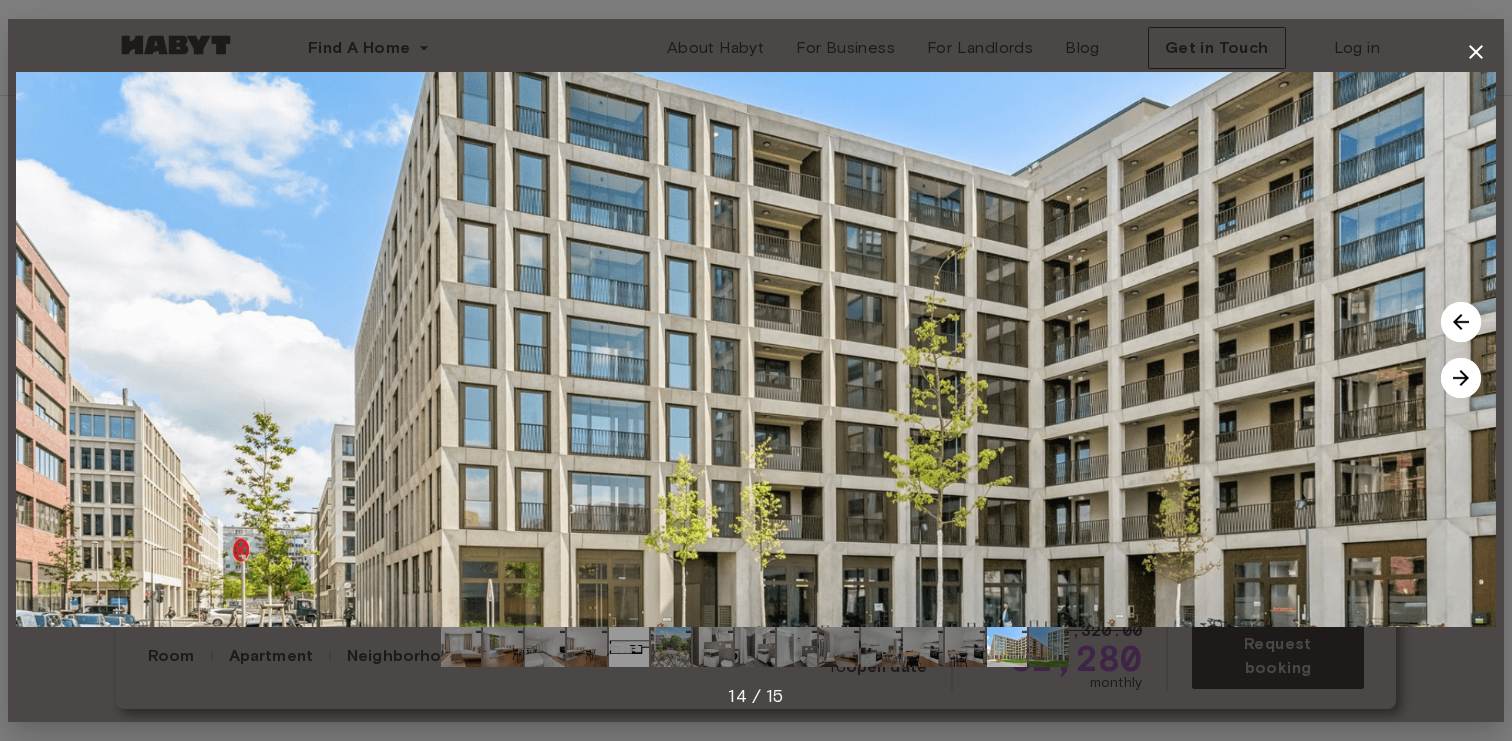 click at bounding box center [1461, 378] 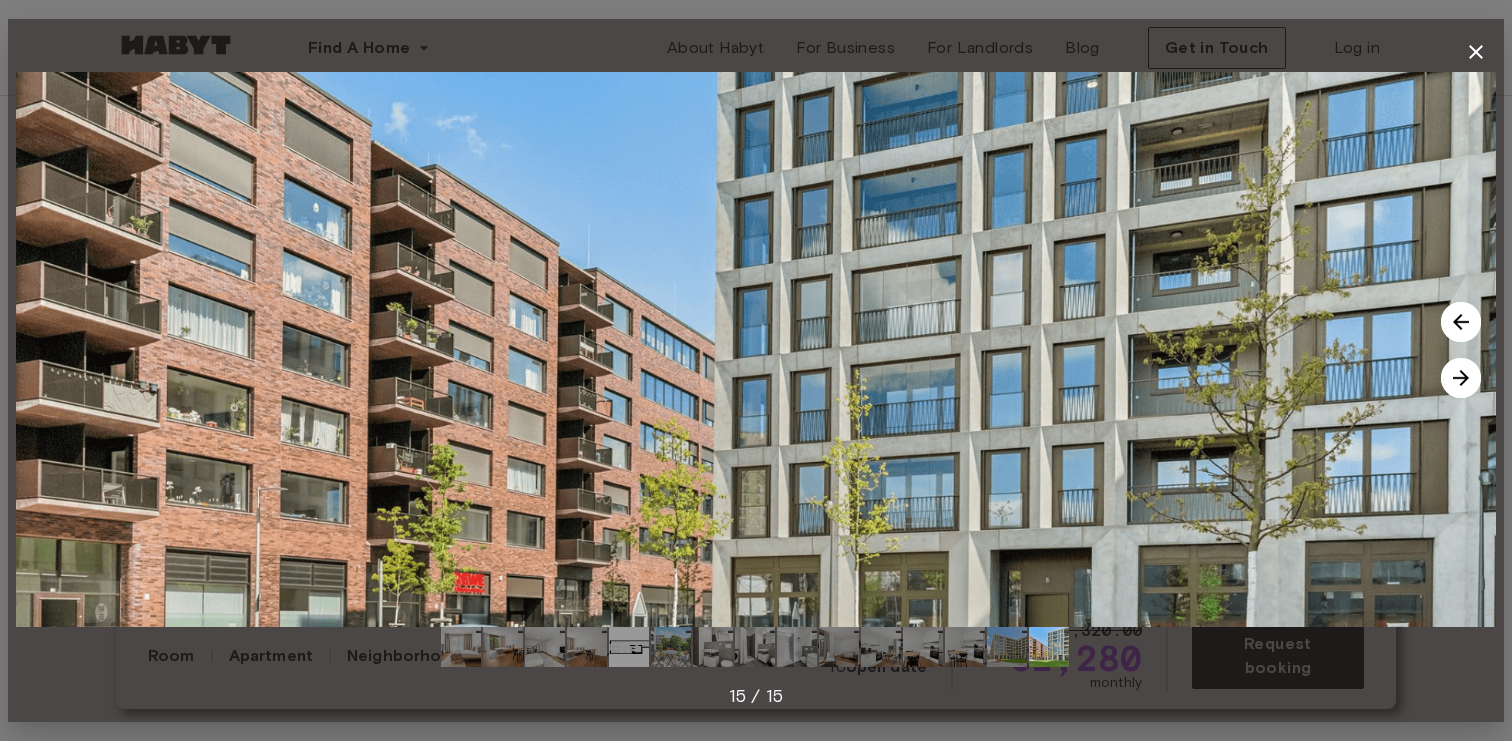 click at bounding box center (1461, 378) 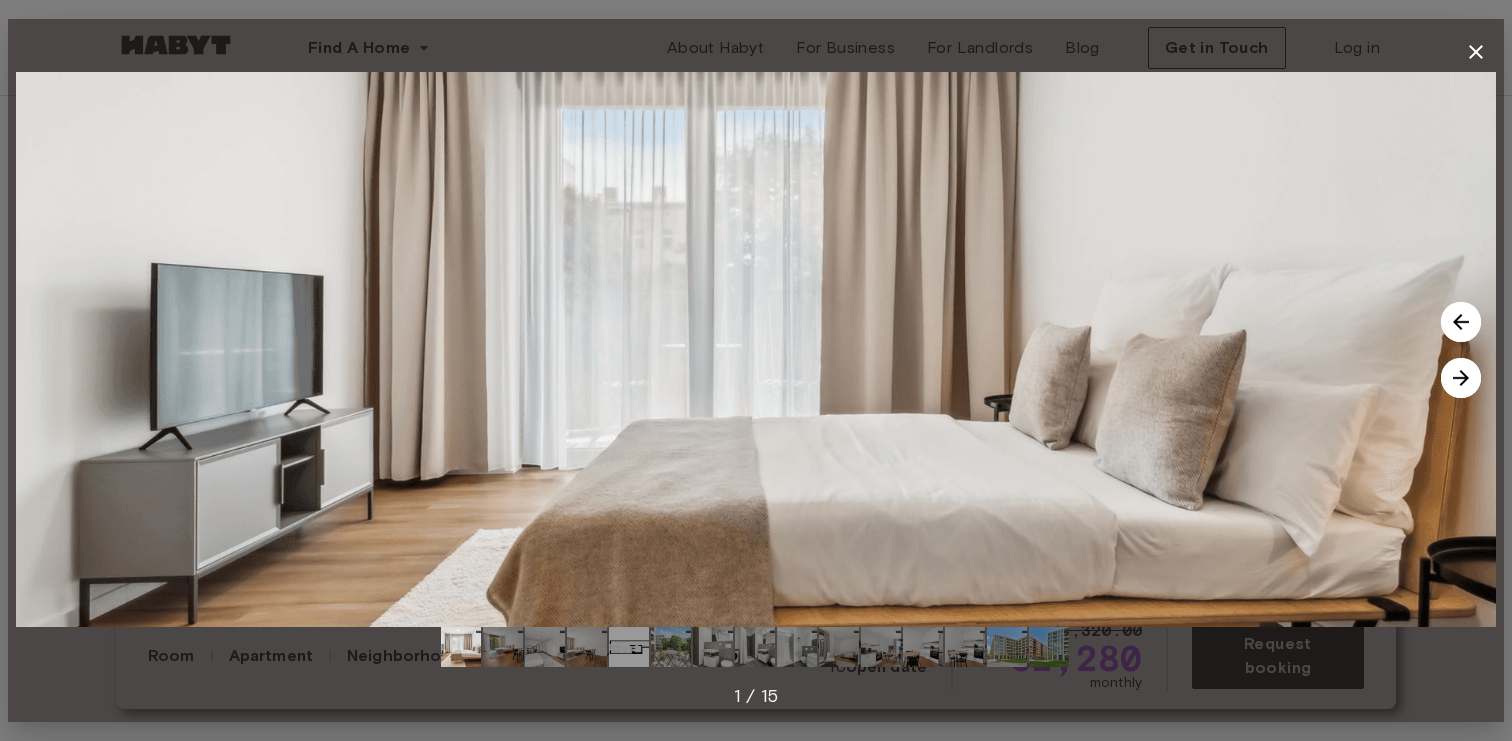 click at bounding box center [1461, 378] 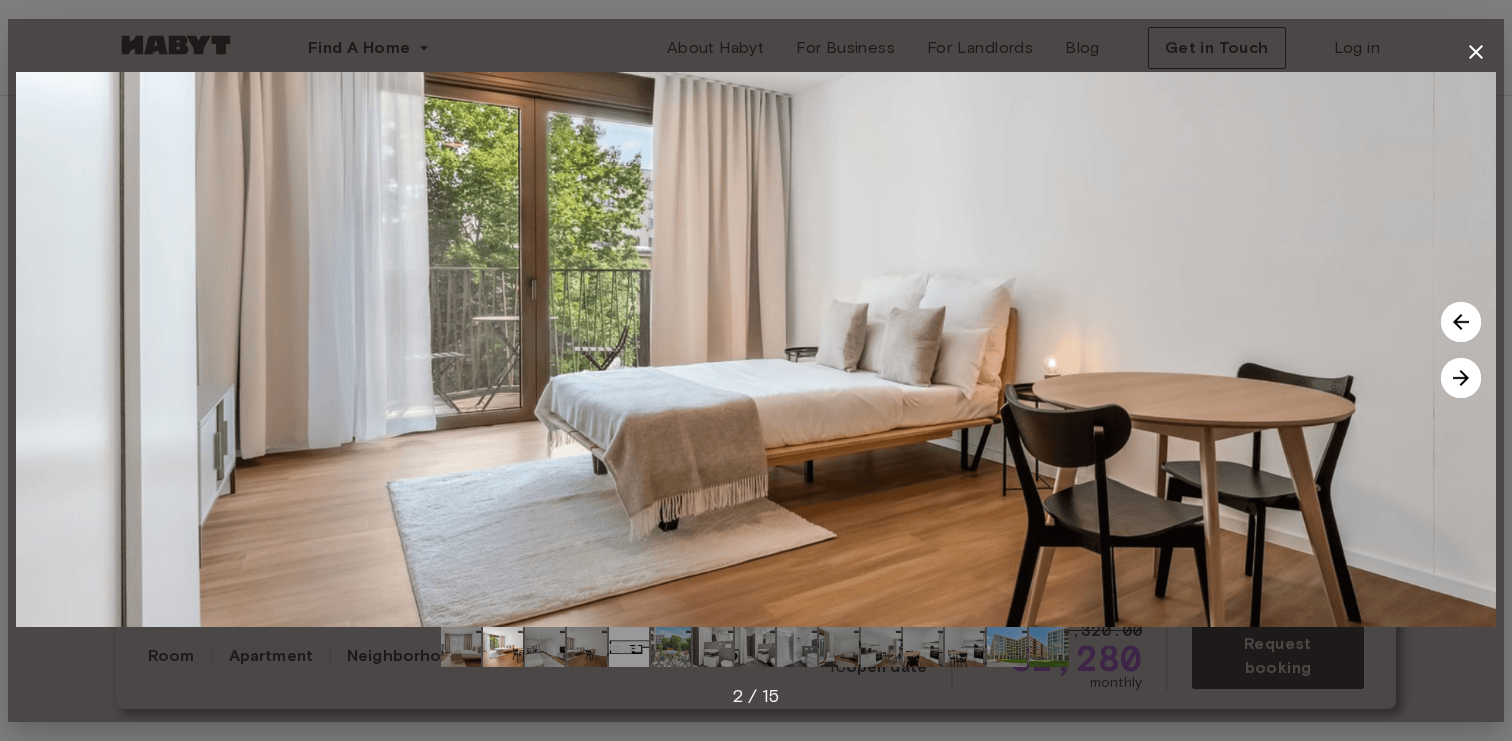click at bounding box center (1461, 378) 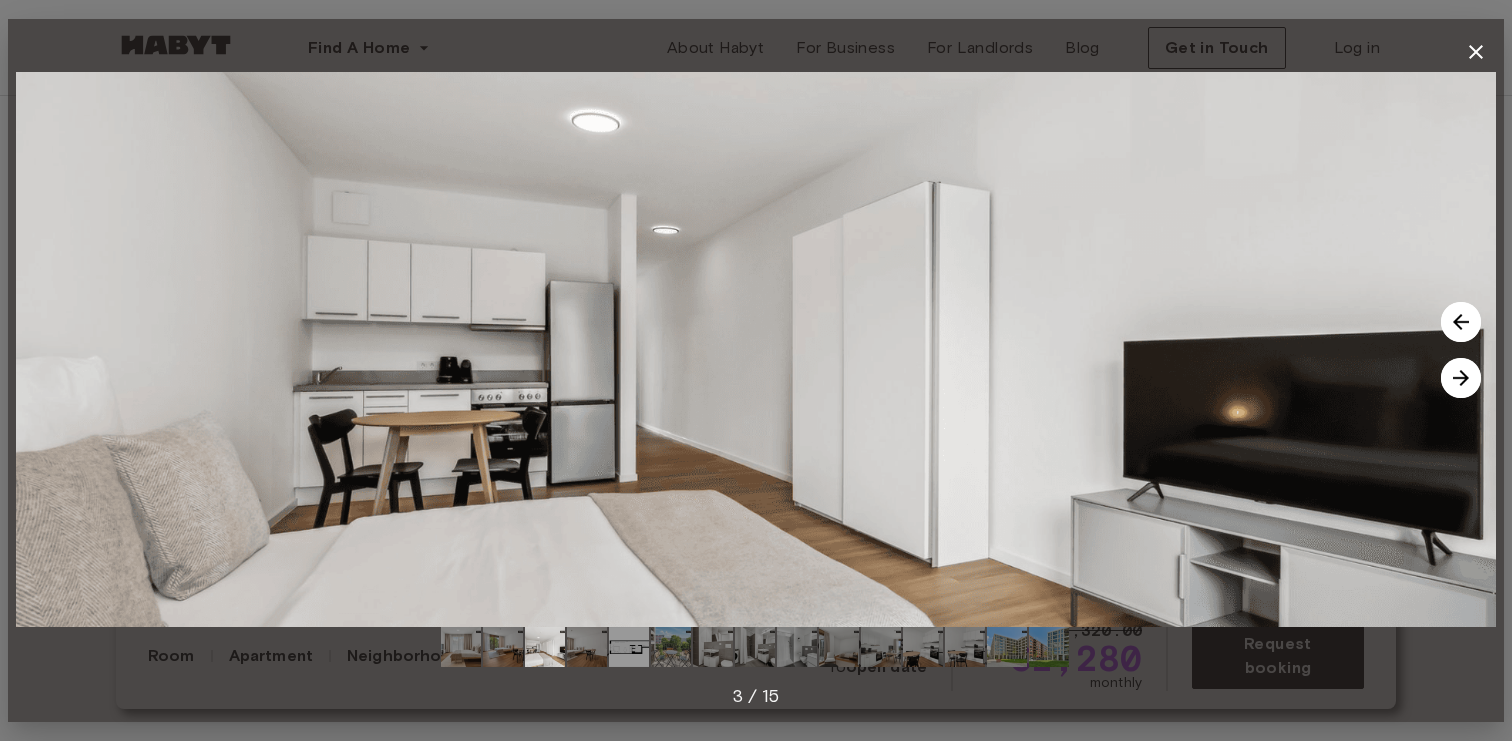 click at bounding box center (1461, 378) 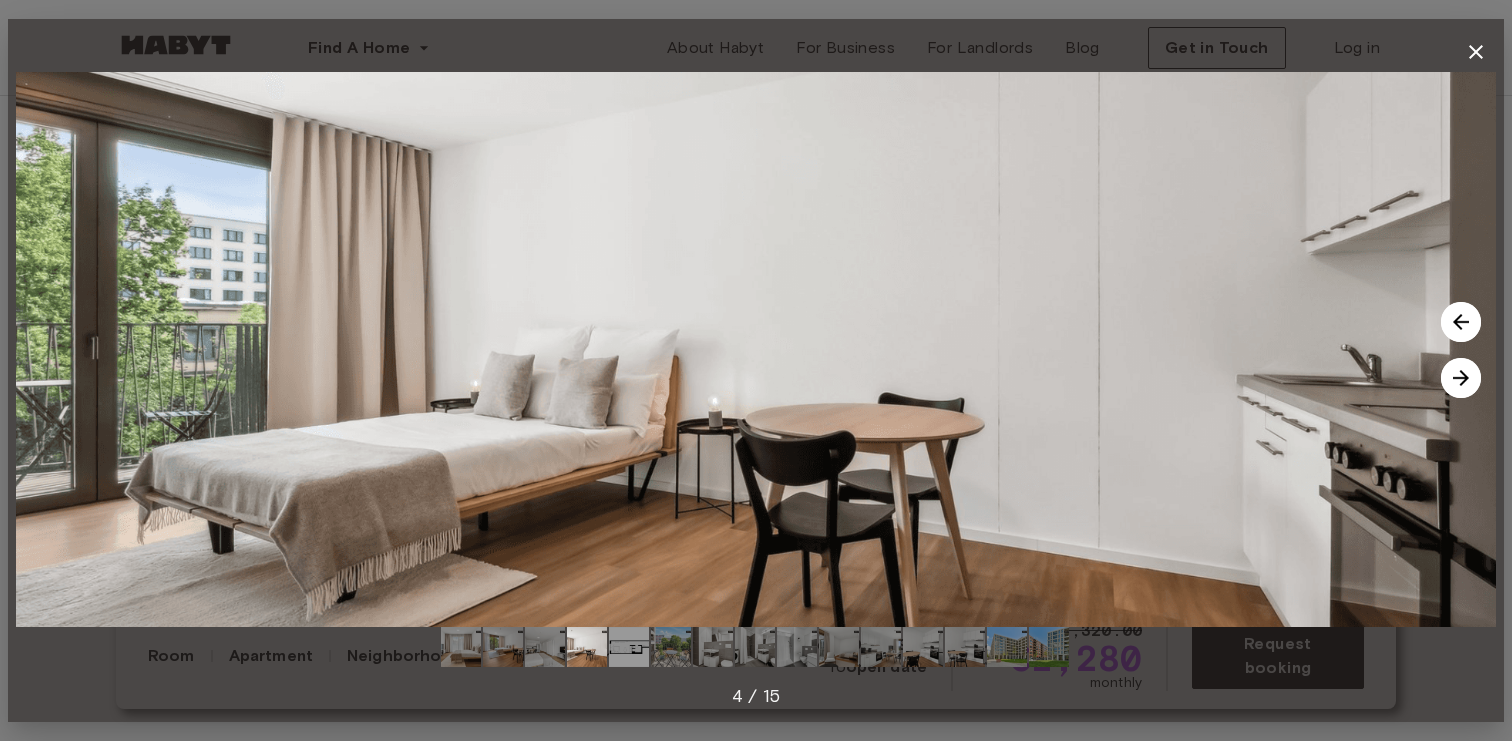 click at bounding box center (1461, 378) 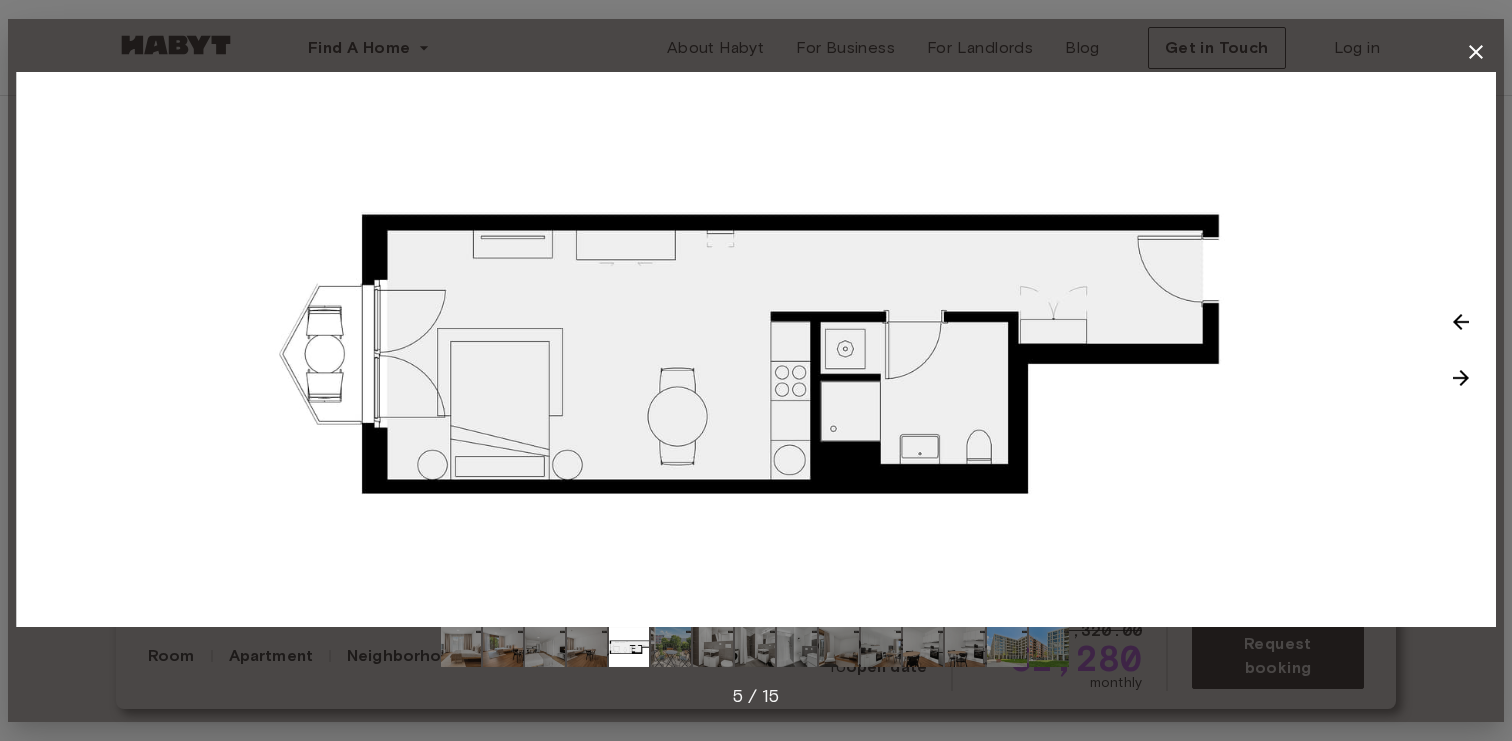 click at bounding box center [1461, 378] 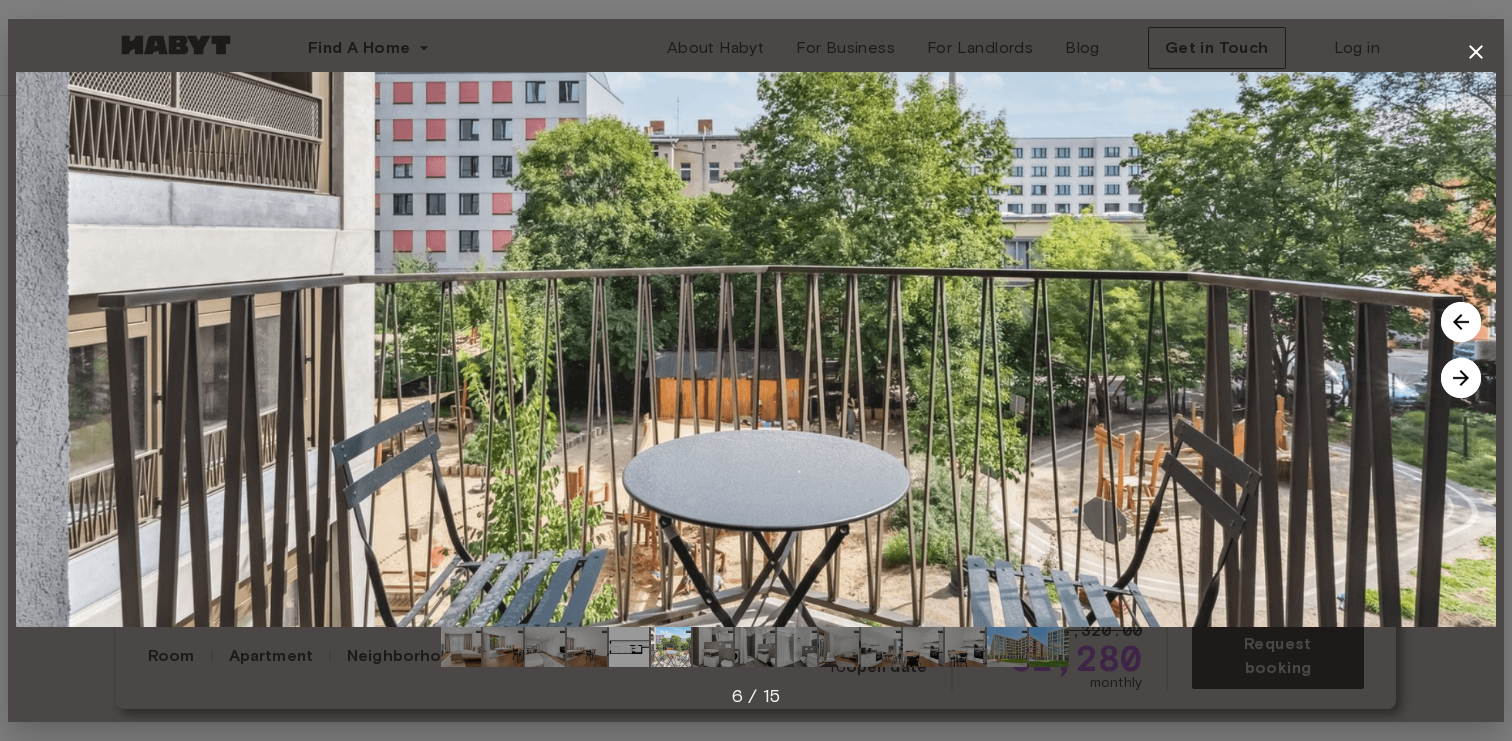click at bounding box center [1461, 378] 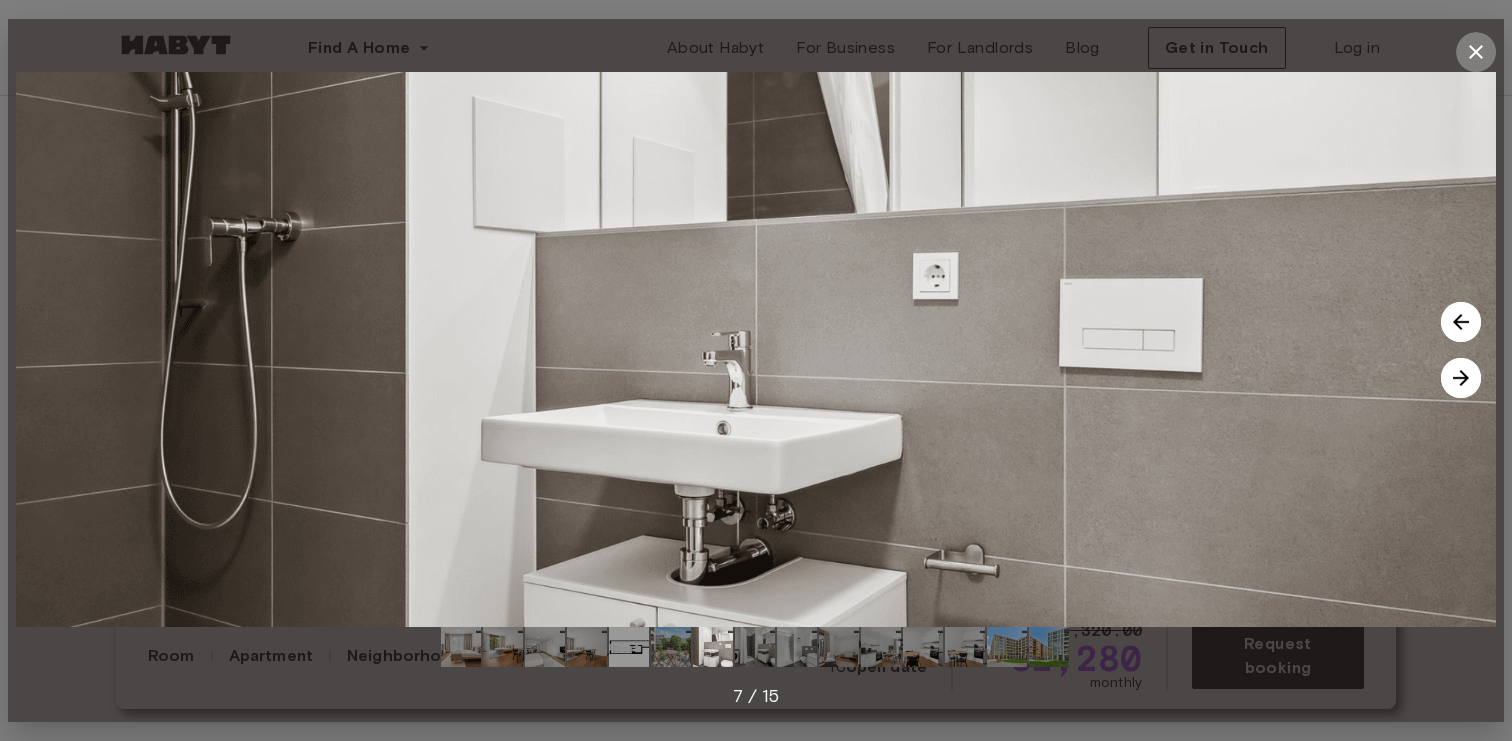 click 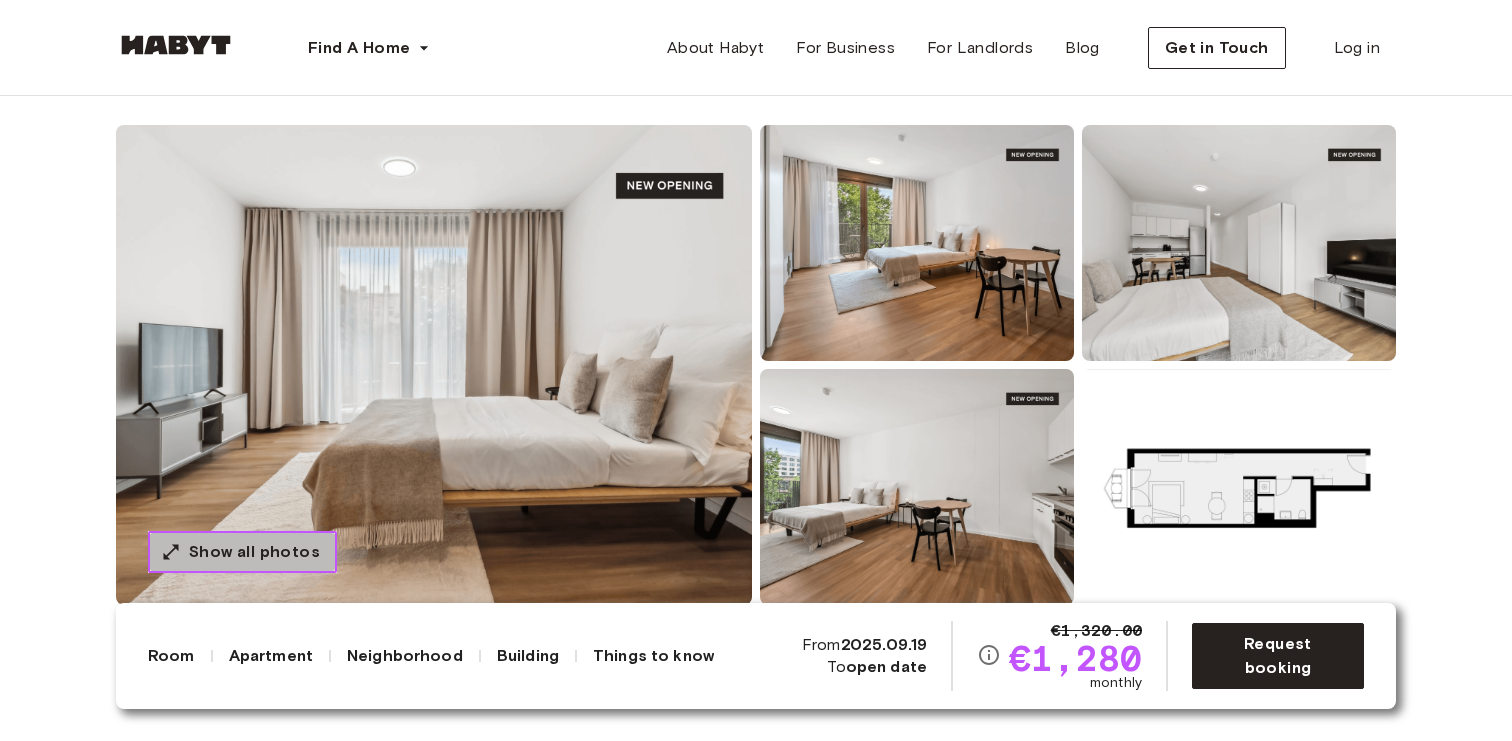 click on "Show all photos" at bounding box center [254, 552] 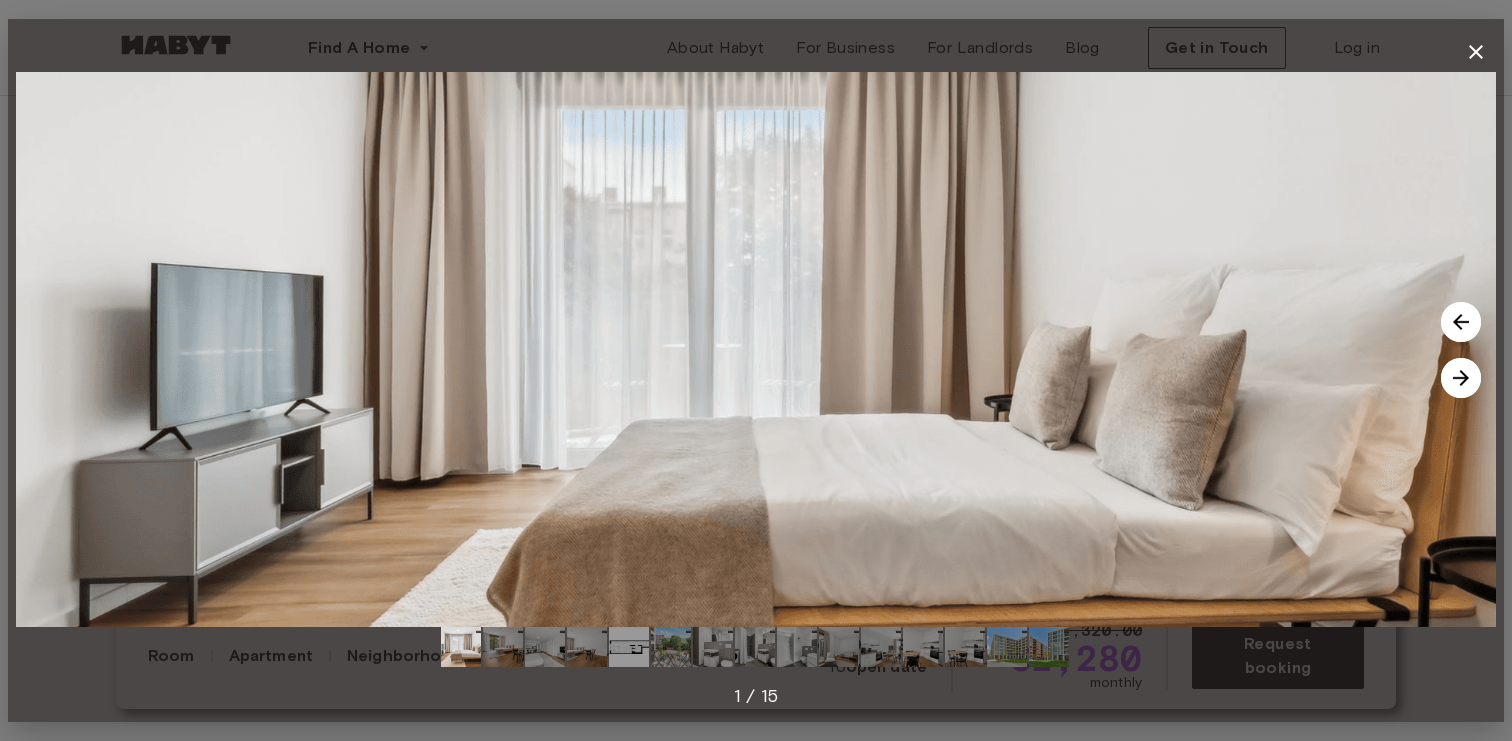 click at bounding box center [1461, 378] 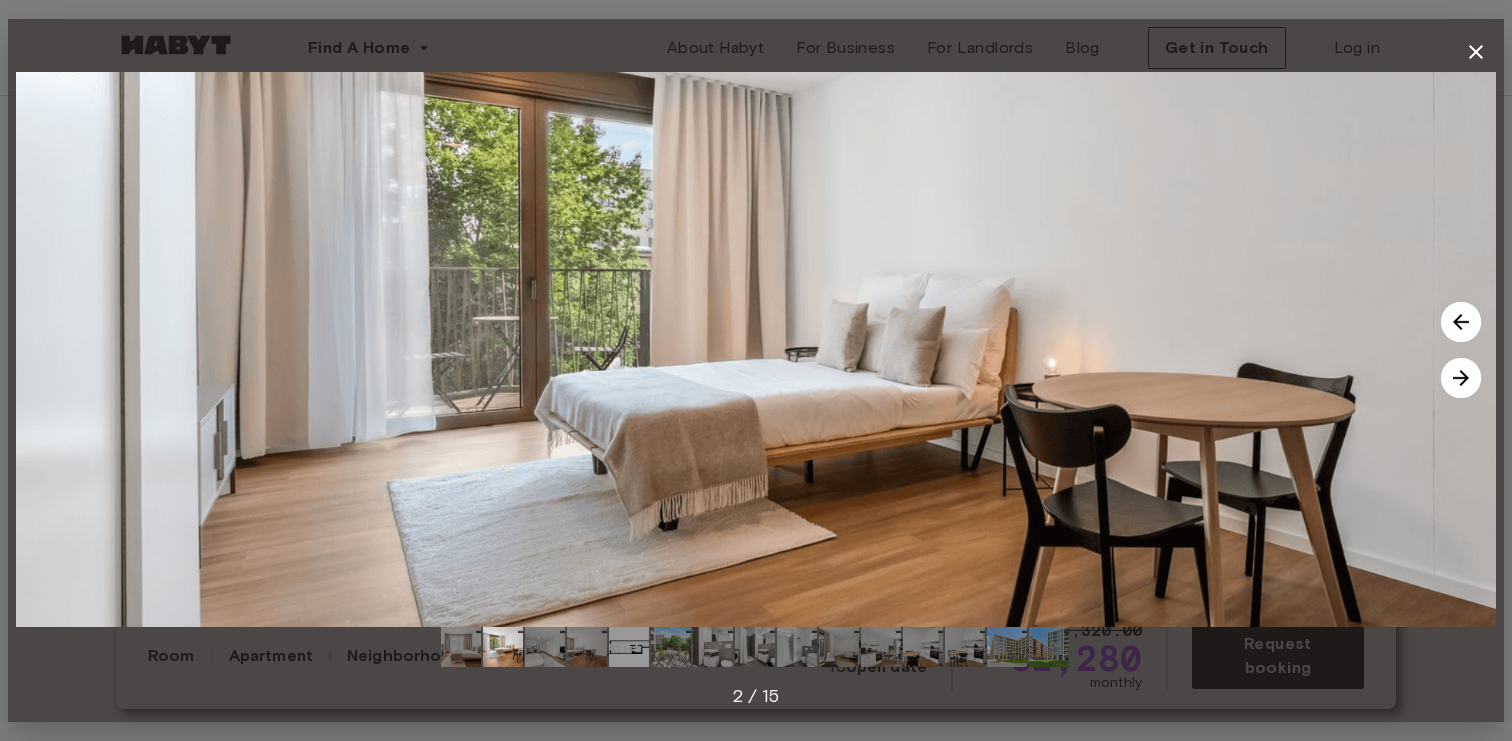 click at bounding box center (1461, 378) 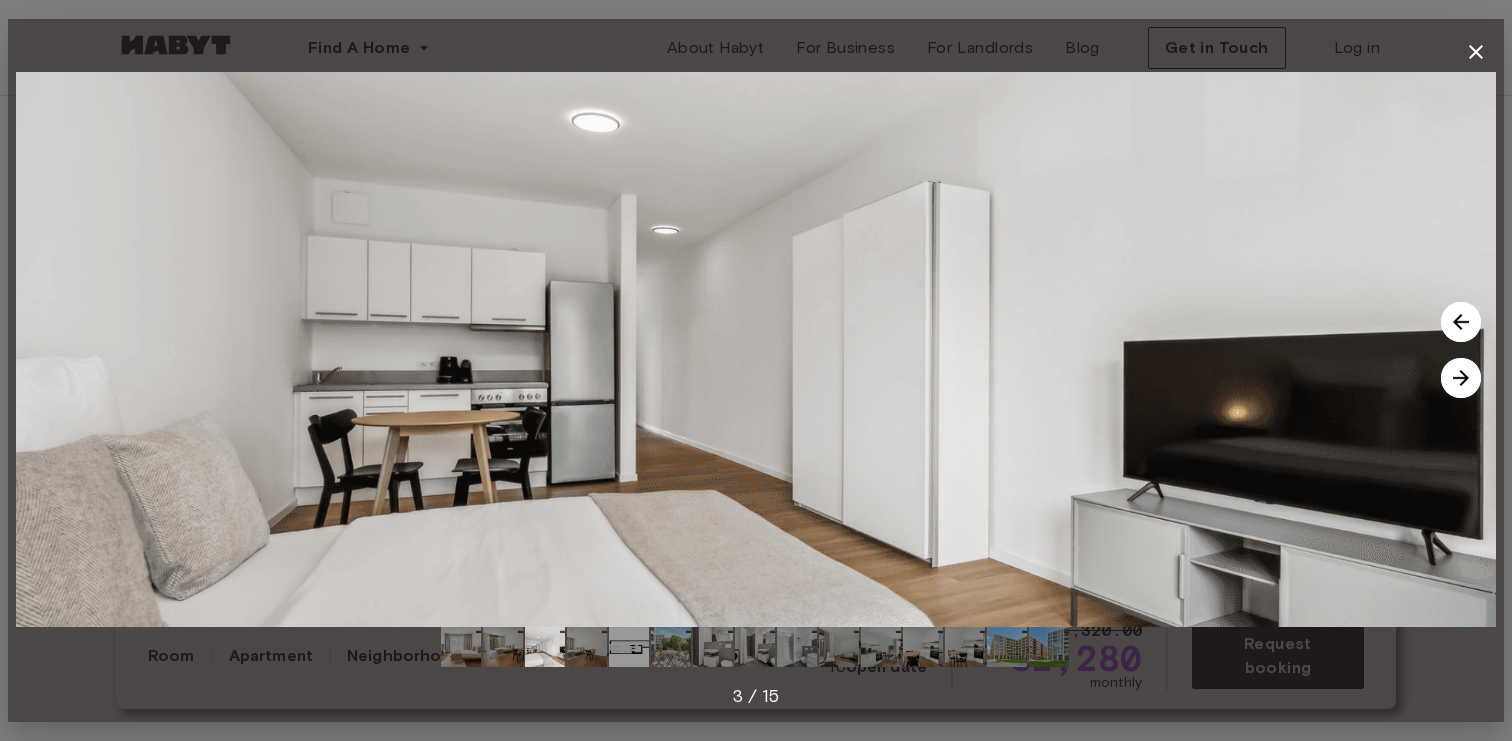 click at bounding box center [1461, 378] 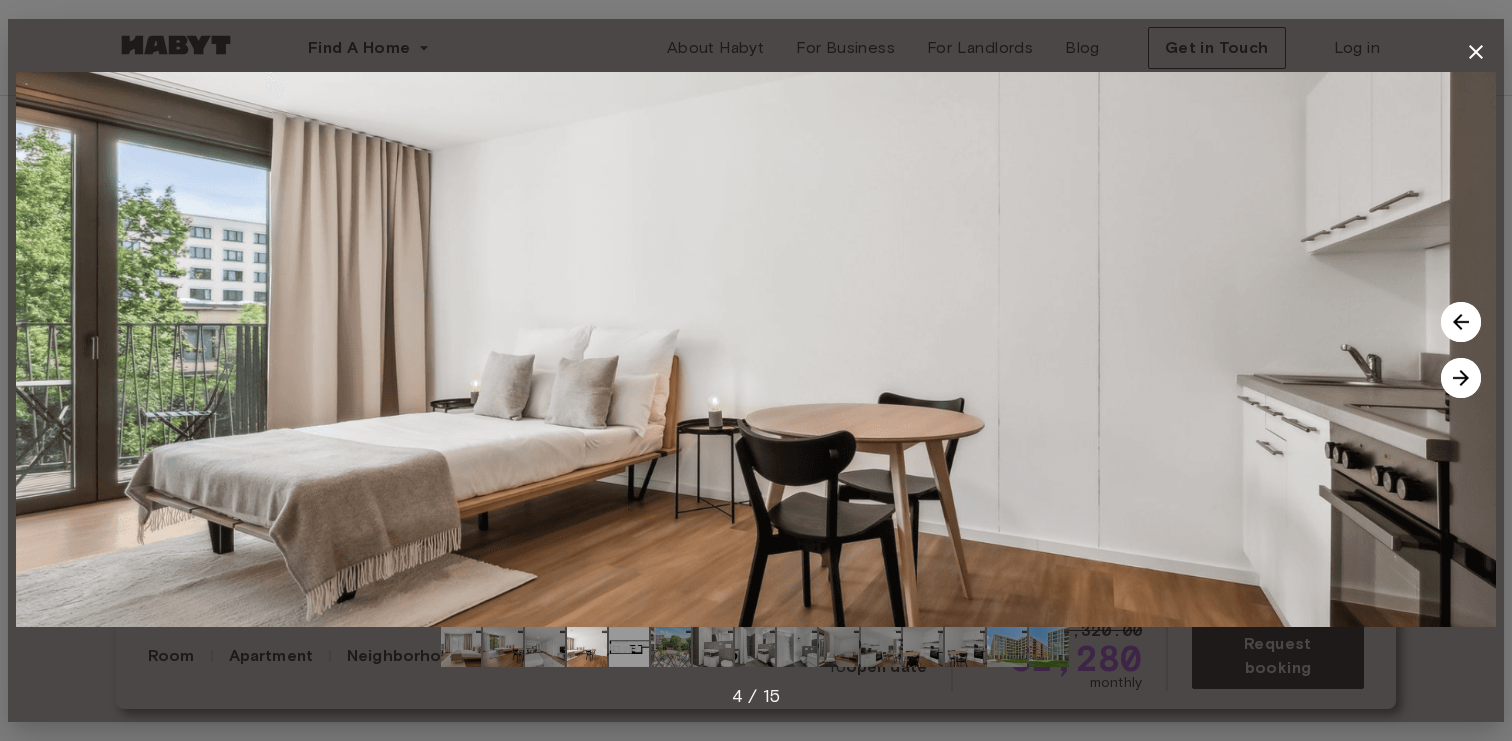 click at bounding box center [1461, 378] 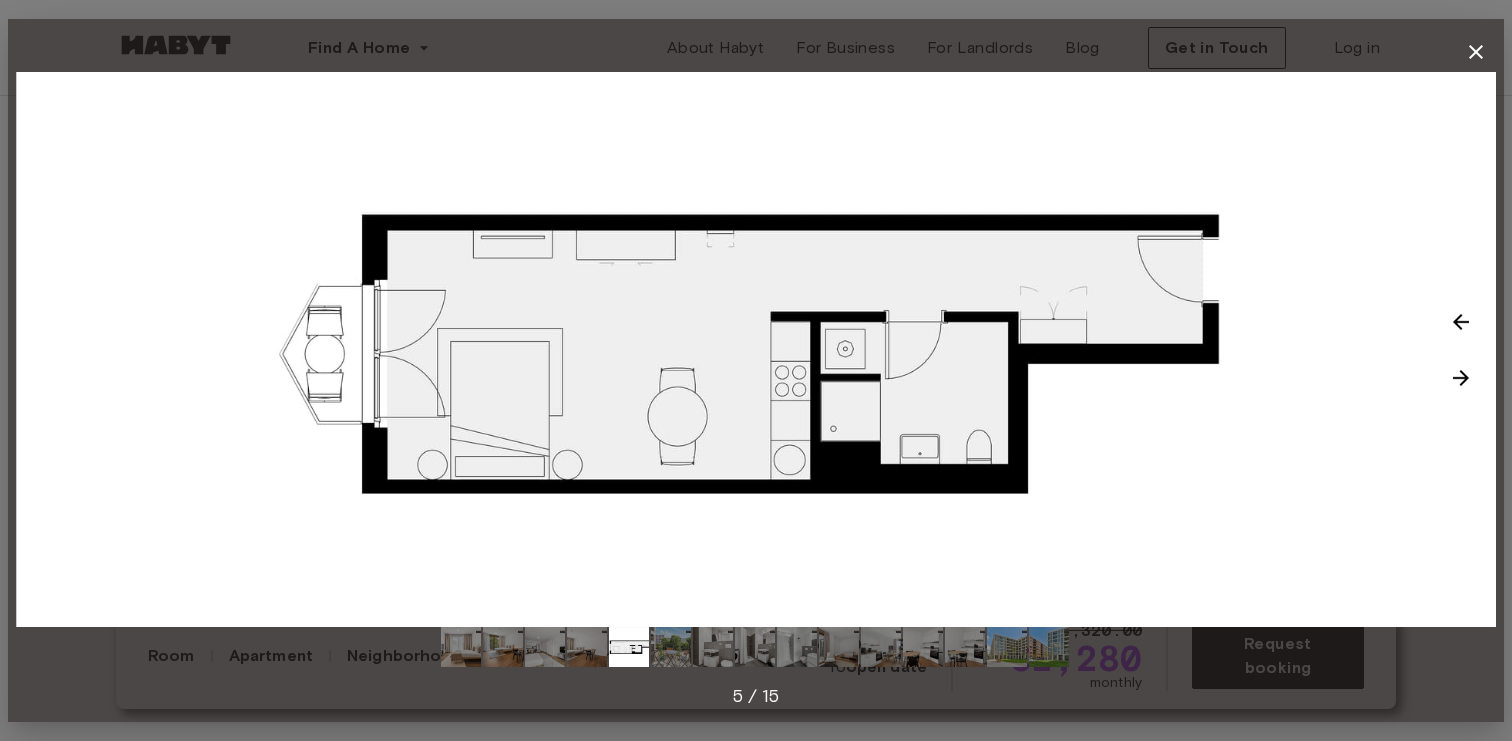 click at bounding box center [1461, 378] 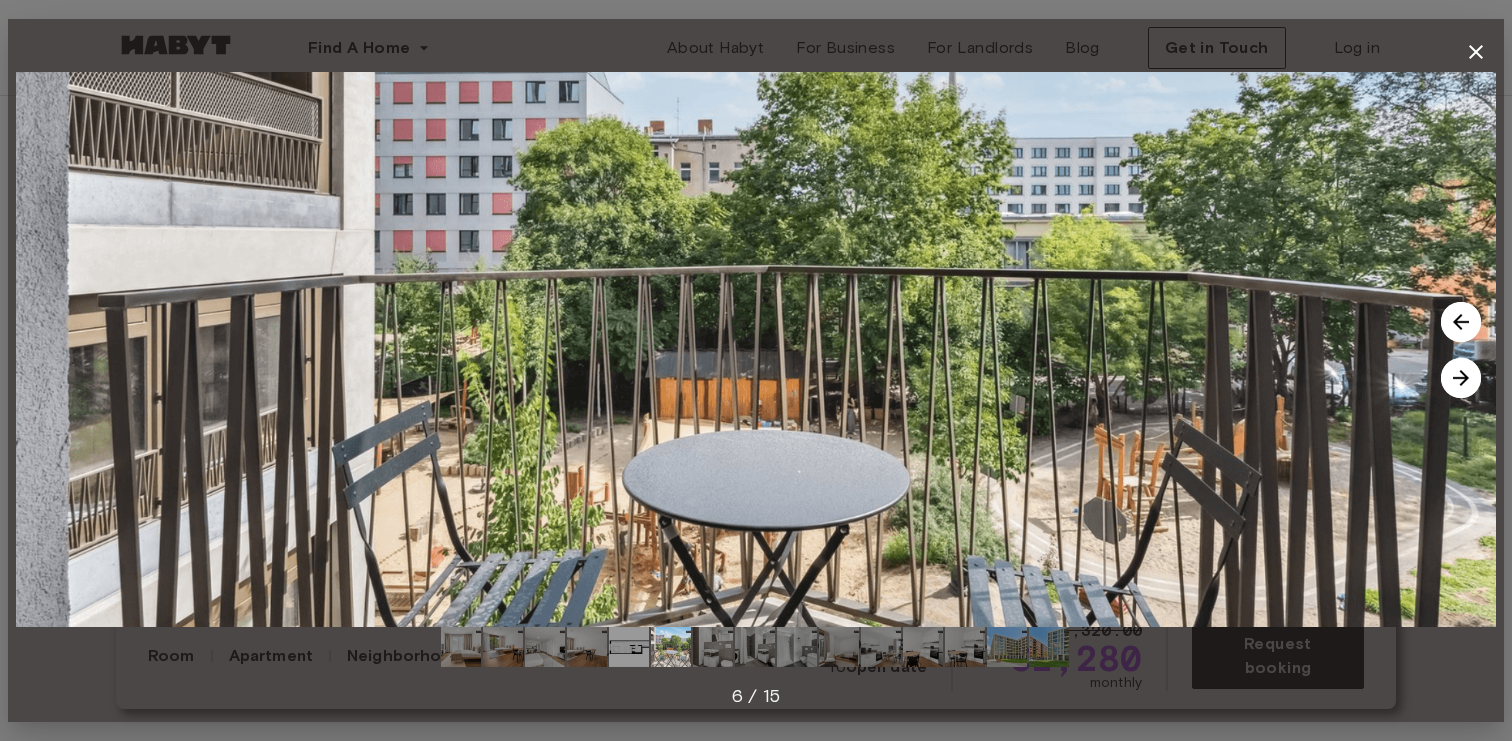 click at bounding box center [1461, 378] 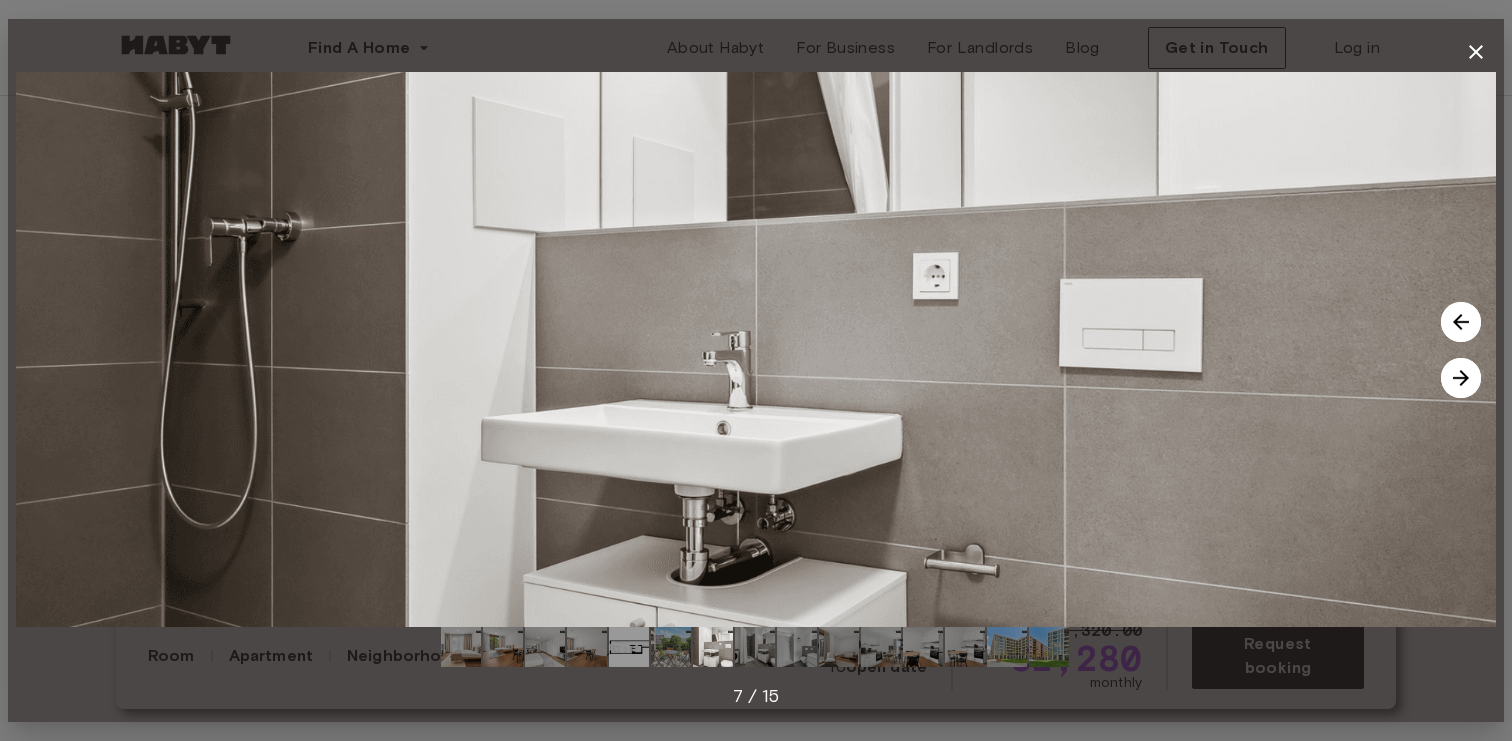 click 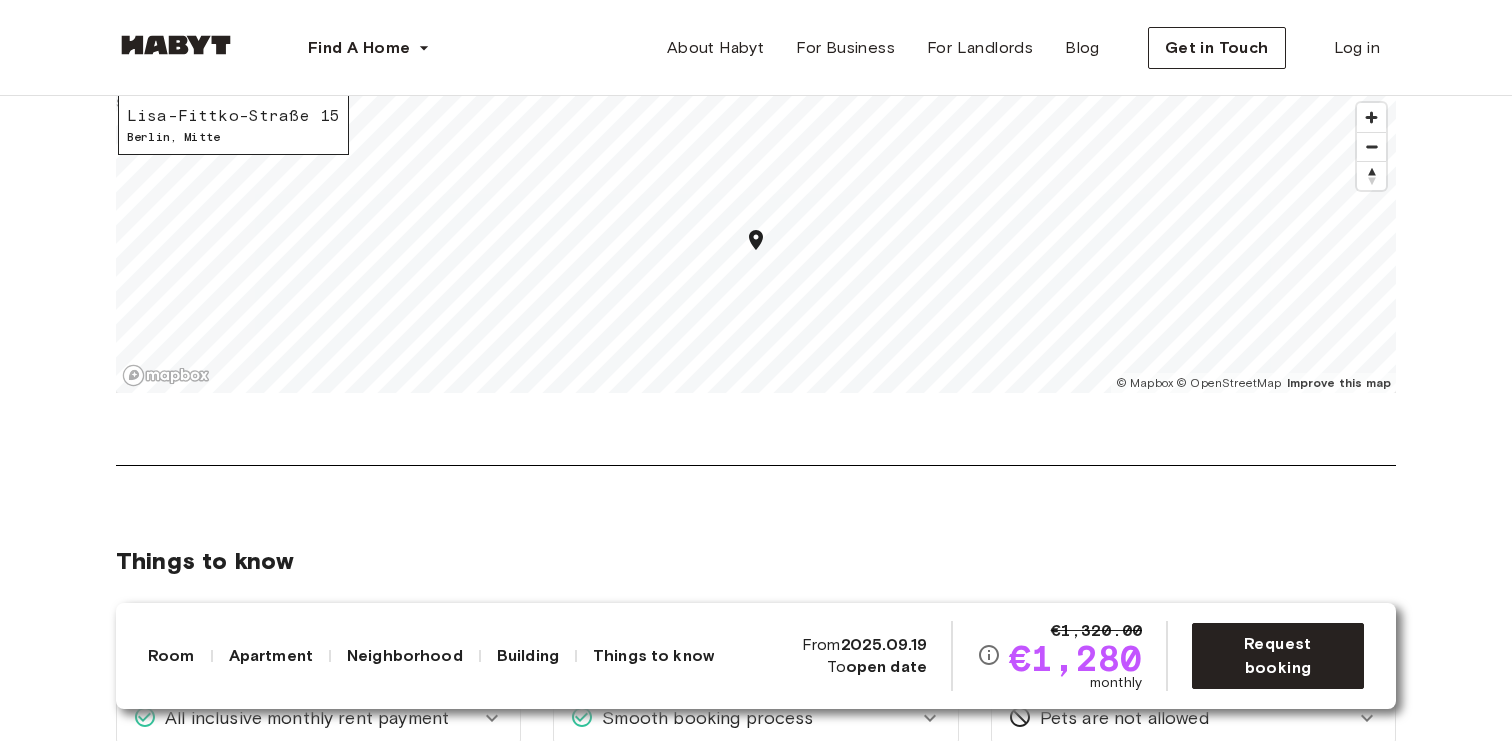 scroll, scrollTop: 2094, scrollLeft: 0, axis: vertical 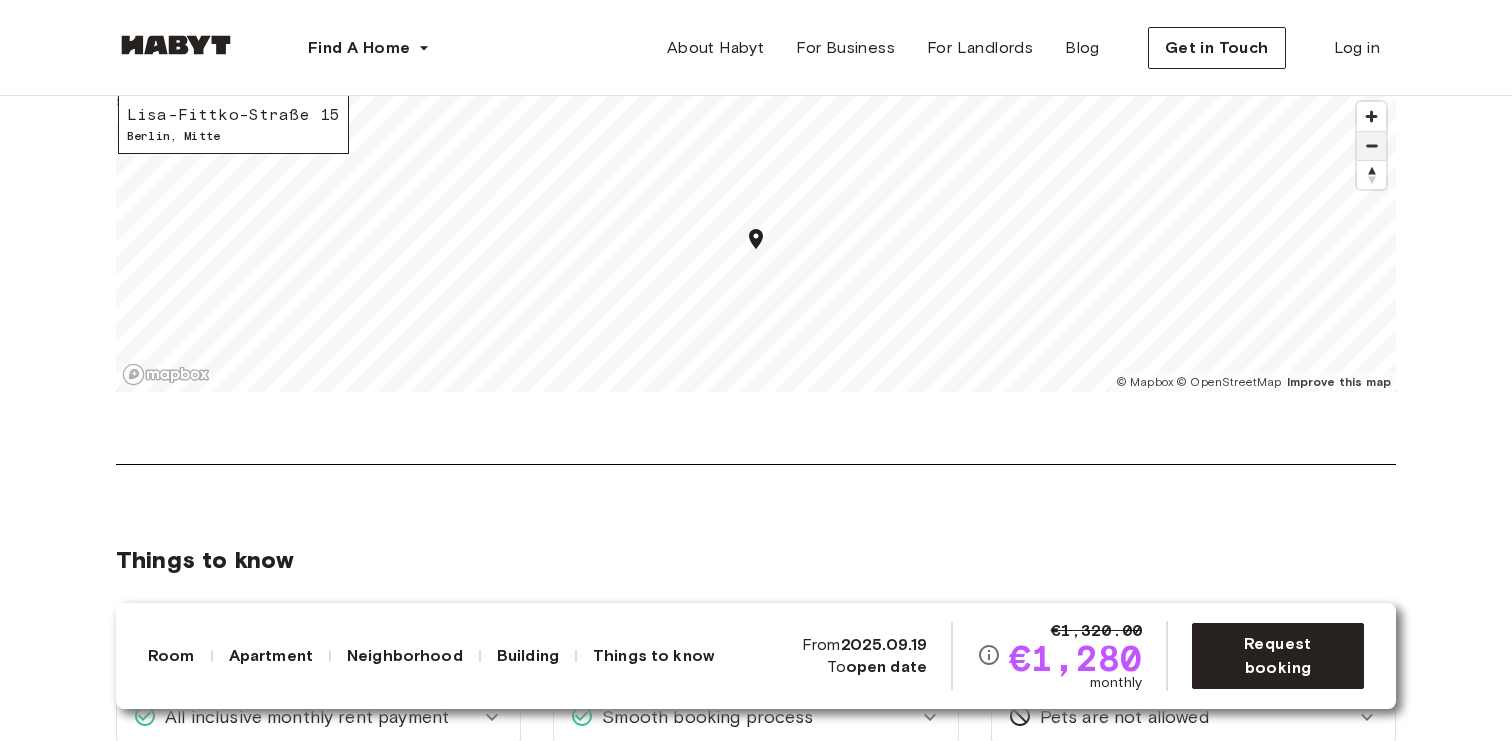 click at bounding box center (1371, 146) 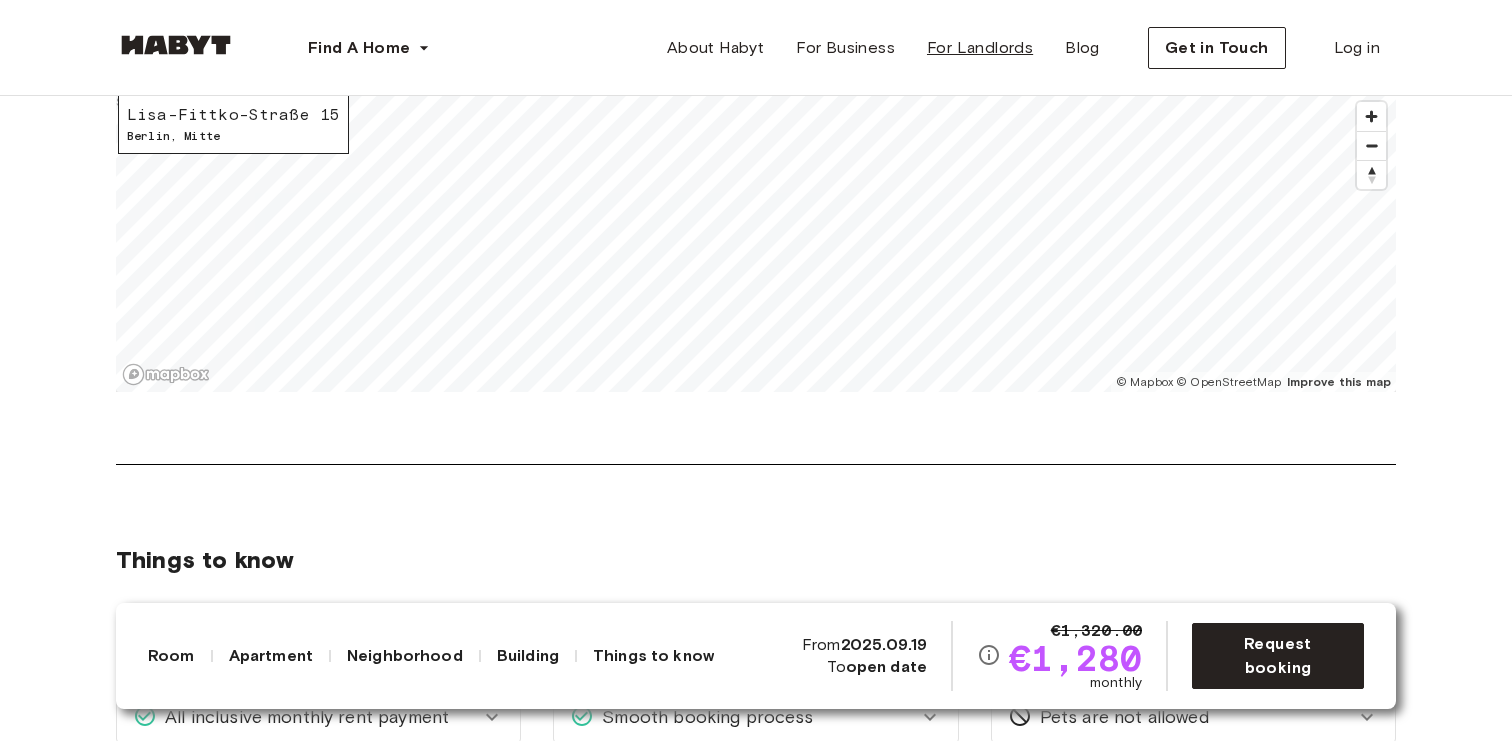 click on "Find A Home Europe Amsterdam Berlin Frankfurt Hamburg Lisbon Madrid Milan Modena Paris Turin Munich Rotterdam Stuttgart Dusseldorf Cologne Zurich The Hague Graz Brussels Leipzig Asia Hong Kong Singapore Seoul Phuket Tokyo About Habyt For Business For Landlords Blog Get in Touch Log in Europe Berlin Studio Studio Lisa-Fittko-Straße 15 Available from  Sep 19 €1,320.00 €1,280 monthly Request booking Show all photos About the apartment Your studio apartment offers all the privacy you need. In addition to your very own bedroom area, which features a comfortable bed and plenty of storage, your private studio also features a fully equipped modern kitchen and spacious bathroom. You won't need anything additional to settle in, and can arrive with just your luggage at hand! 40.28 sqm. 1st Floor 1 bedroom Private balcony Wardrobe Smart TV Ensuite bathroom 140 x 200cm mattress Dining room WiFi Fully-equipped kitchen Kitchen utensils Washing Machine About the building Elevator Bicycle storage Courtyard Show more ," at bounding box center [756, 1195] 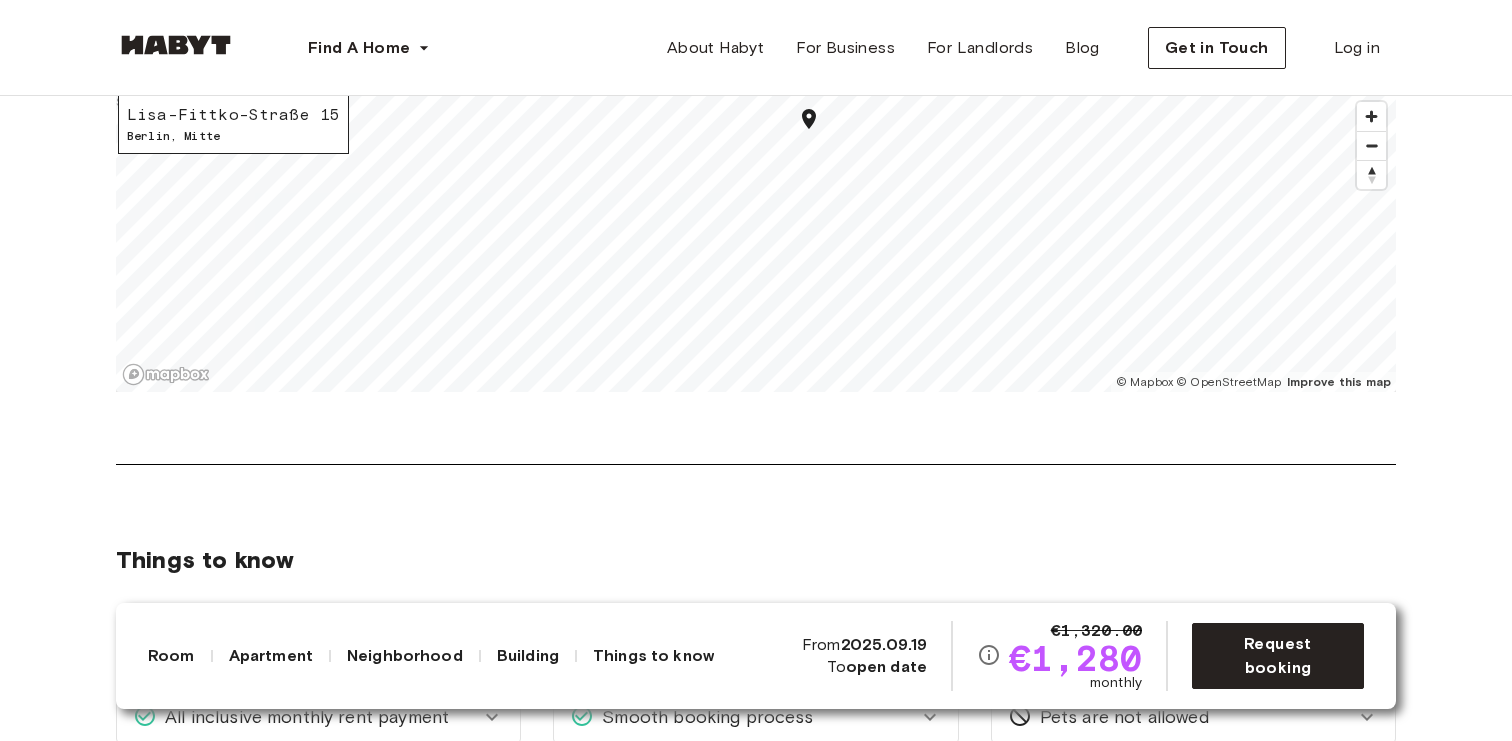 click on "About the neighborhood Open in Google Maps An entirely new part of Berlin, Europacity is an urban destination with comfortable environments, several amenities, and relaxing green and open spaces. Located in the northern part of Berlin, in the district of Mitte, Europacity is closely located to the Central Station, making it easy and convenient to reach other parts of the city such as Alexanderplatz, Brandenburger Gate and Friedrichshain in less than 20 minutes. With an area of approximately 61 hectare, Europacity offers all the amenities you’d expect from the city center, in addition to relaxing green and open spaces.  Show more Lisa-Fittko-Straße 15 Berlin ,   Mitte © Mapbox   © OpenStreetMap   Improve this map $" at bounding box center (756, 172) 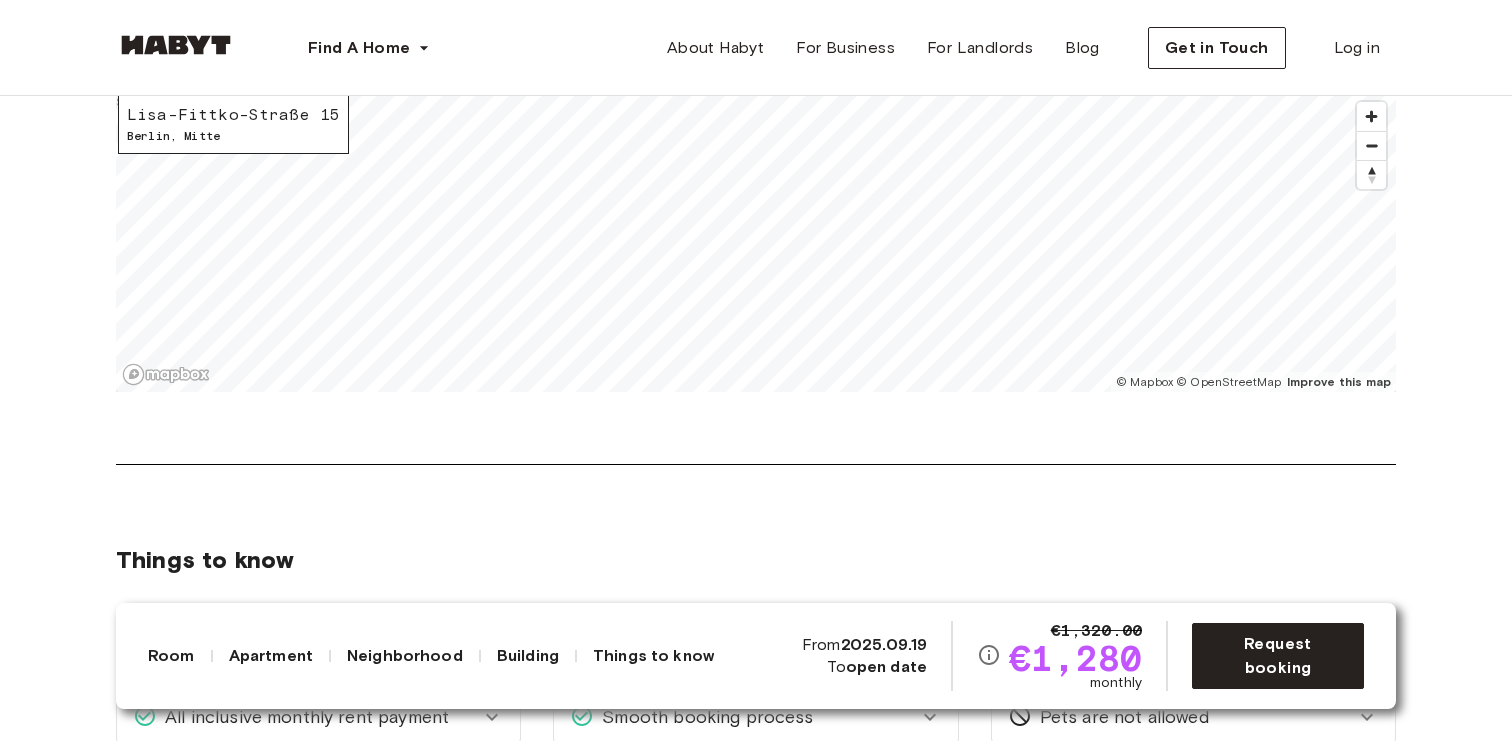 click on "Europe Berlin Studio Studio Lisa-Fittko-Straße 15 Available from  Sep 19 €1,320.00 €1,280 monthly Request booking Show all photos About the apartment Your studio apartment offers all the privacy you need. In addition to your very own bedroom area, which features a comfortable bed and plenty of storage, your private studio also features a fully equipped modern kitchen and spacious bathroom. You won't need anything additional to settle in, and can arrive with just your luggage at hand! 40.28 sqm. 1st Floor 1 bedroom Private balcony Wardrobe Smart TV Ensuite bathroom 140 x 200cm mattress Dining room WiFi Fully-equipped kitchen Kitchen utensils Washing Machine About the building Located in the heart of the exciting Europacity, our modern building makes Berlin living even more special. You will have access to a beautiful courtyard, the perfect place to escape from busy city living and enjoy a moment of stillness.  Elevator Bicycle storage Courtyard About the neighborhood Open in Google Maps Show more Berlin" at bounding box center [756, 775] 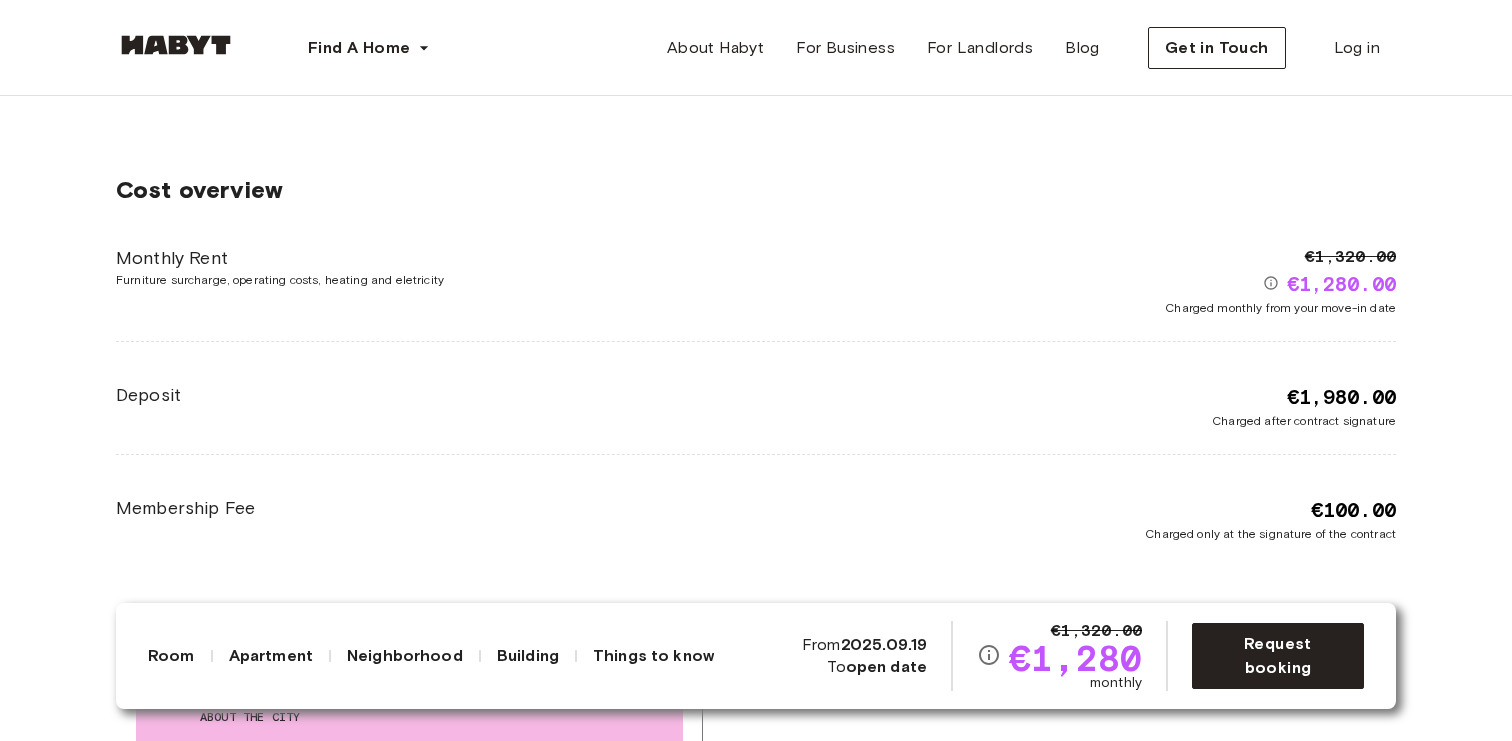 scroll, scrollTop: 3004, scrollLeft: 0, axis: vertical 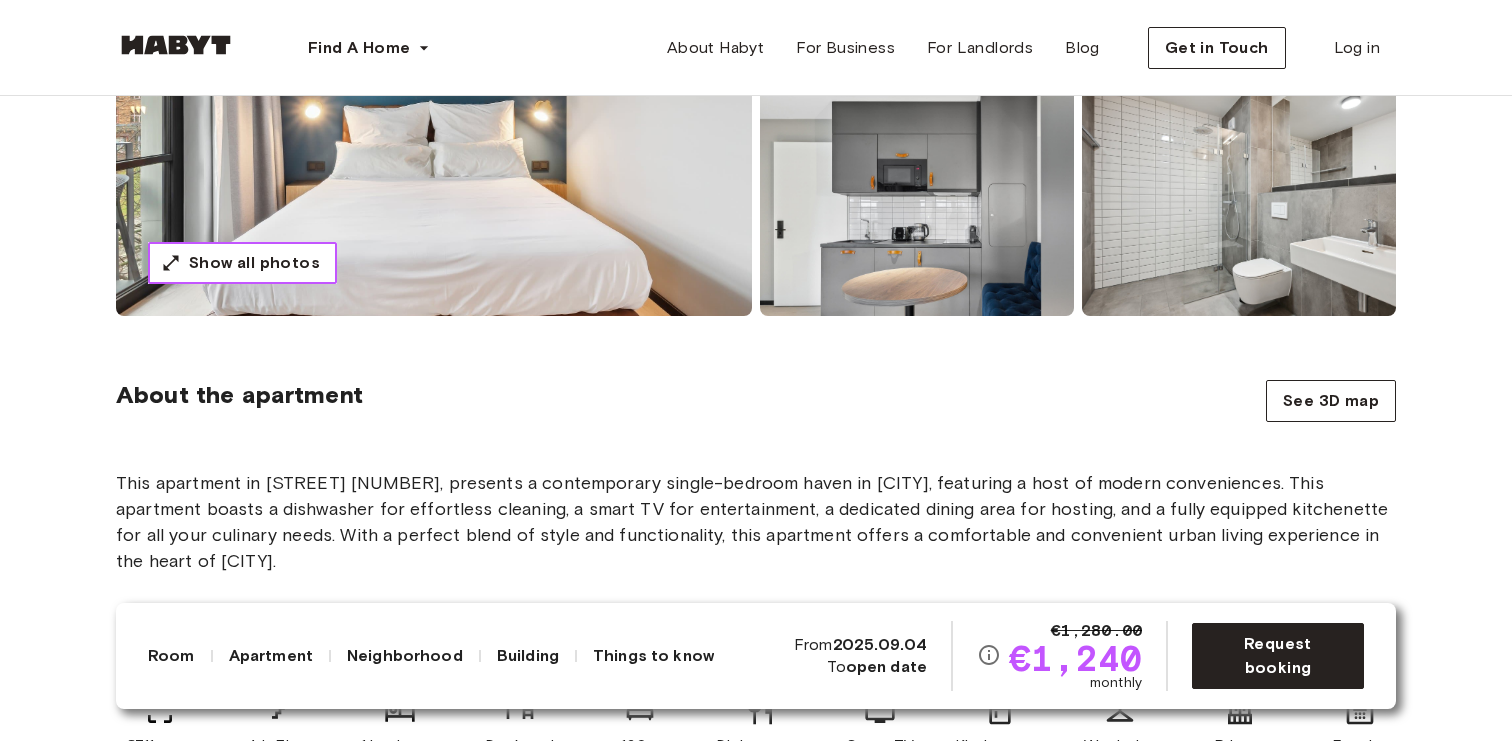 click on "Show all photos" at bounding box center [254, 263] 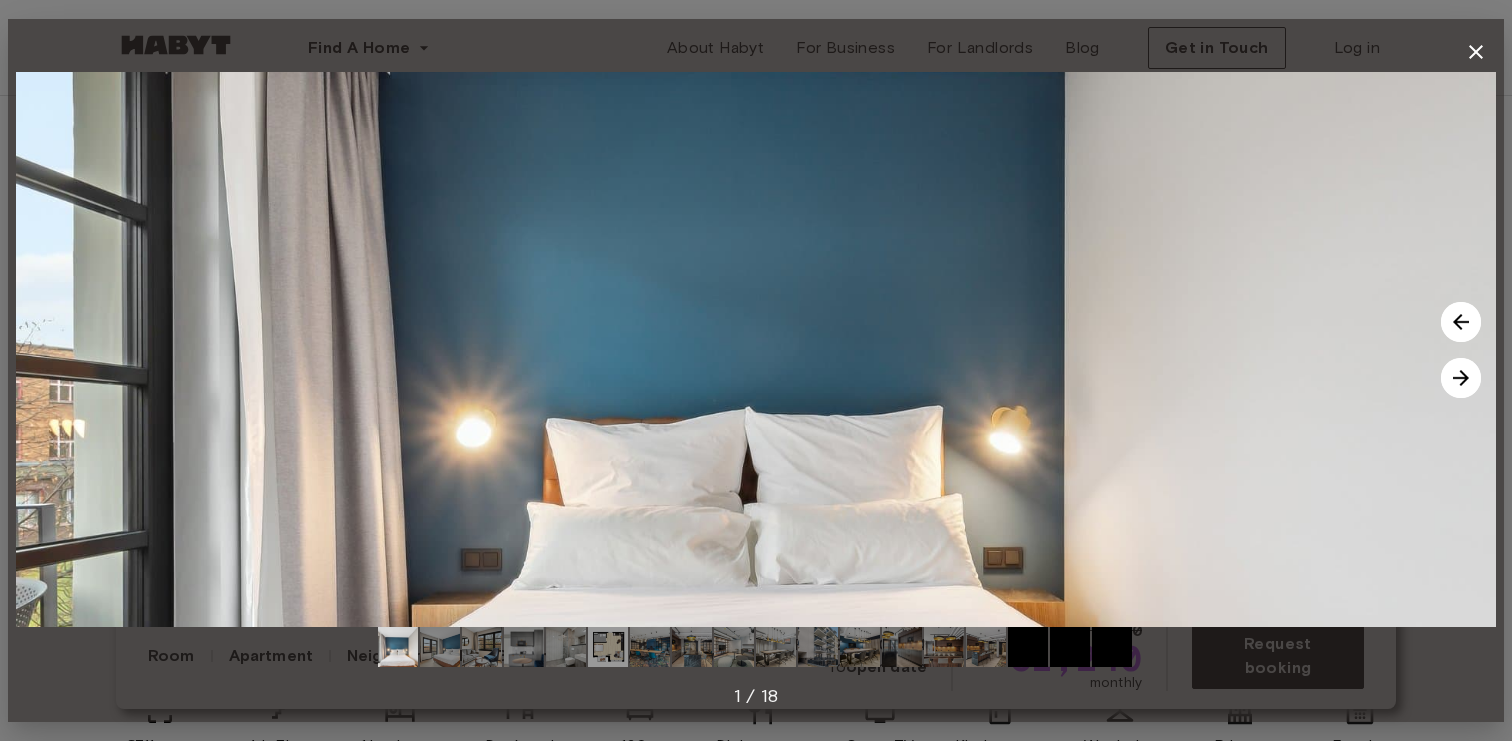 click at bounding box center (1461, 378) 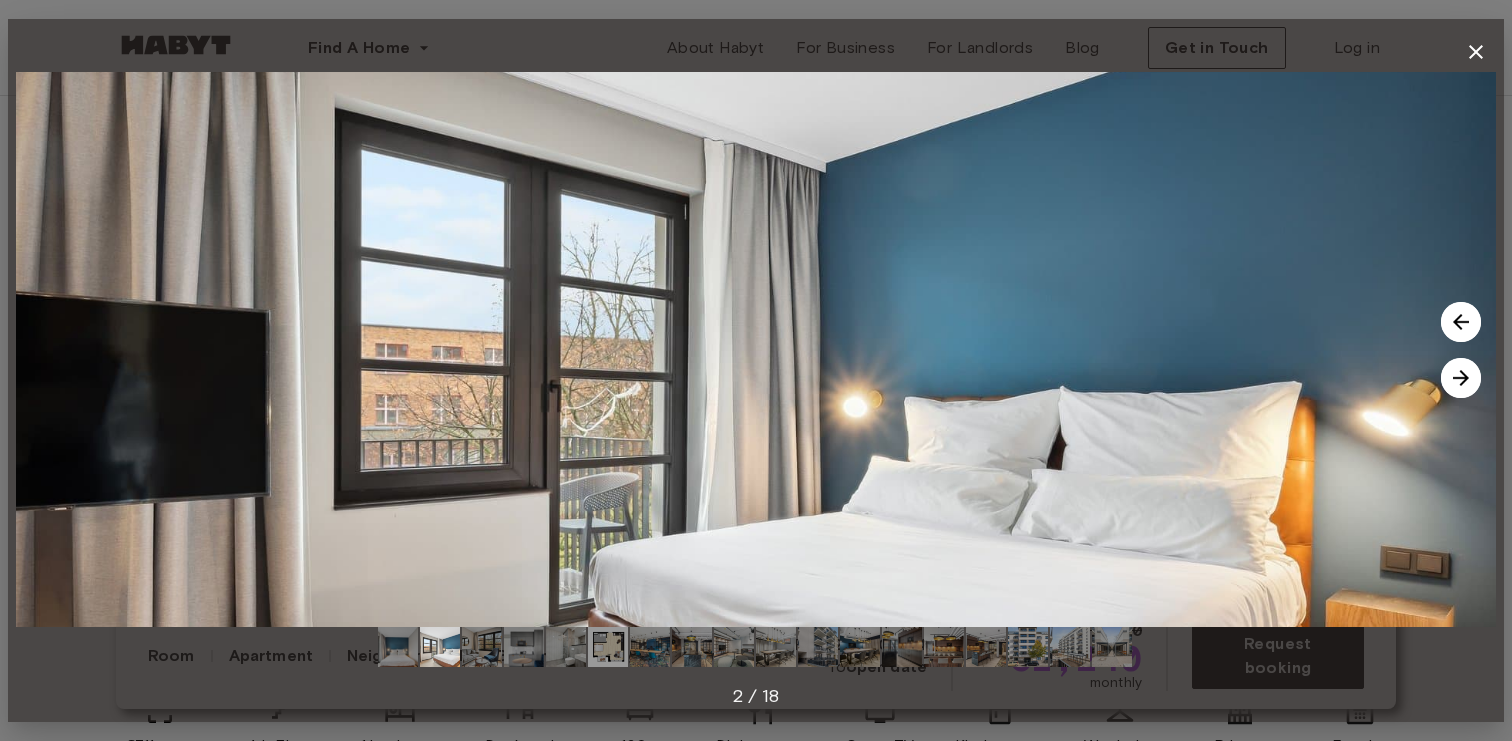 click at bounding box center [1461, 378] 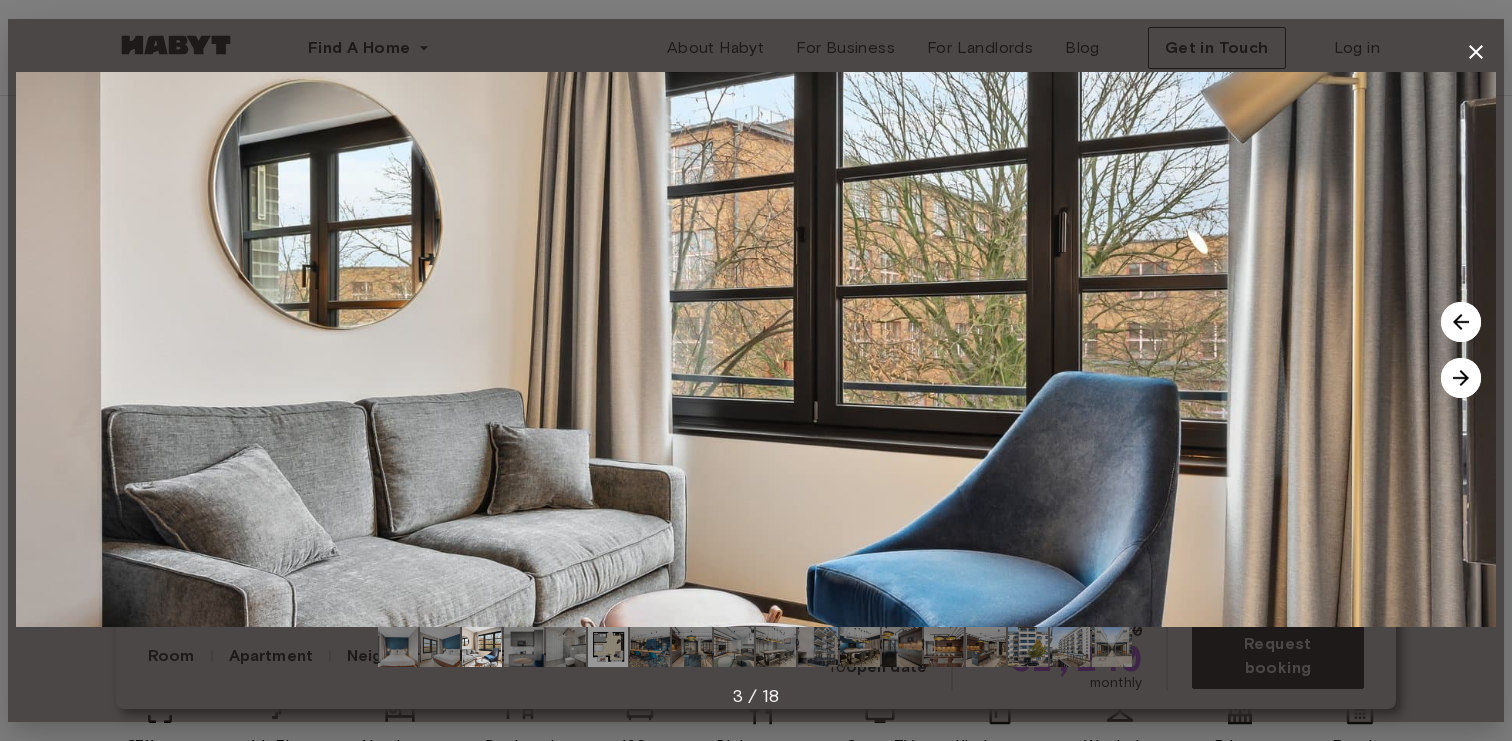 click at bounding box center (1461, 378) 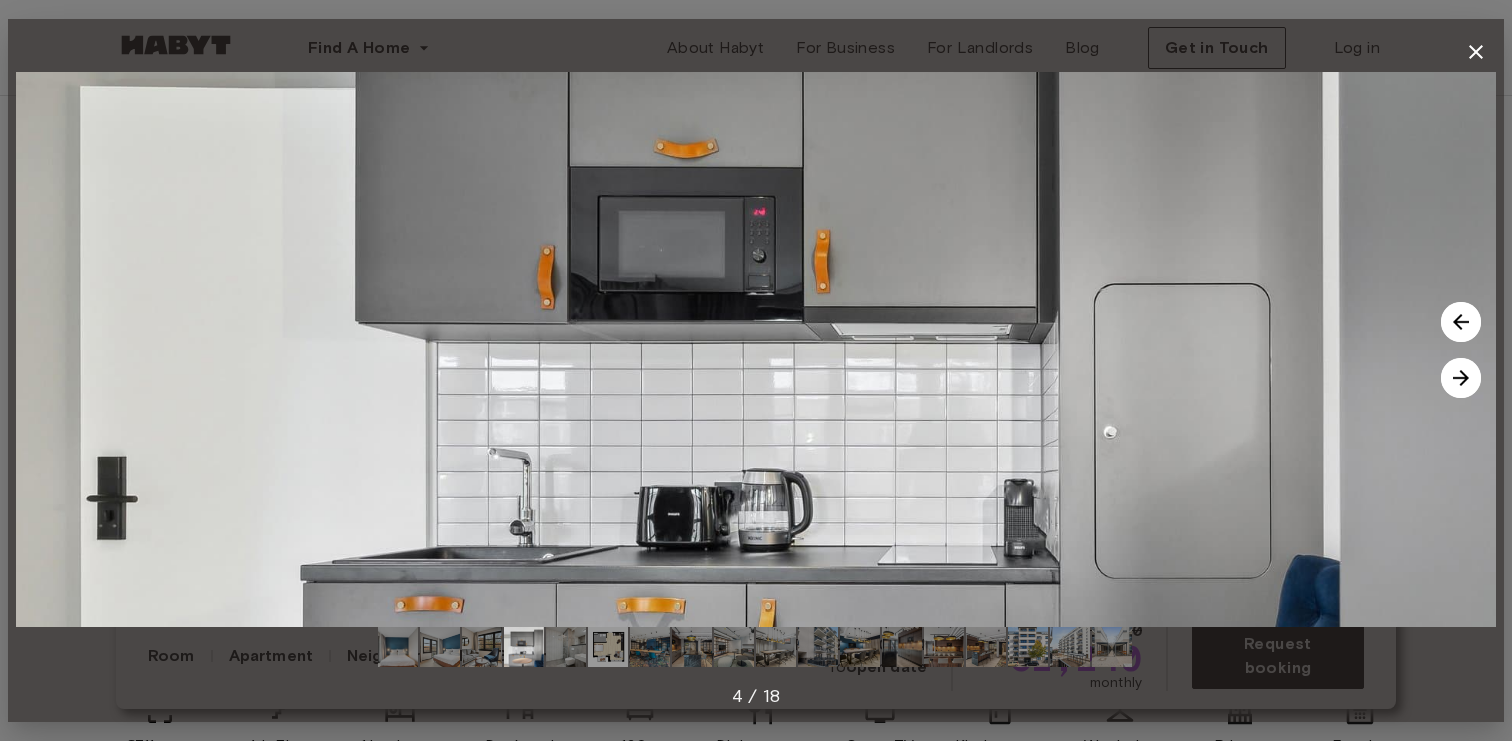 click at bounding box center [1461, 378] 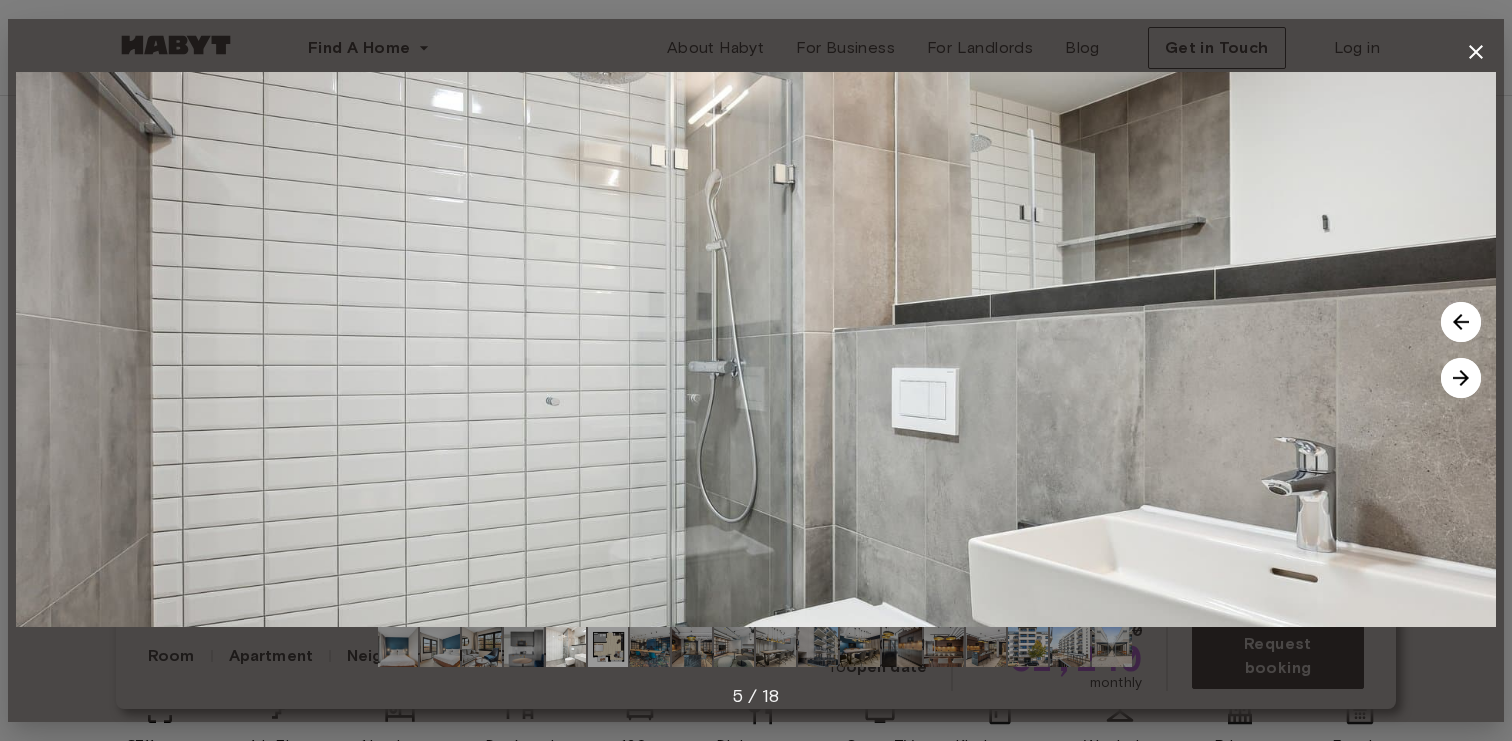 click at bounding box center (1461, 378) 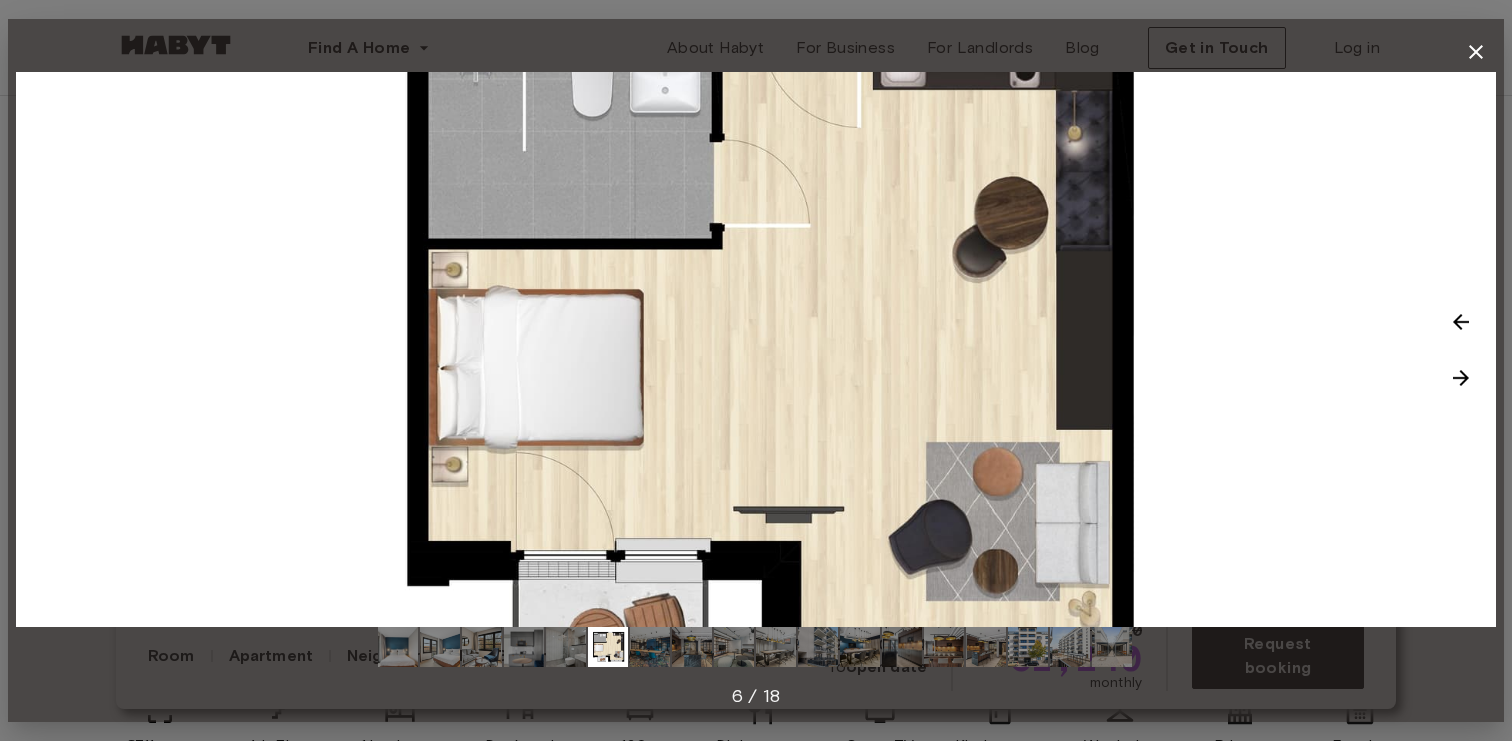 click at bounding box center [1461, 378] 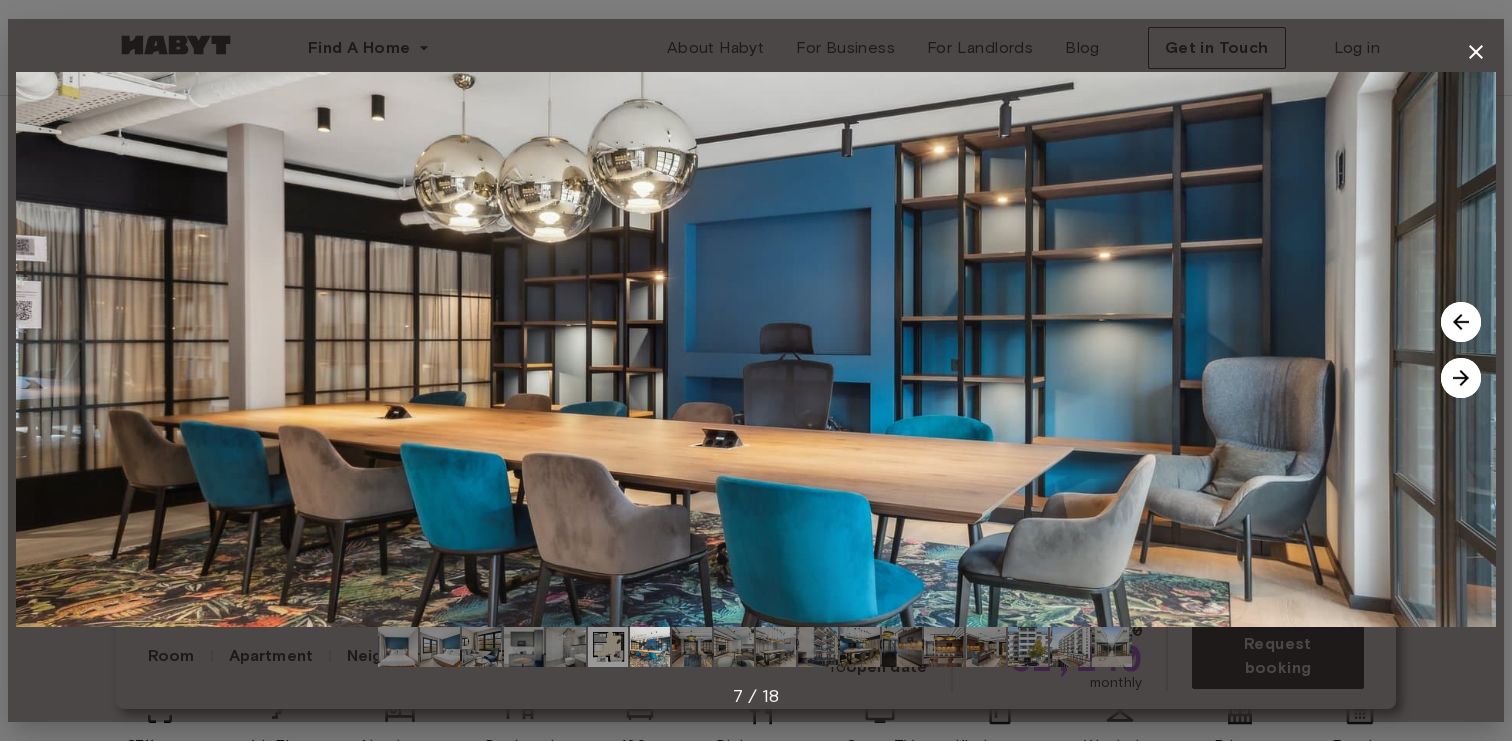 click at bounding box center (1461, 378) 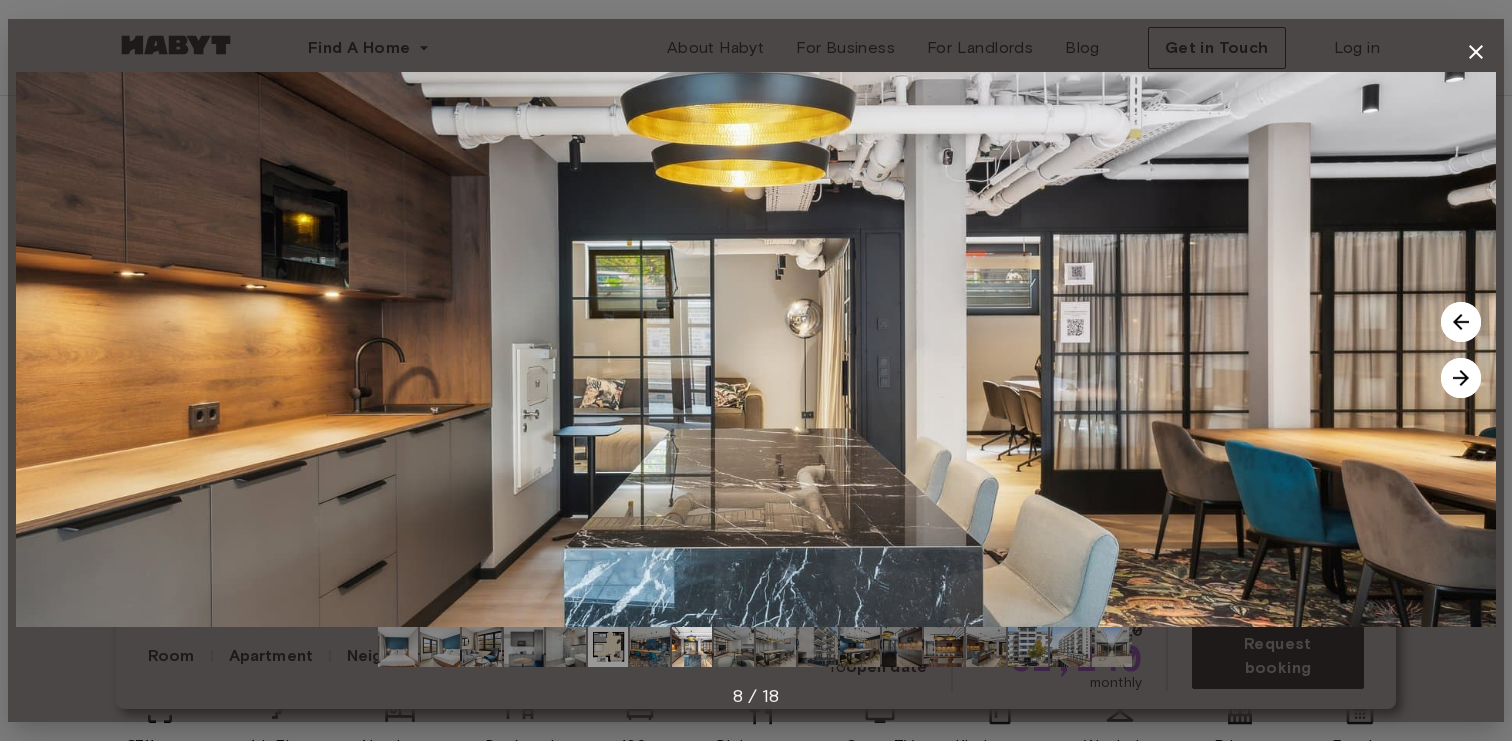 click at bounding box center (1461, 378) 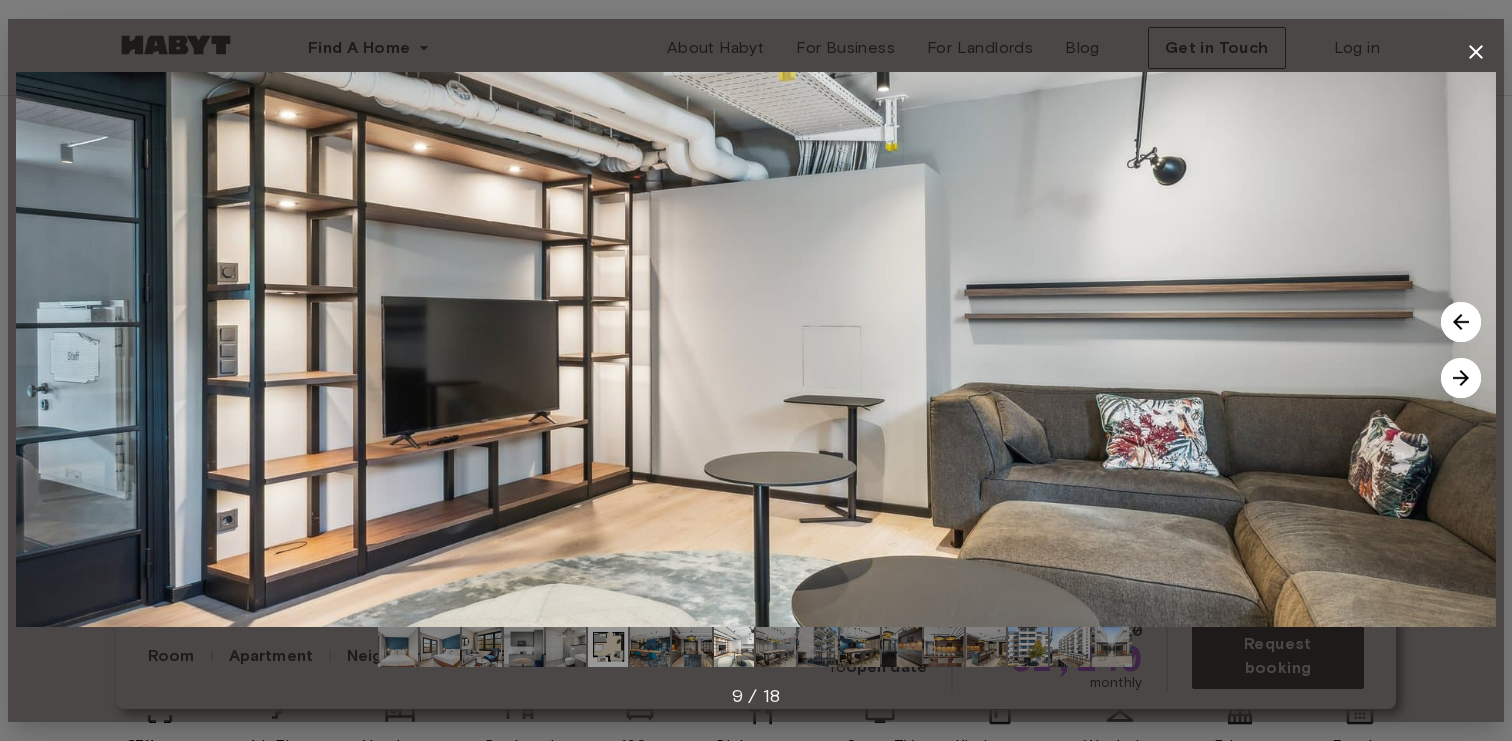 click at bounding box center [1461, 378] 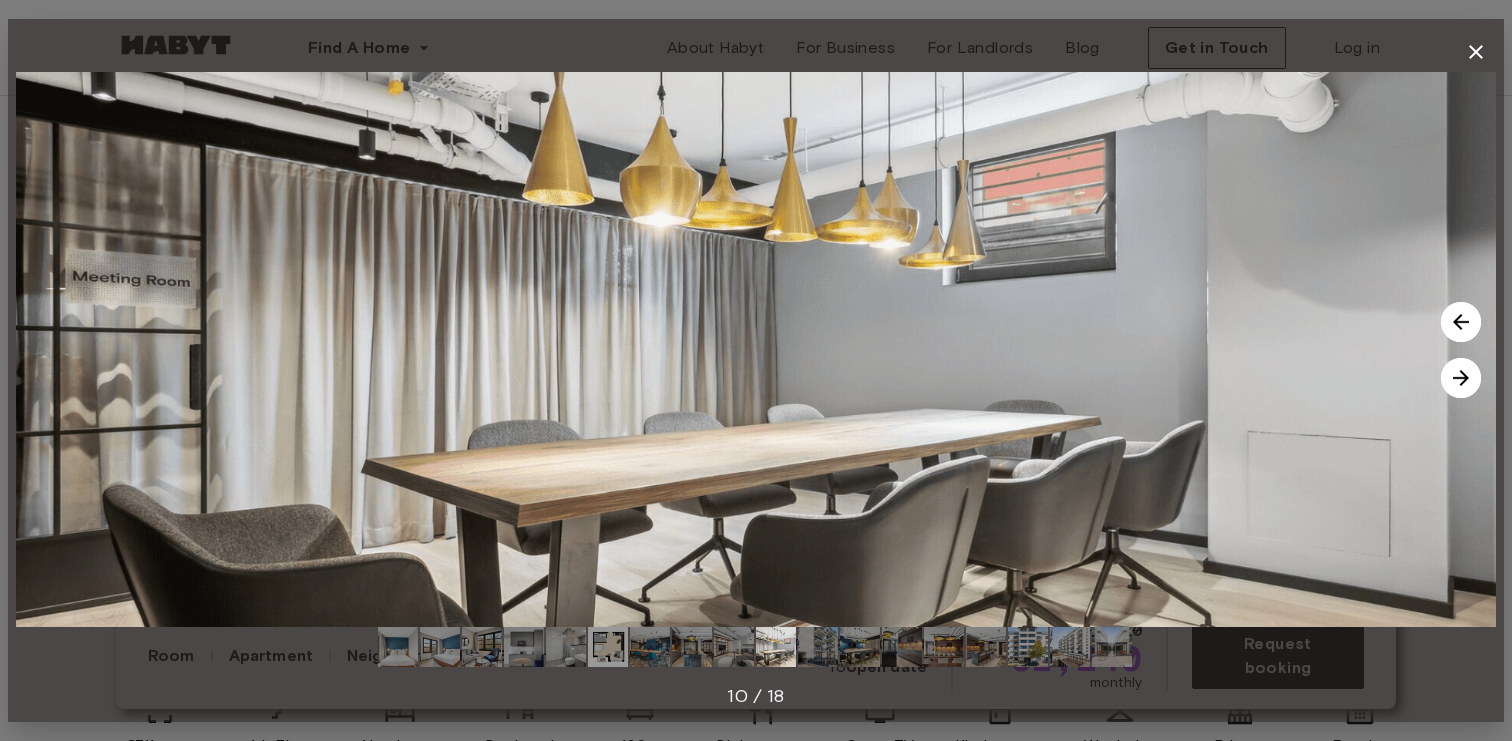 click at bounding box center (1461, 378) 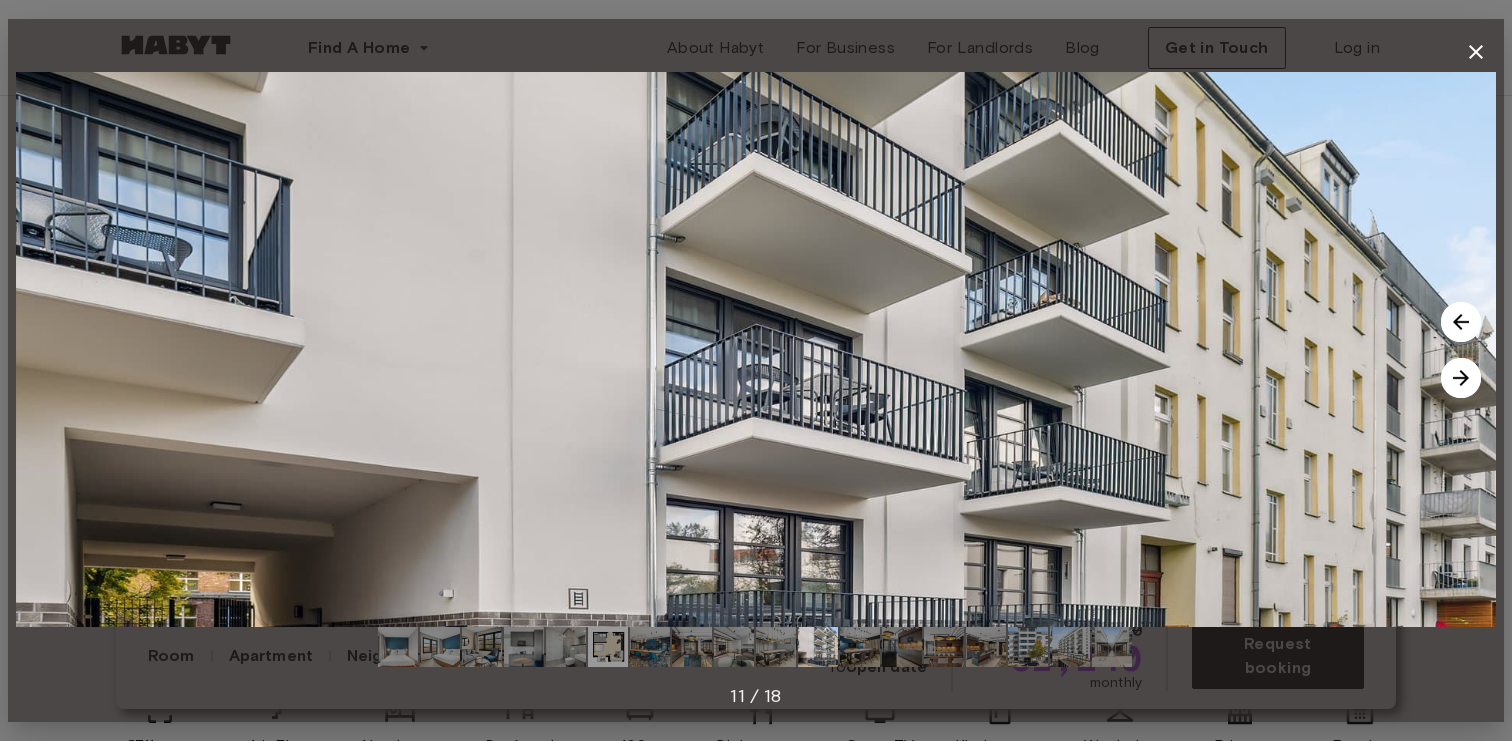click at bounding box center [1461, 378] 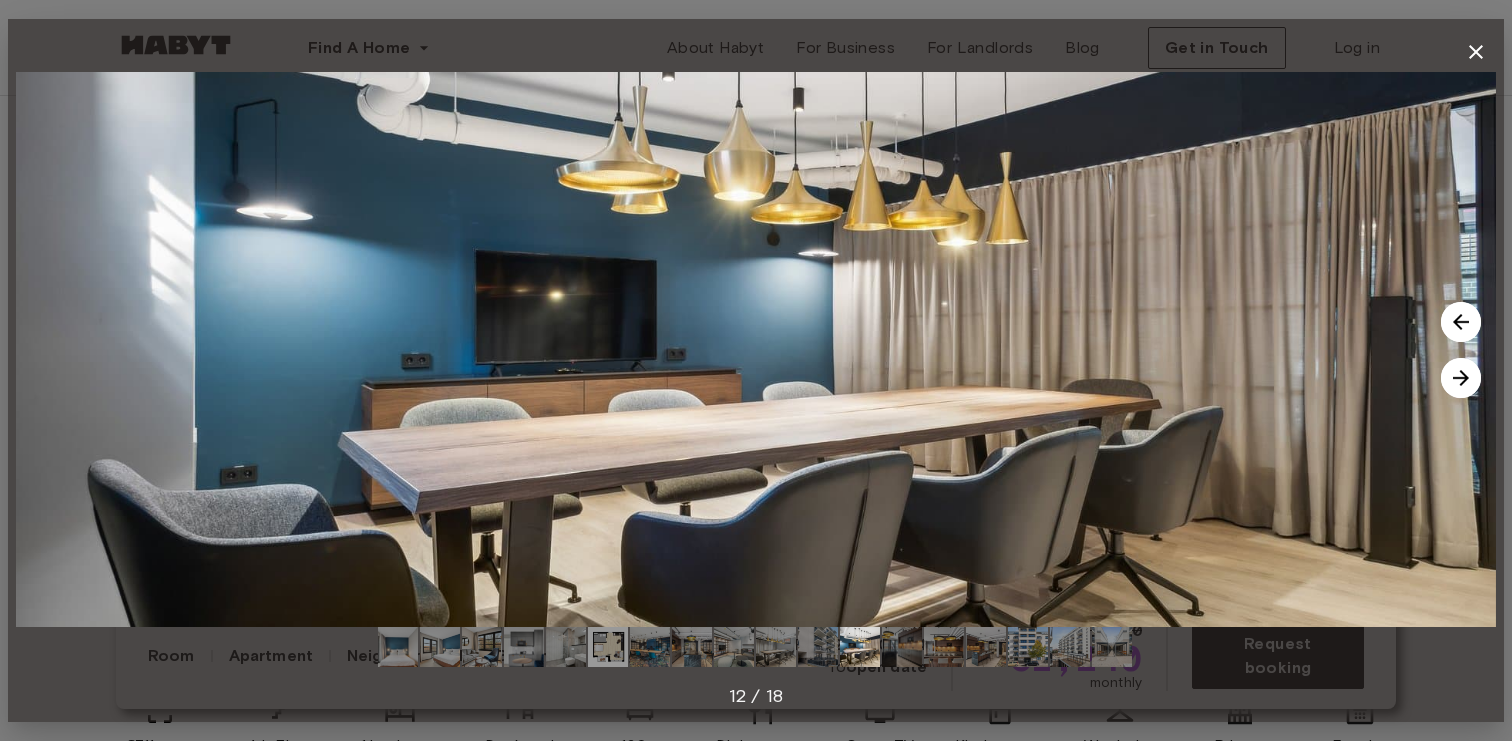 click at bounding box center (1461, 378) 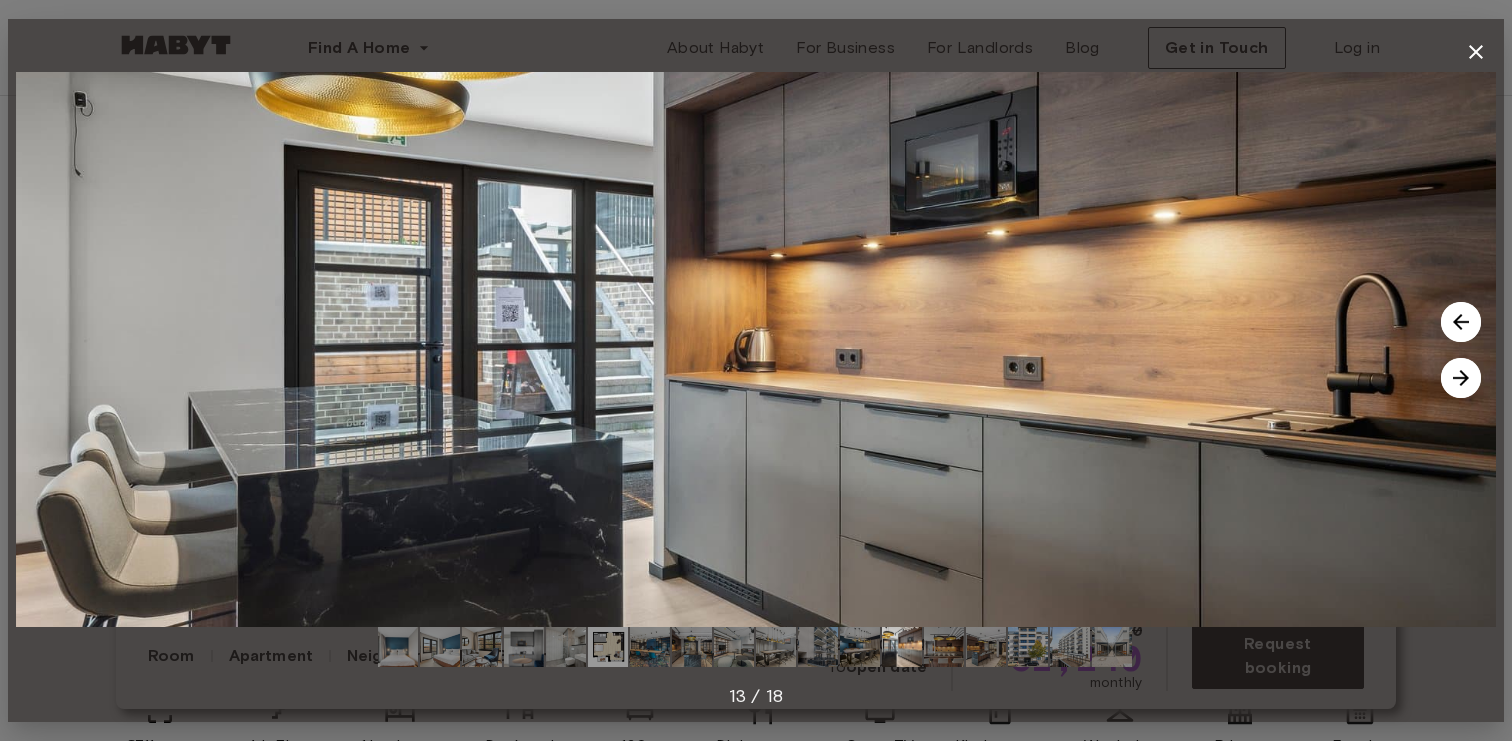 click at bounding box center [1461, 378] 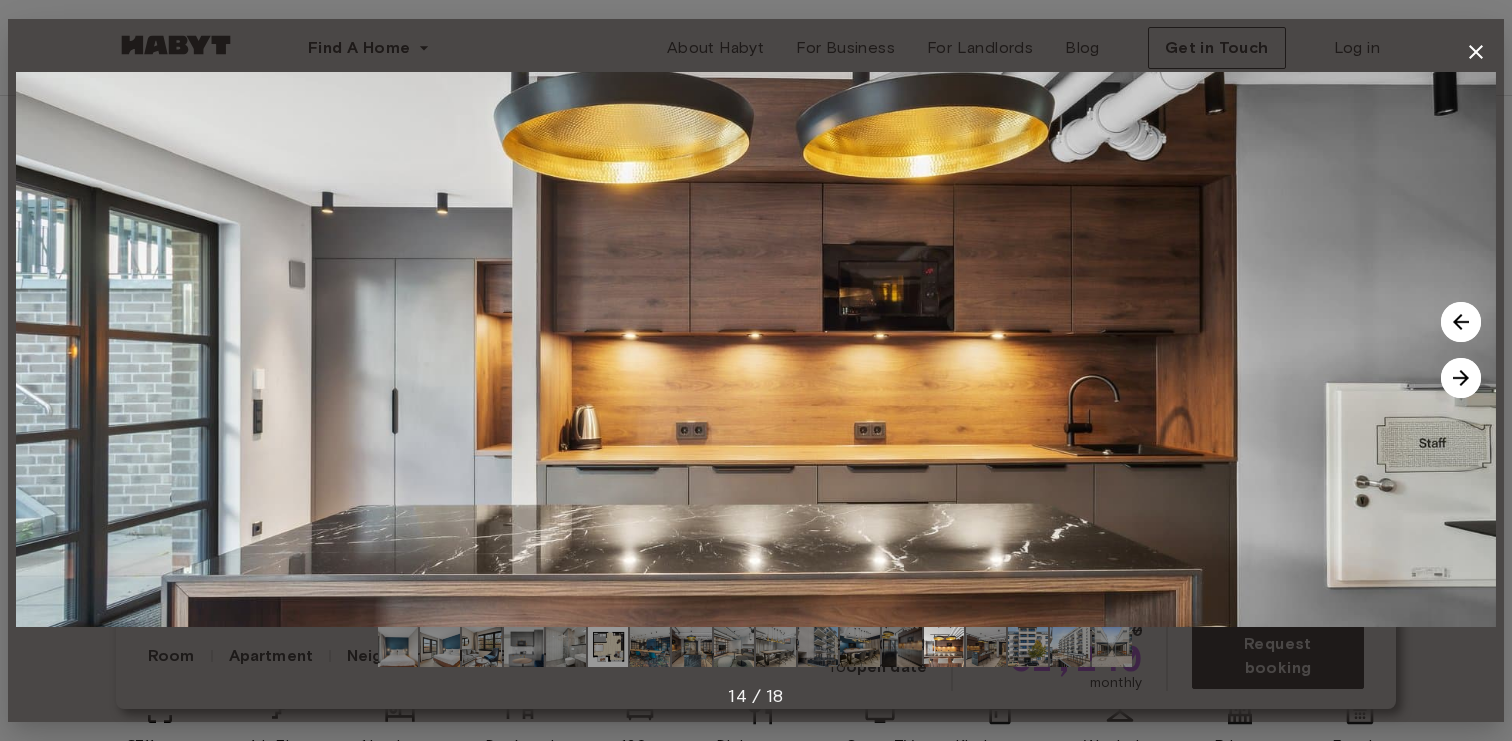 click at bounding box center [1461, 378] 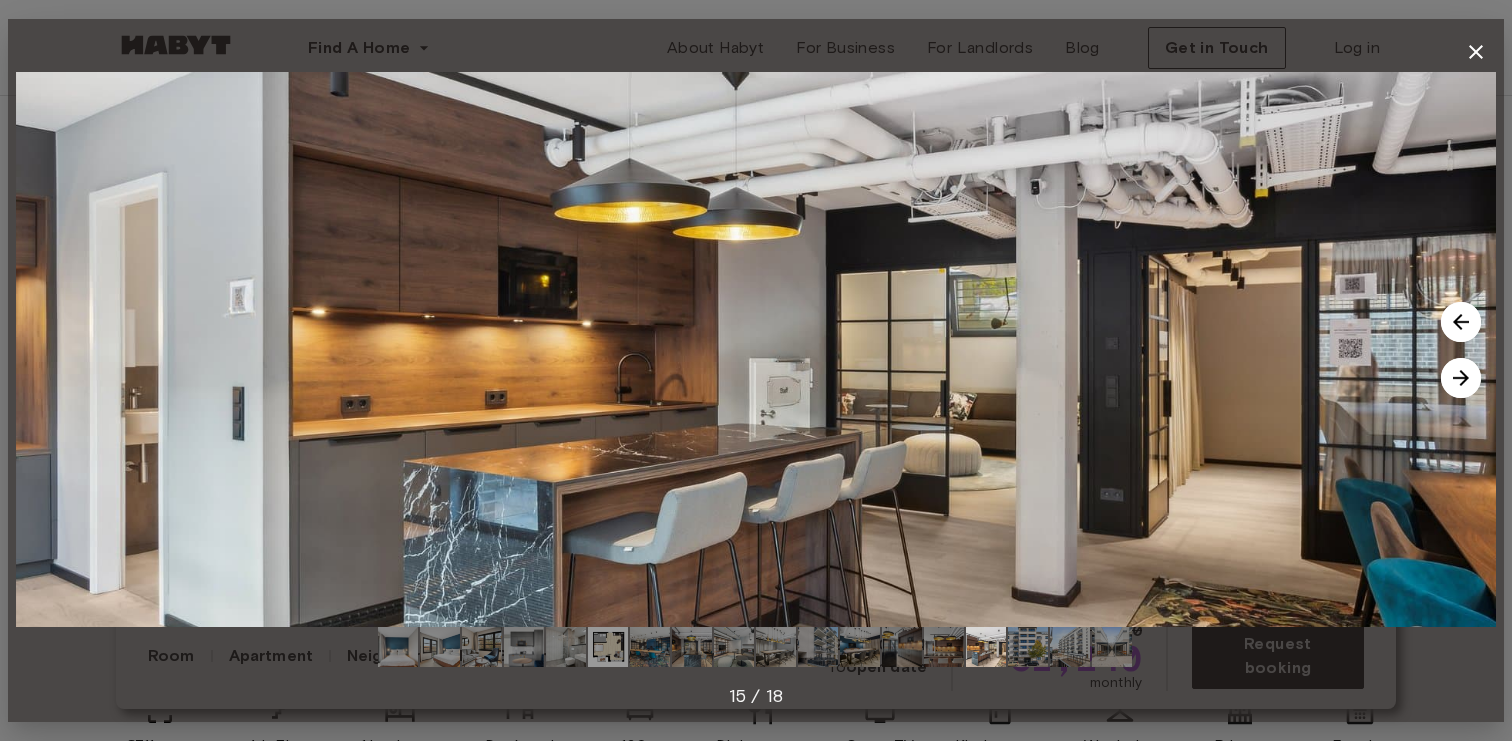 click at bounding box center [1461, 378] 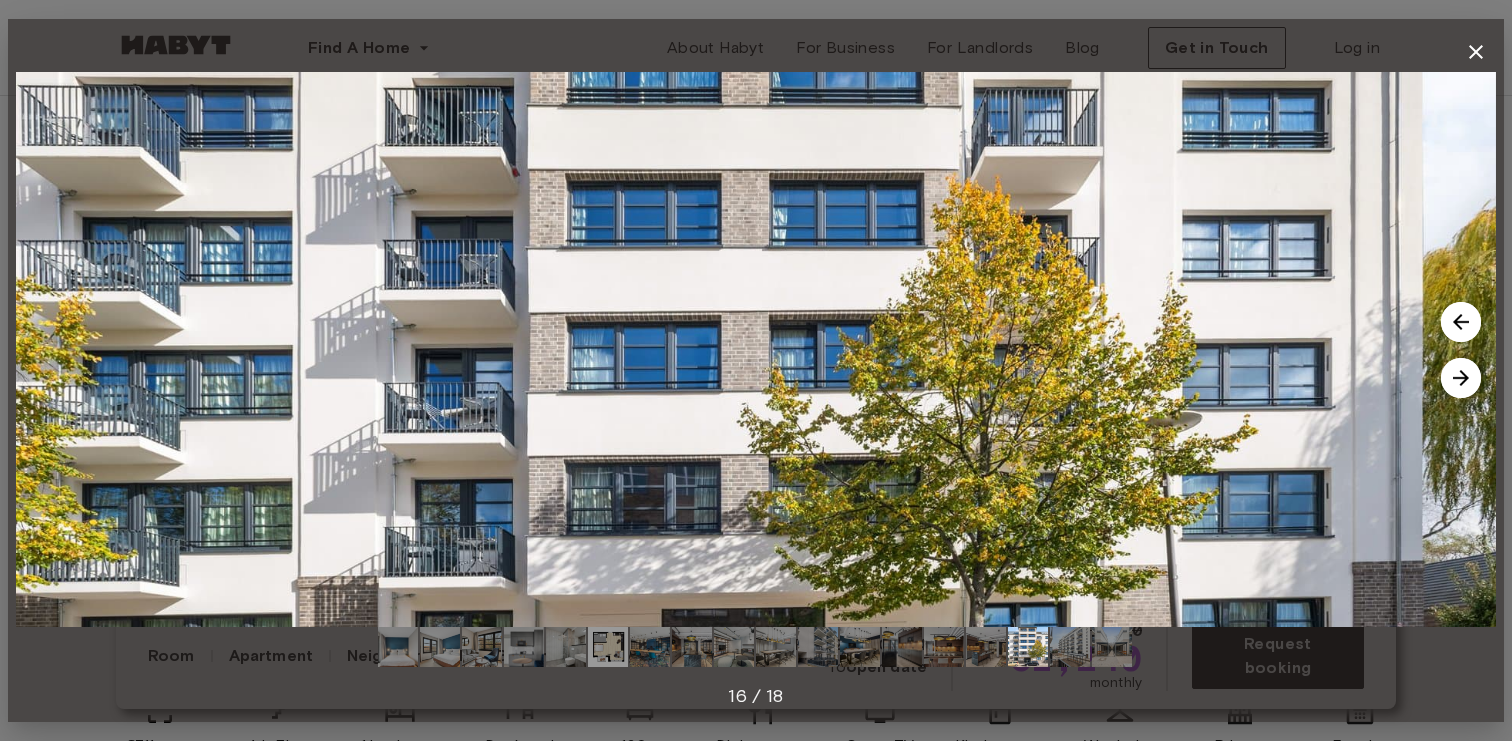 click at bounding box center (1461, 378) 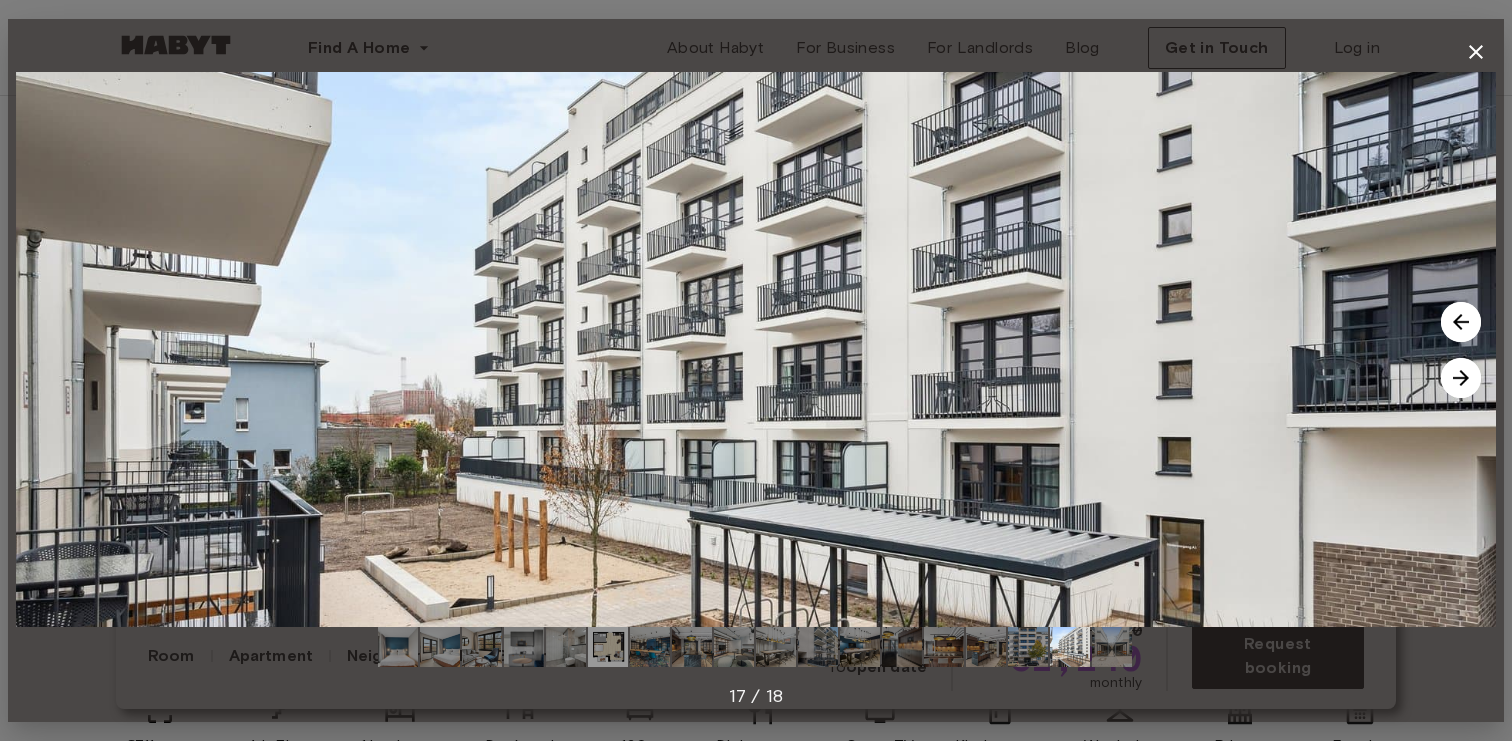 click at bounding box center [1461, 378] 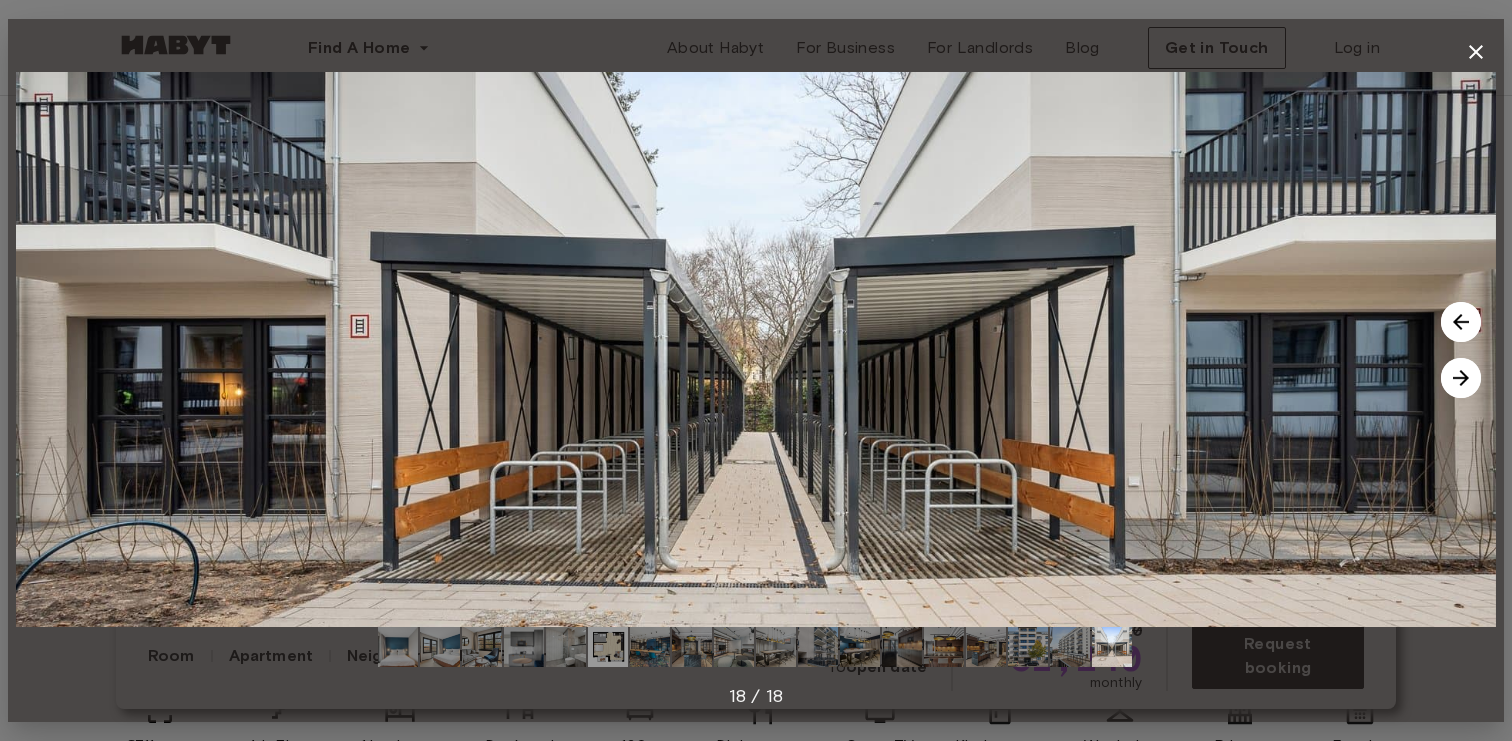 click at bounding box center (1461, 378) 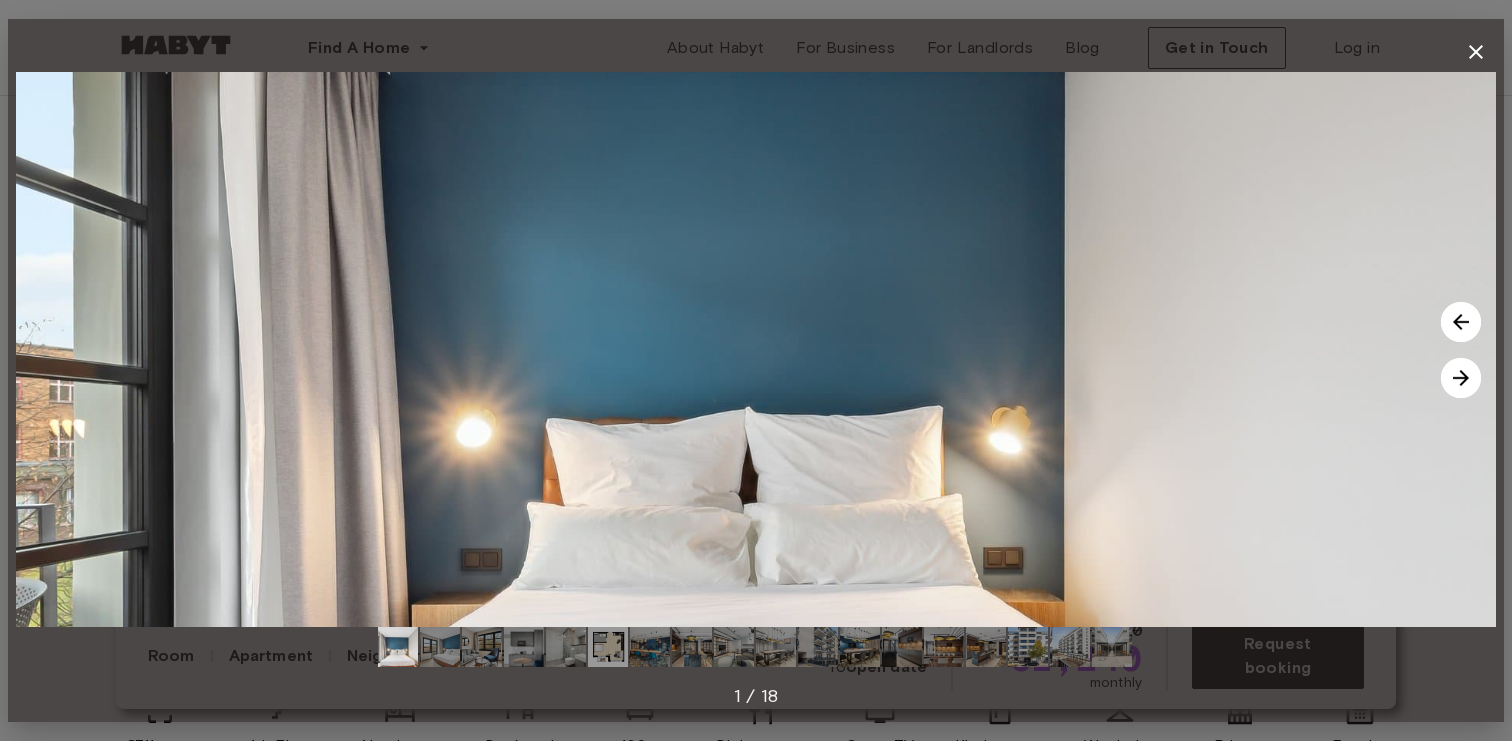 click at bounding box center [1461, 378] 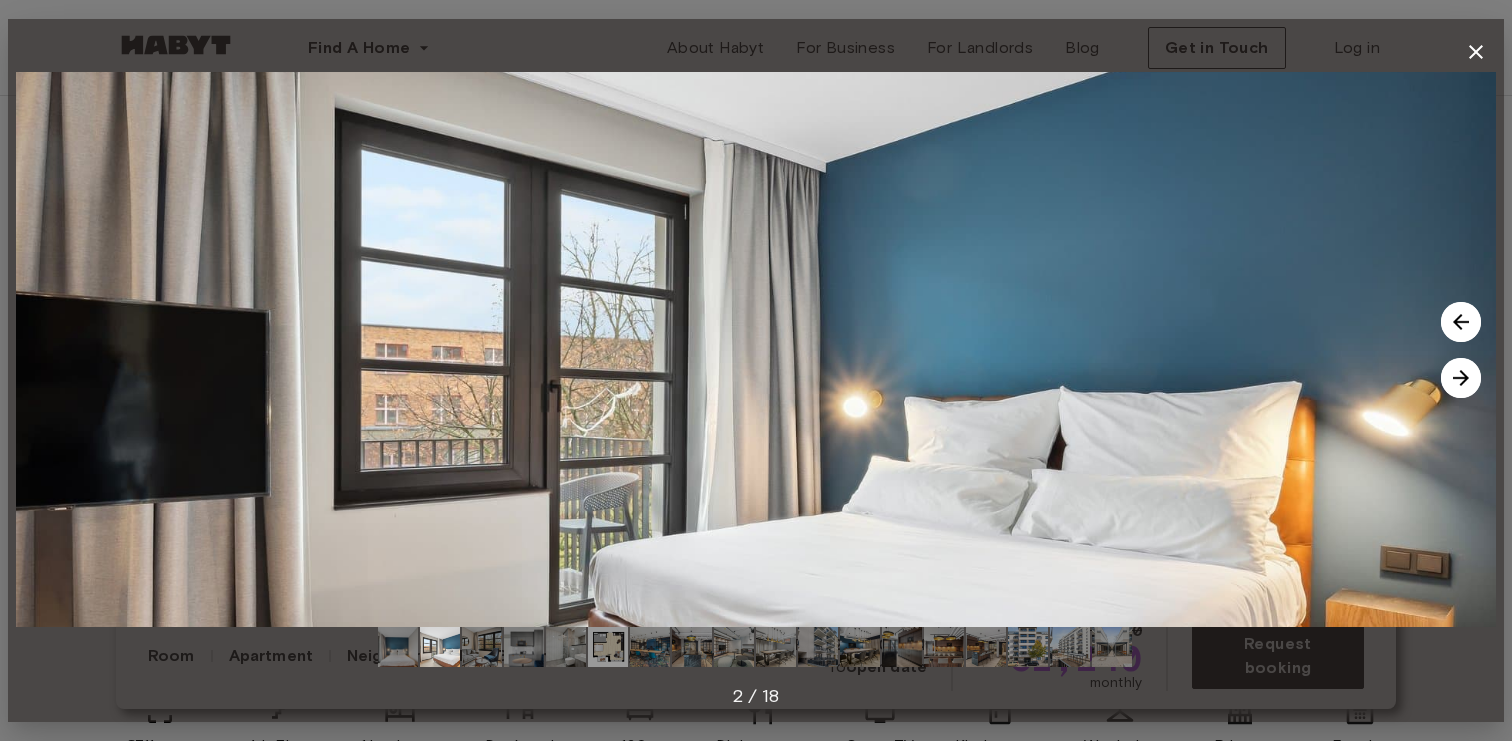 click at bounding box center [1461, 378] 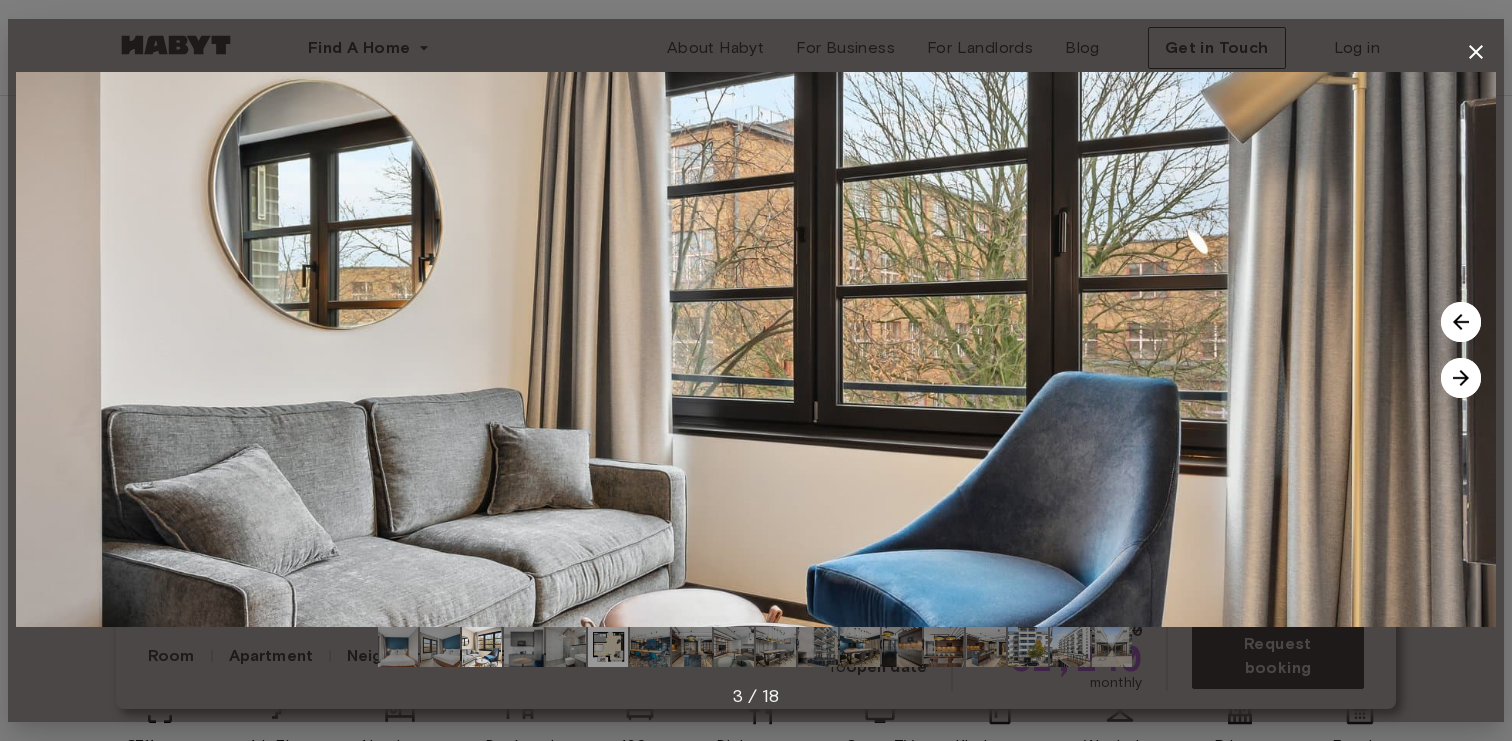 click at bounding box center (1461, 378) 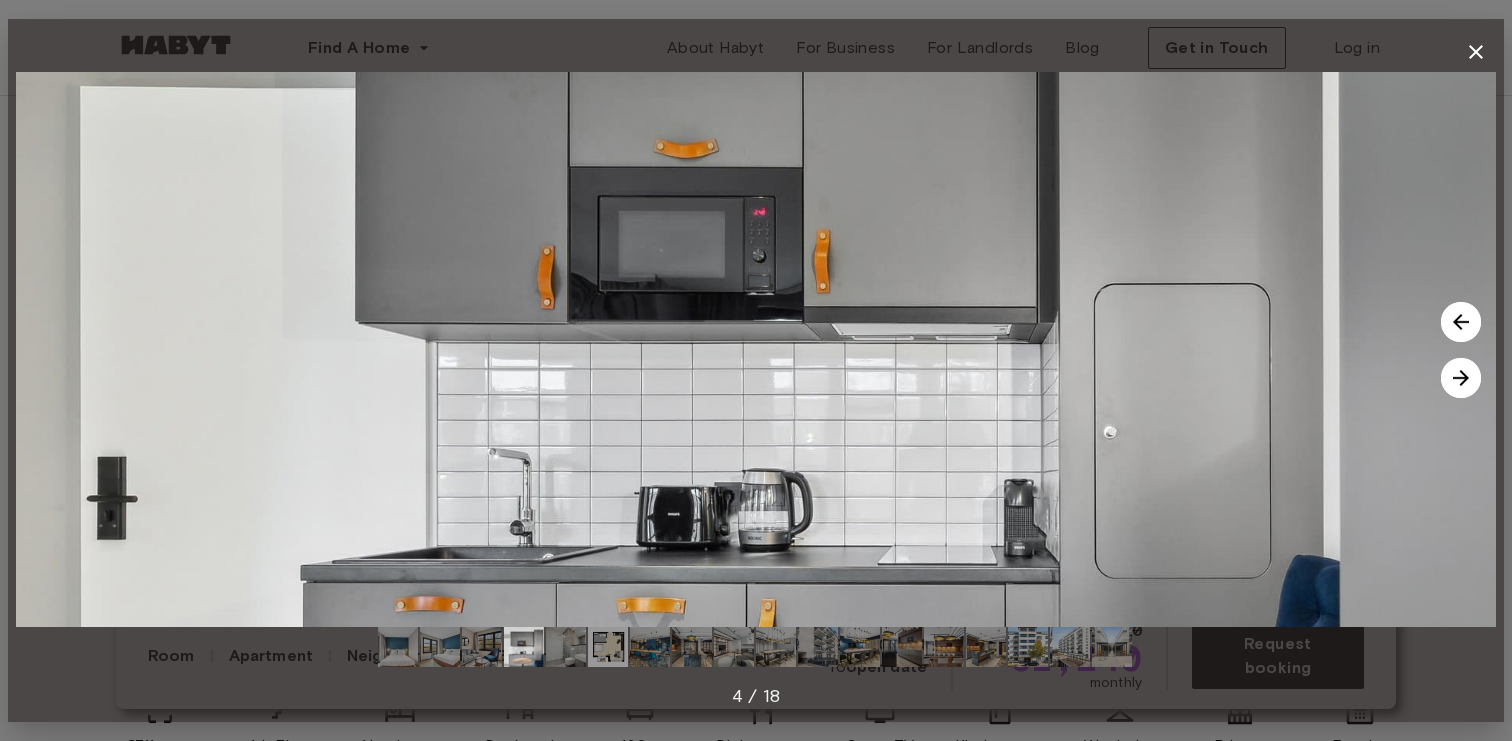click at bounding box center (1461, 378) 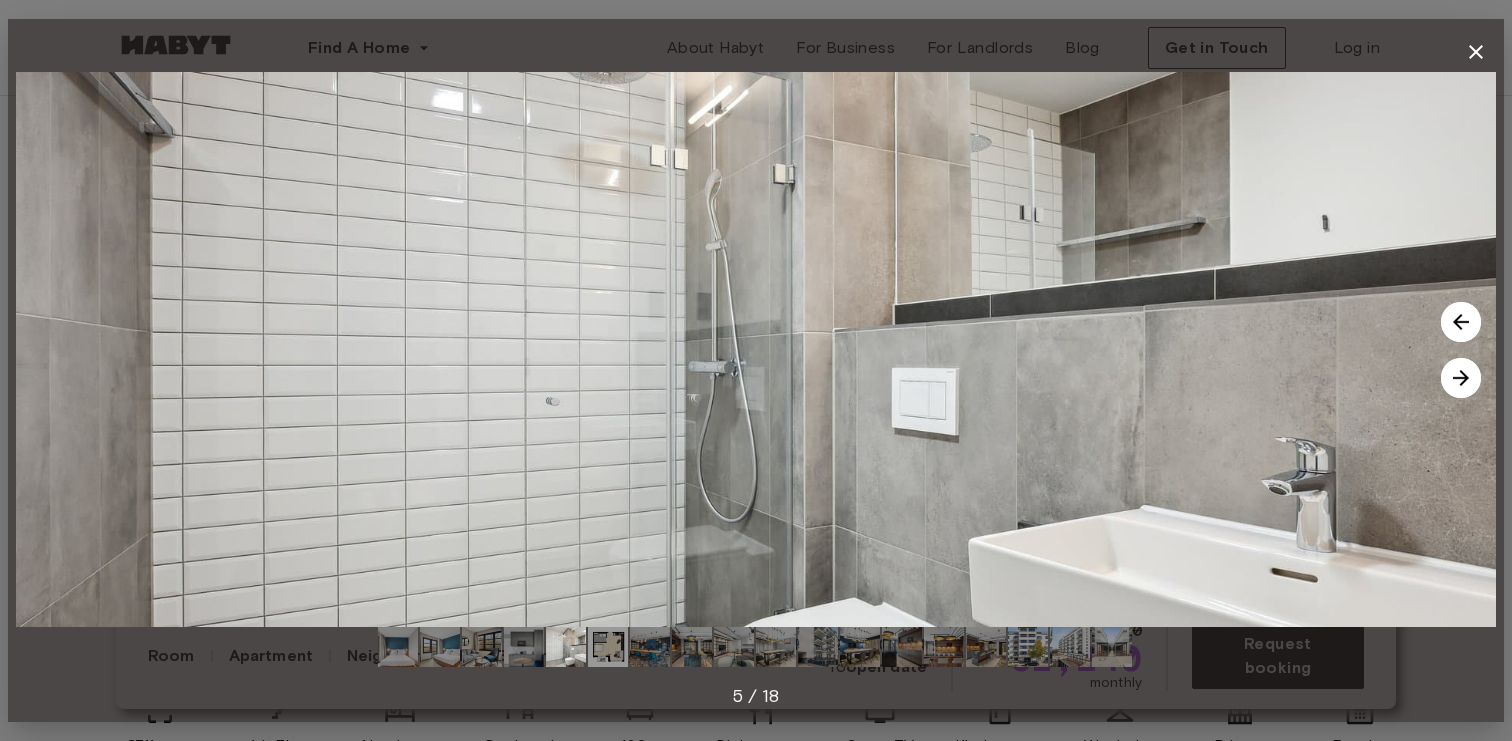 click at bounding box center (1461, 378) 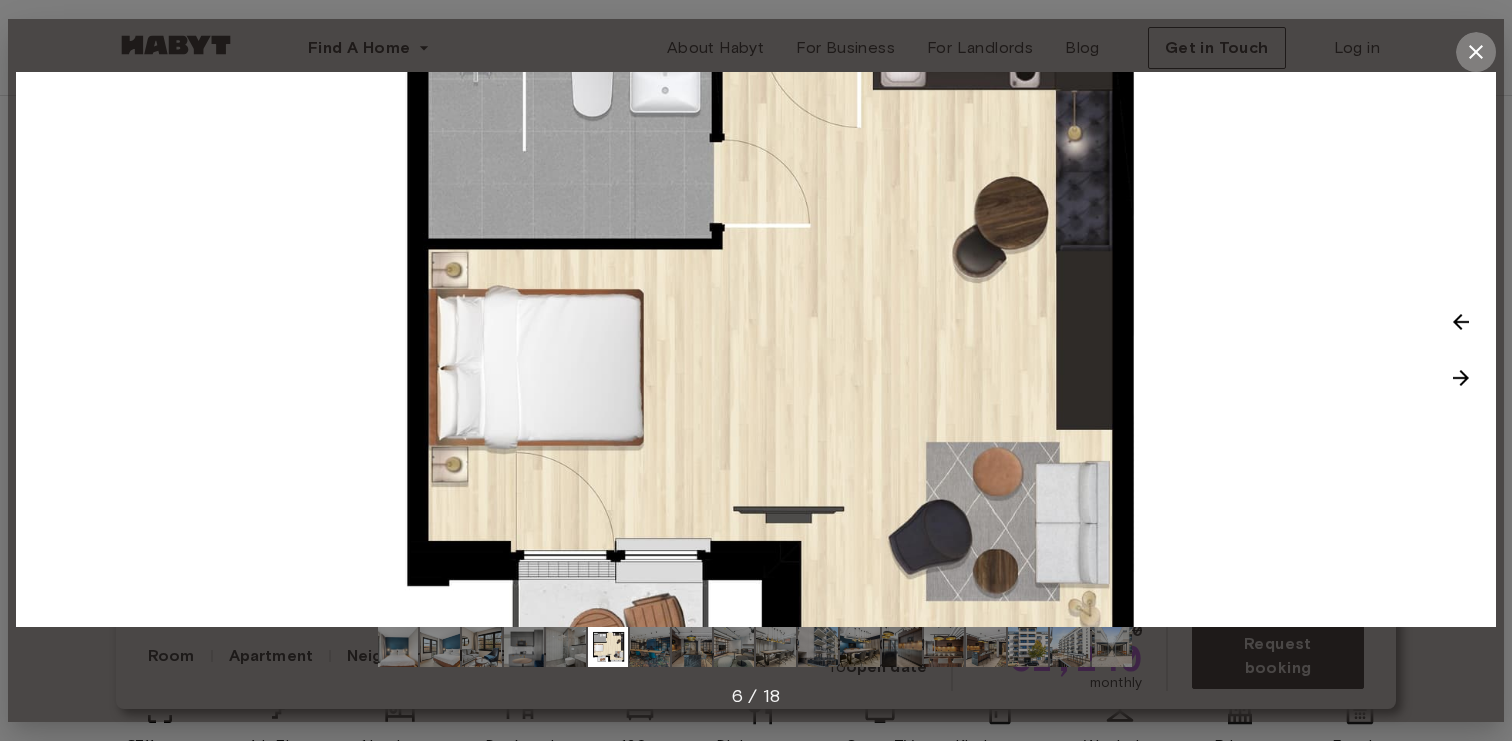 click 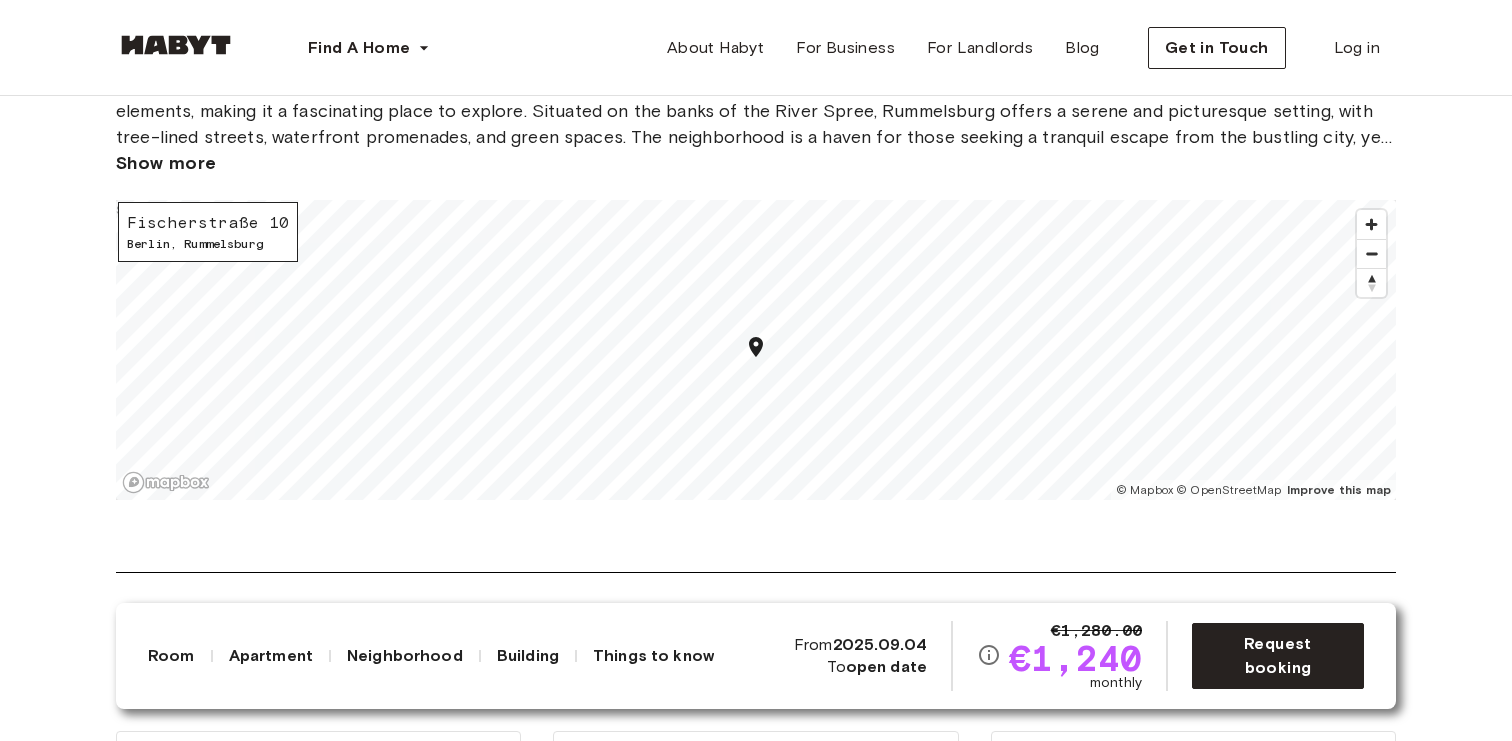 scroll, scrollTop: 2046, scrollLeft: 0, axis: vertical 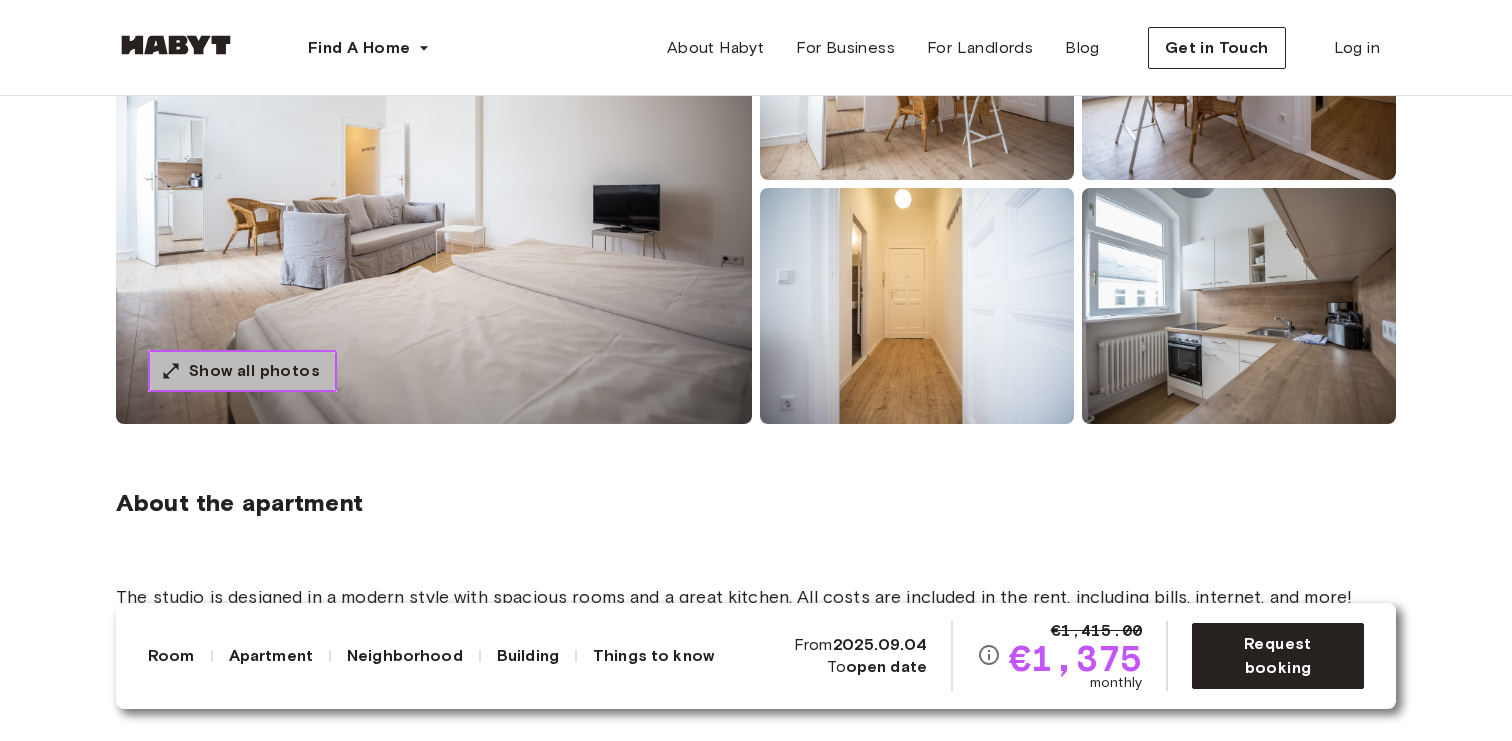 click on "Show all photos" at bounding box center [254, 371] 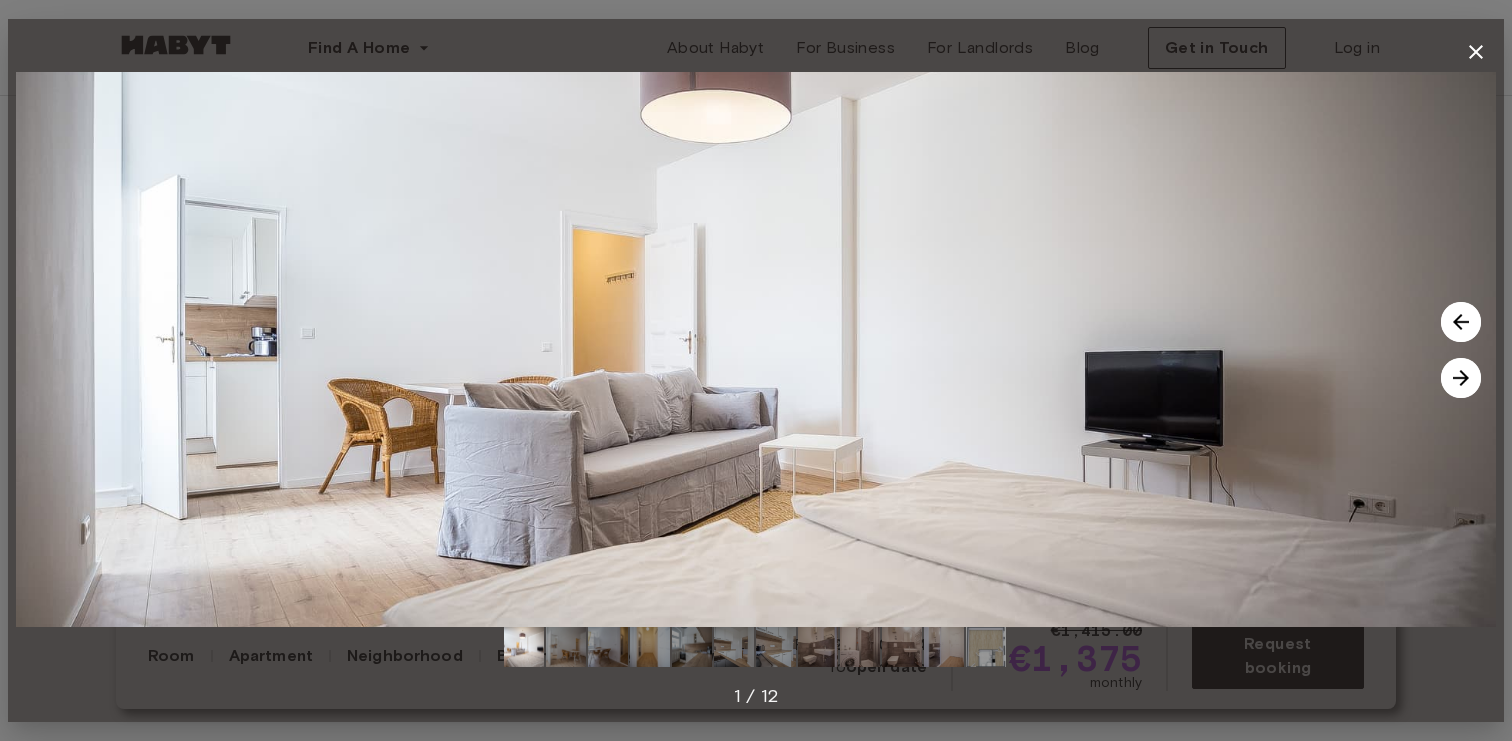 click at bounding box center (1461, 378) 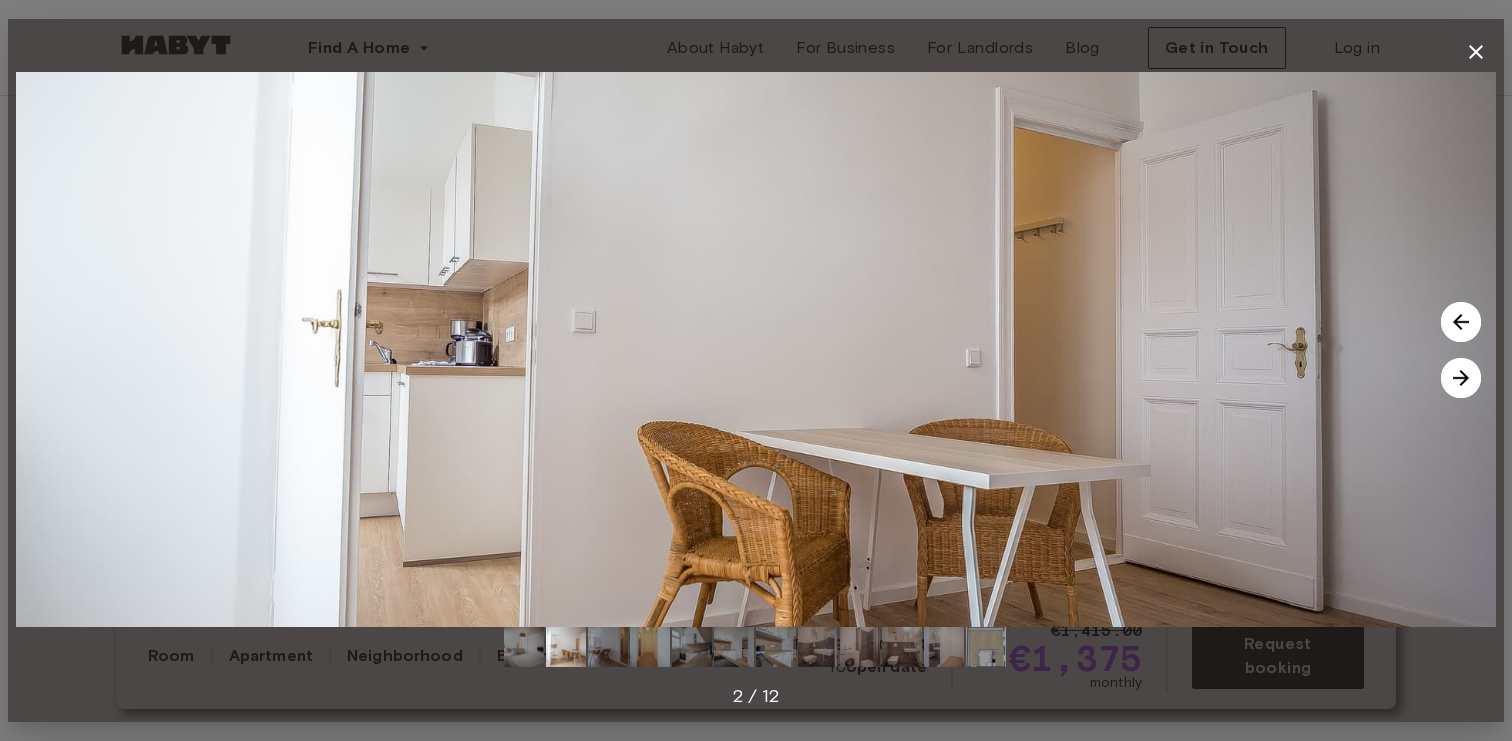 click at bounding box center [1461, 378] 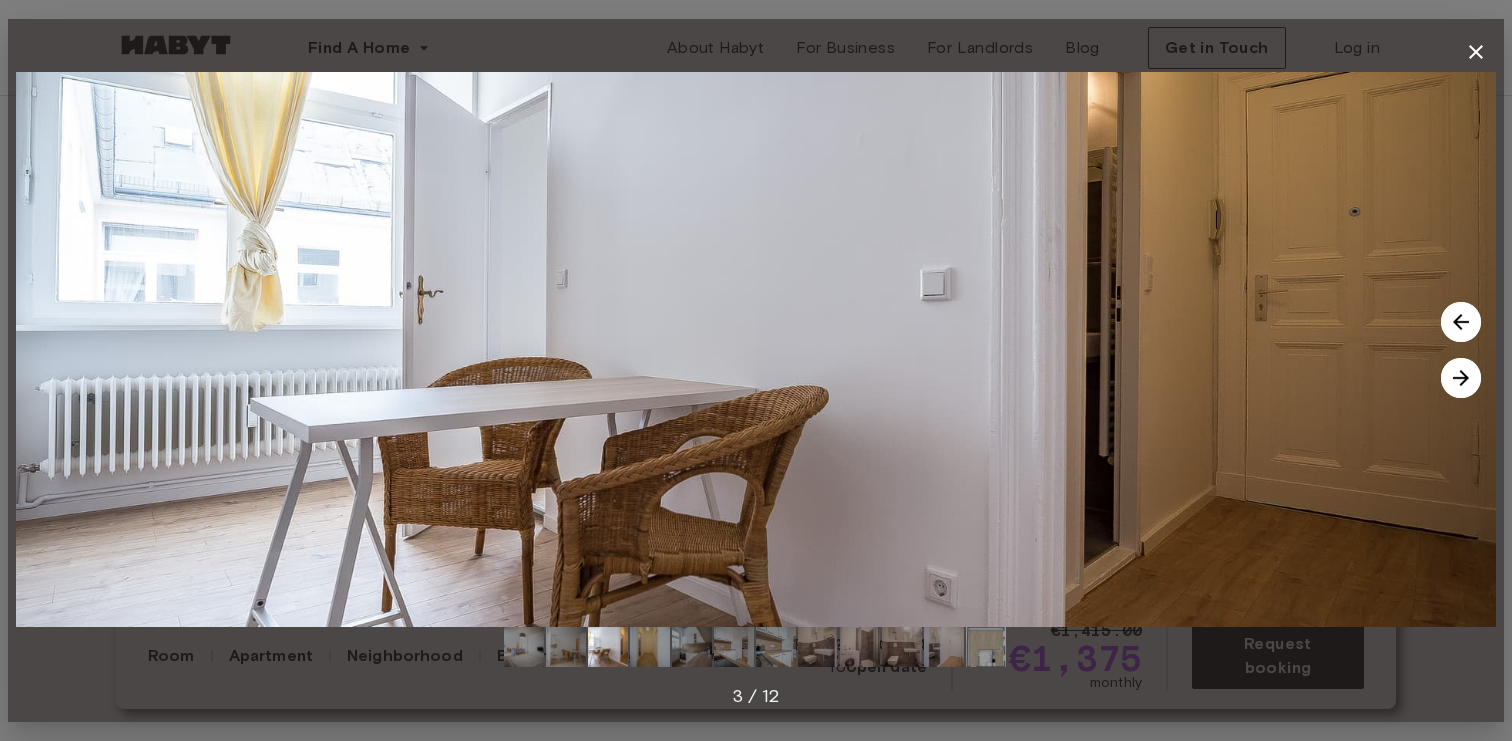 click at bounding box center [1461, 378] 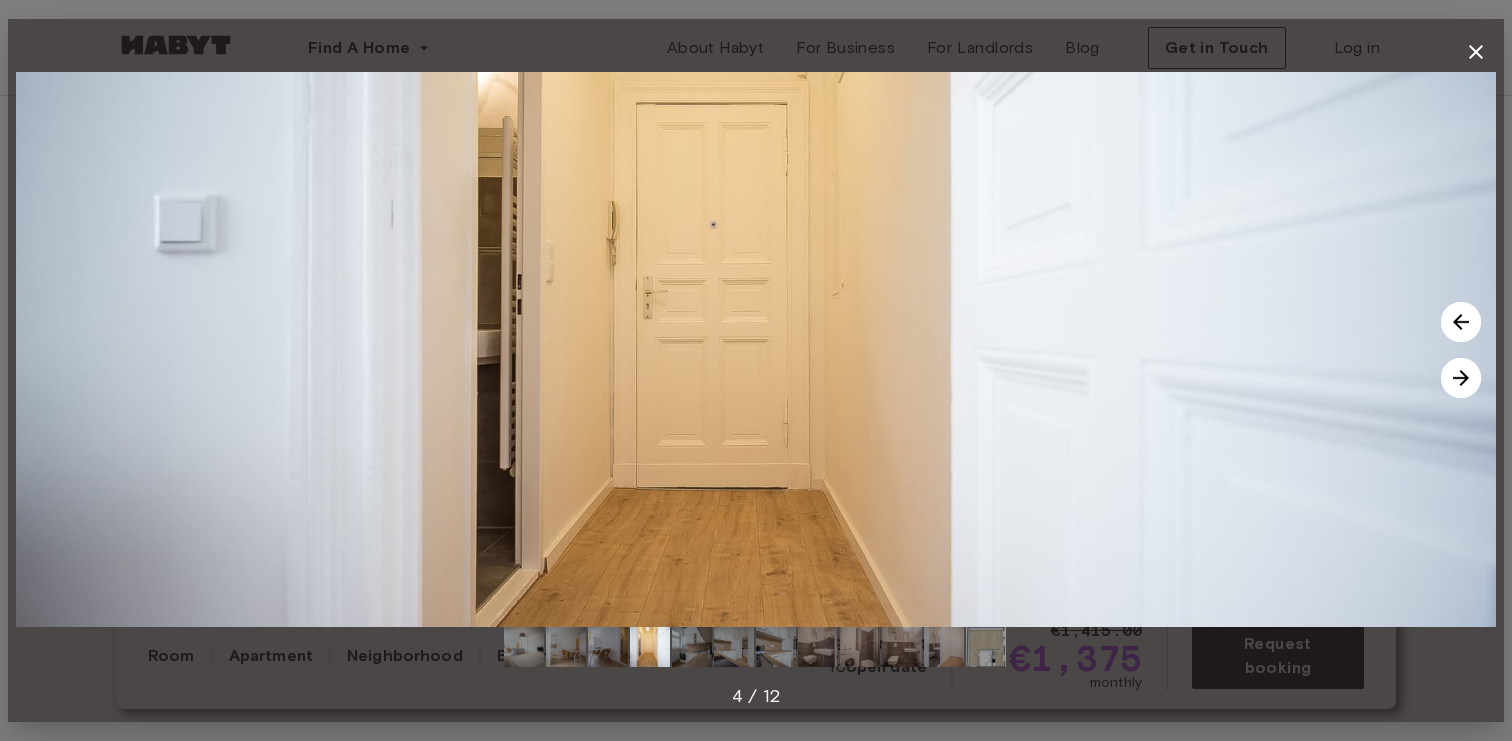 click at bounding box center (1461, 378) 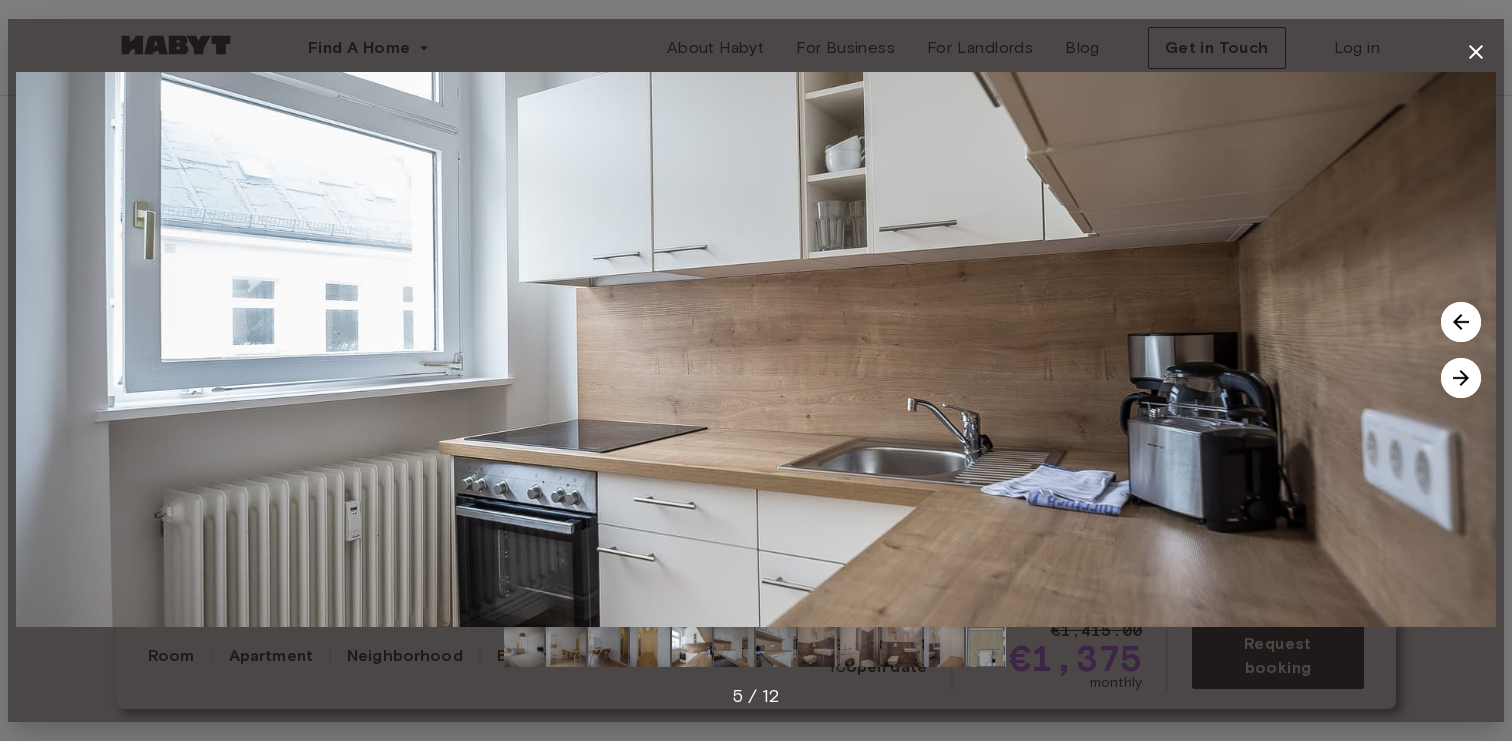 click at bounding box center [1461, 378] 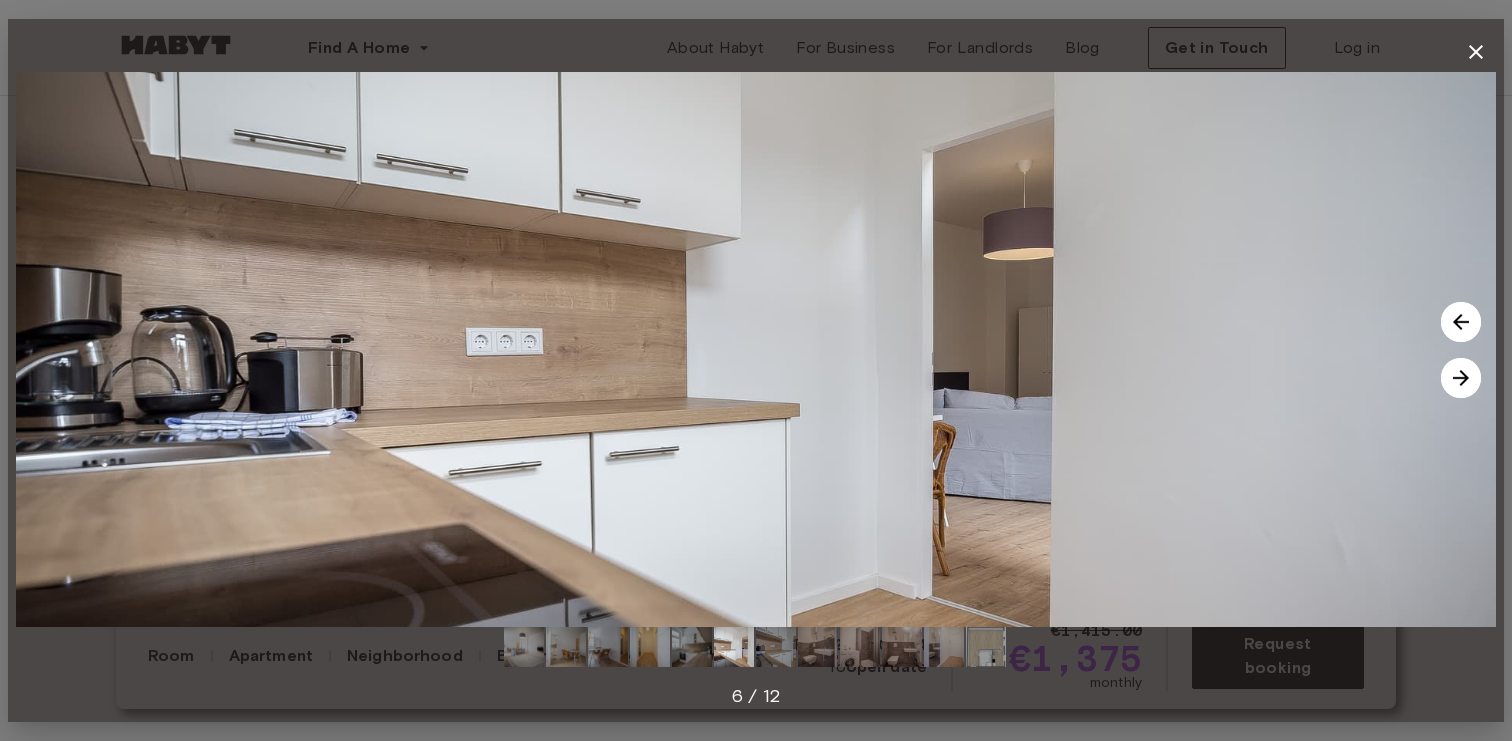 click at bounding box center (1461, 378) 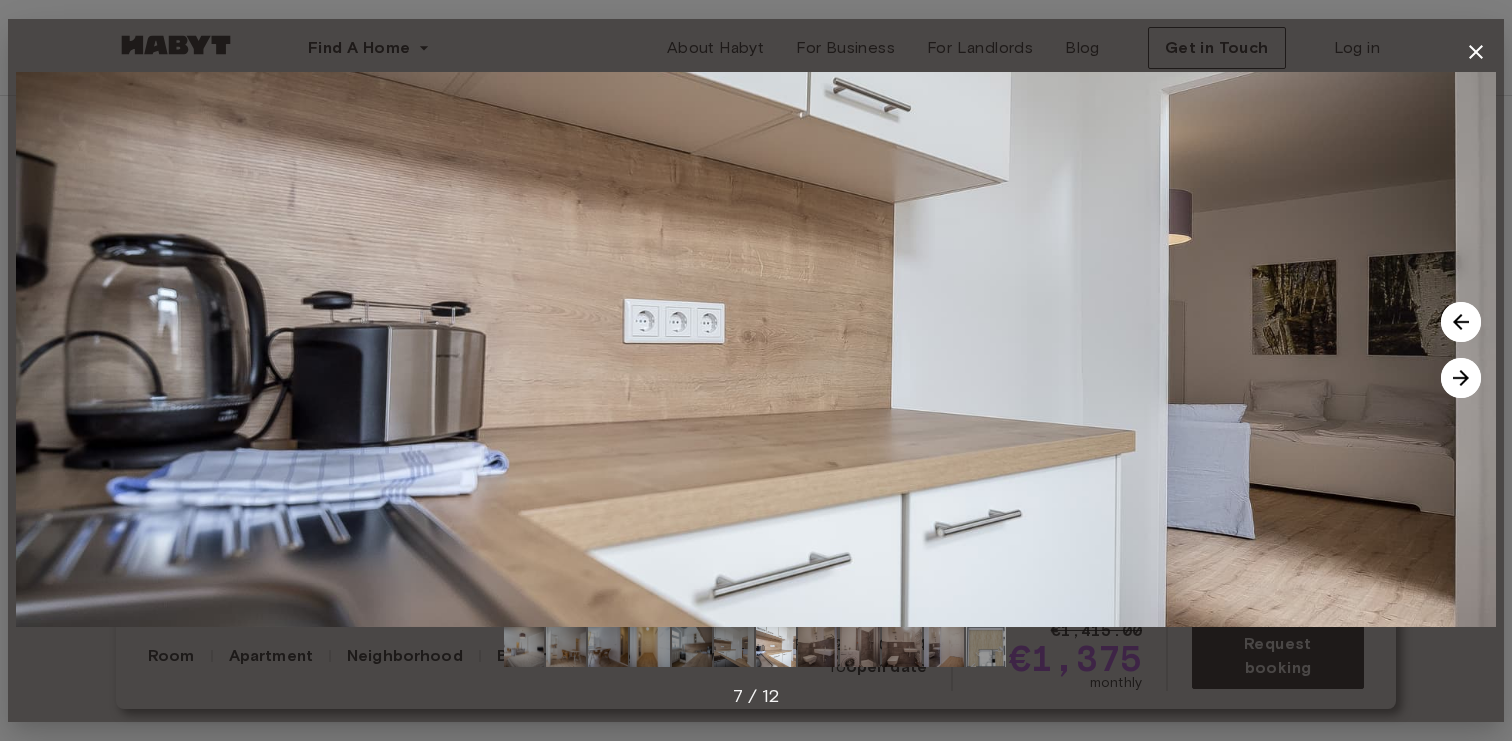 click at bounding box center [1461, 378] 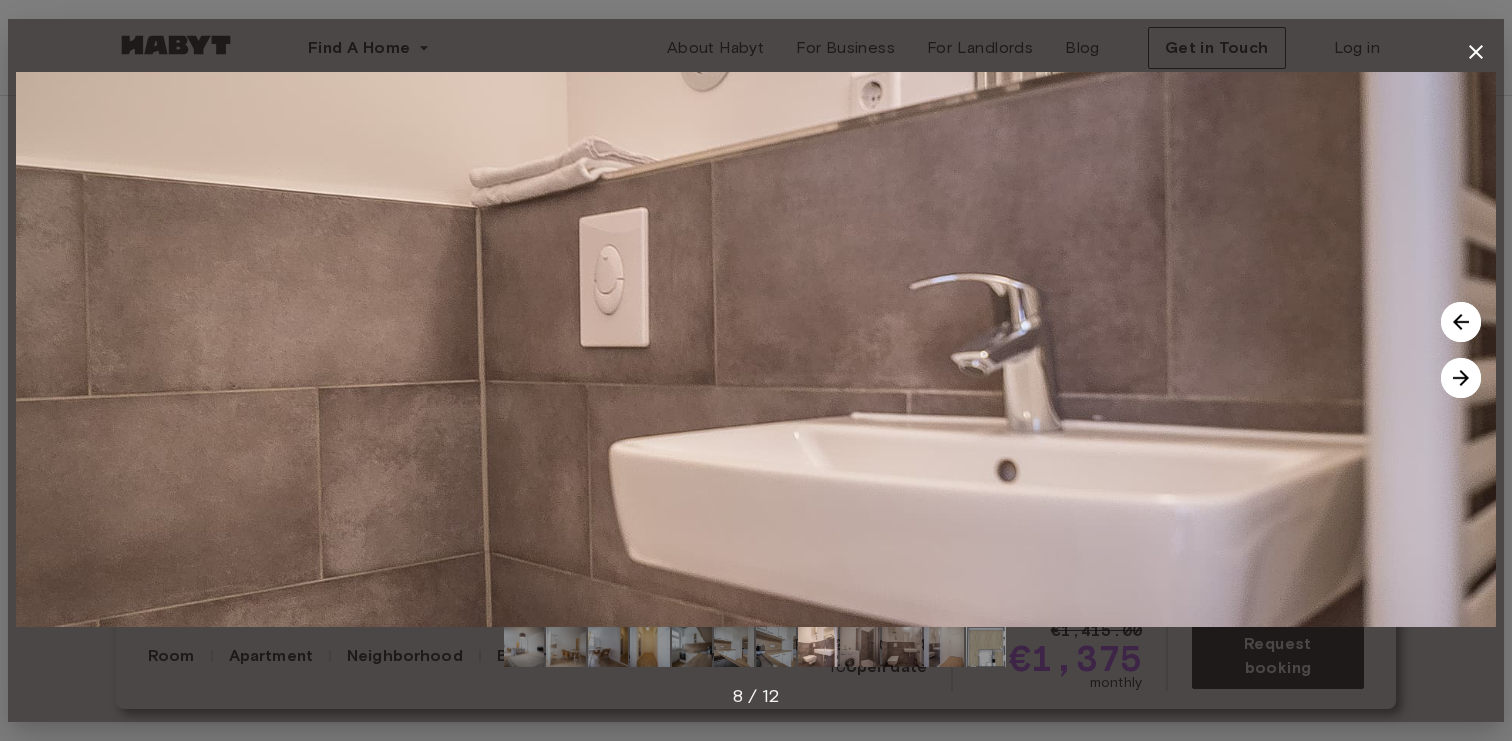 click at bounding box center (1461, 378) 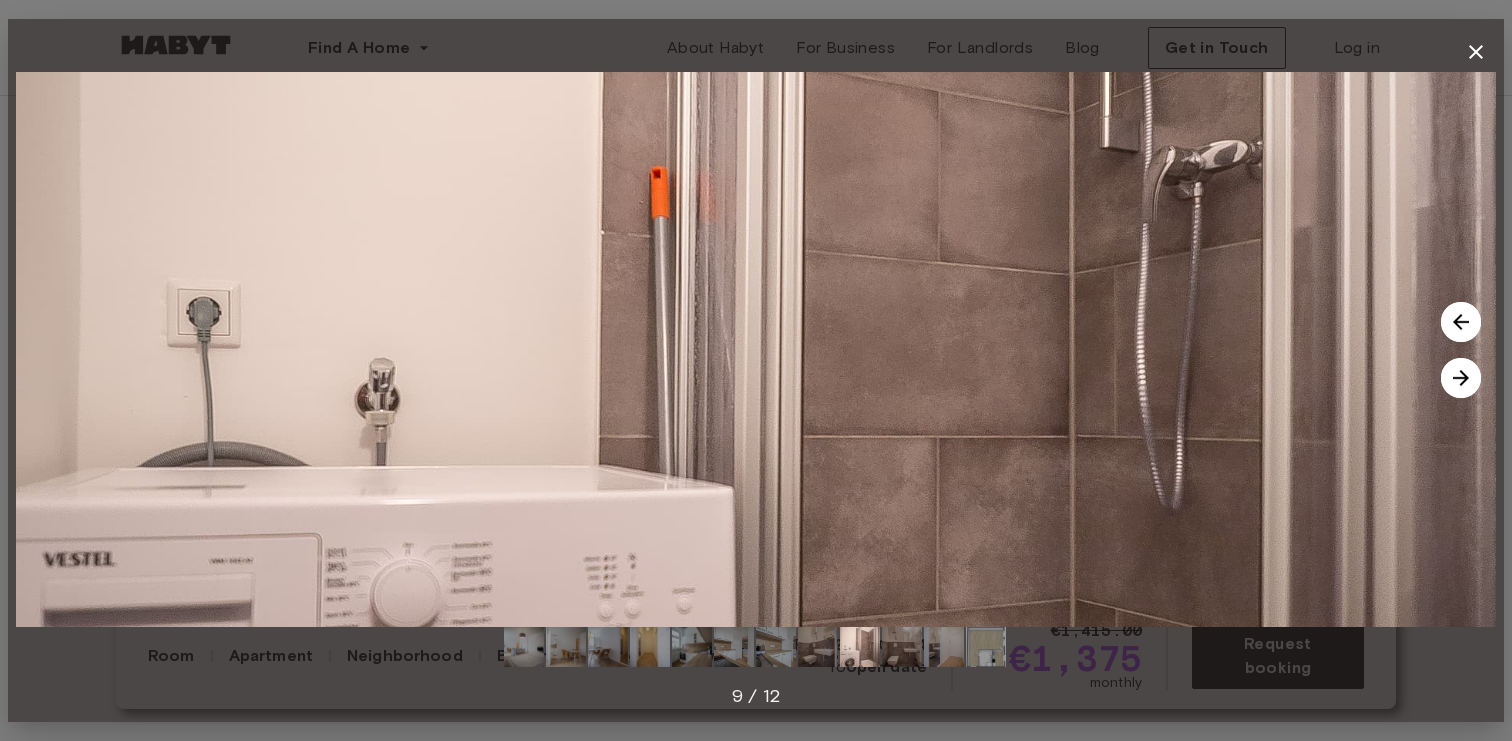 click at bounding box center [1461, 378] 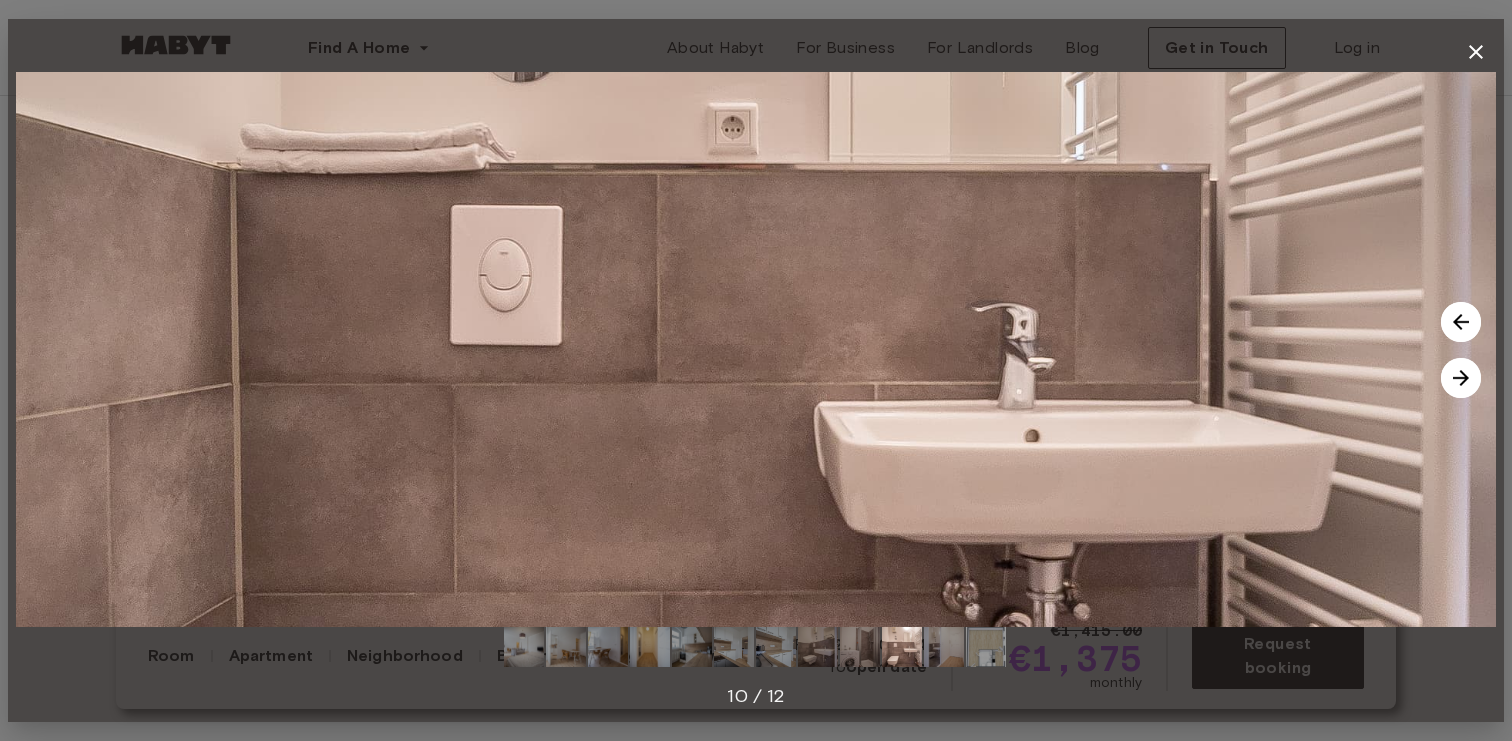 click at bounding box center [1461, 378] 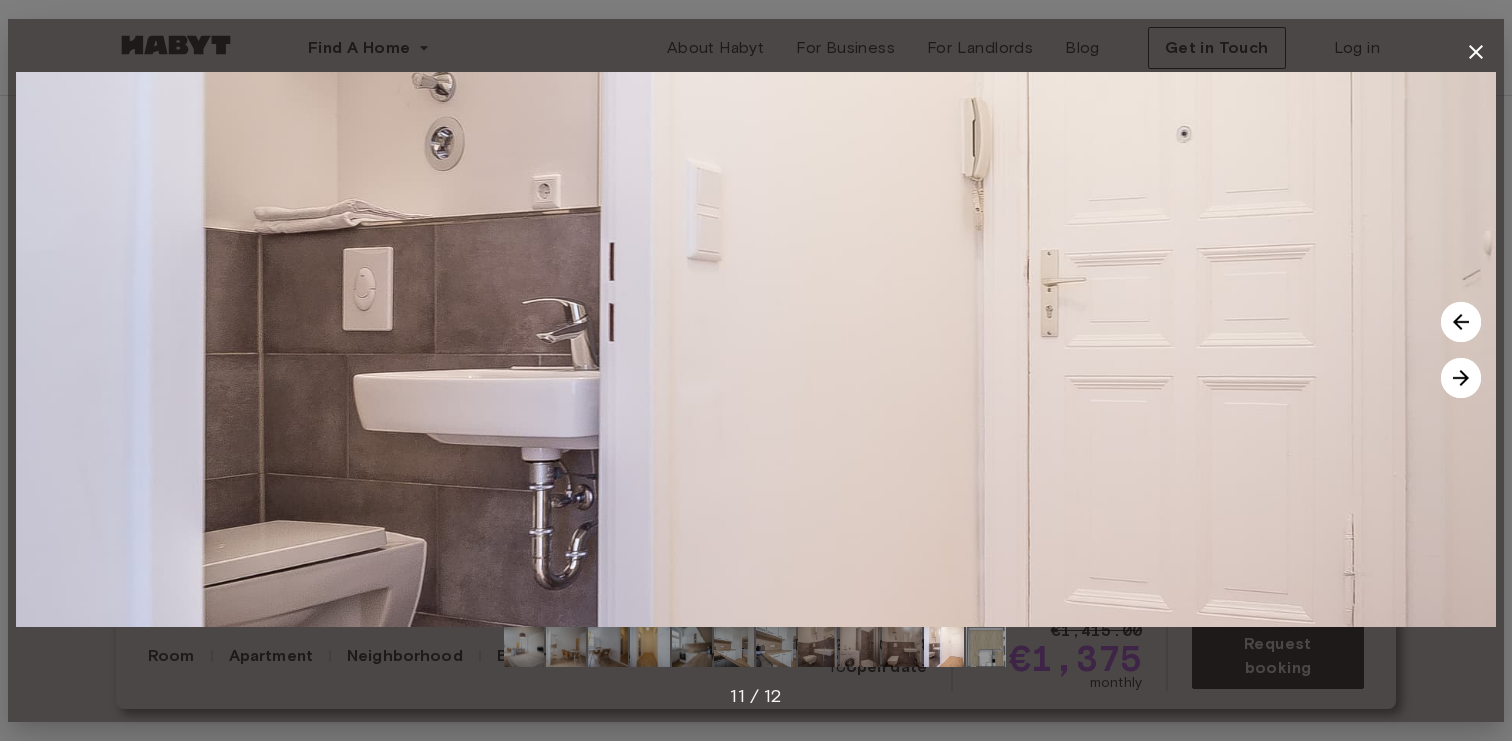 click at bounding box center (1461, 378) 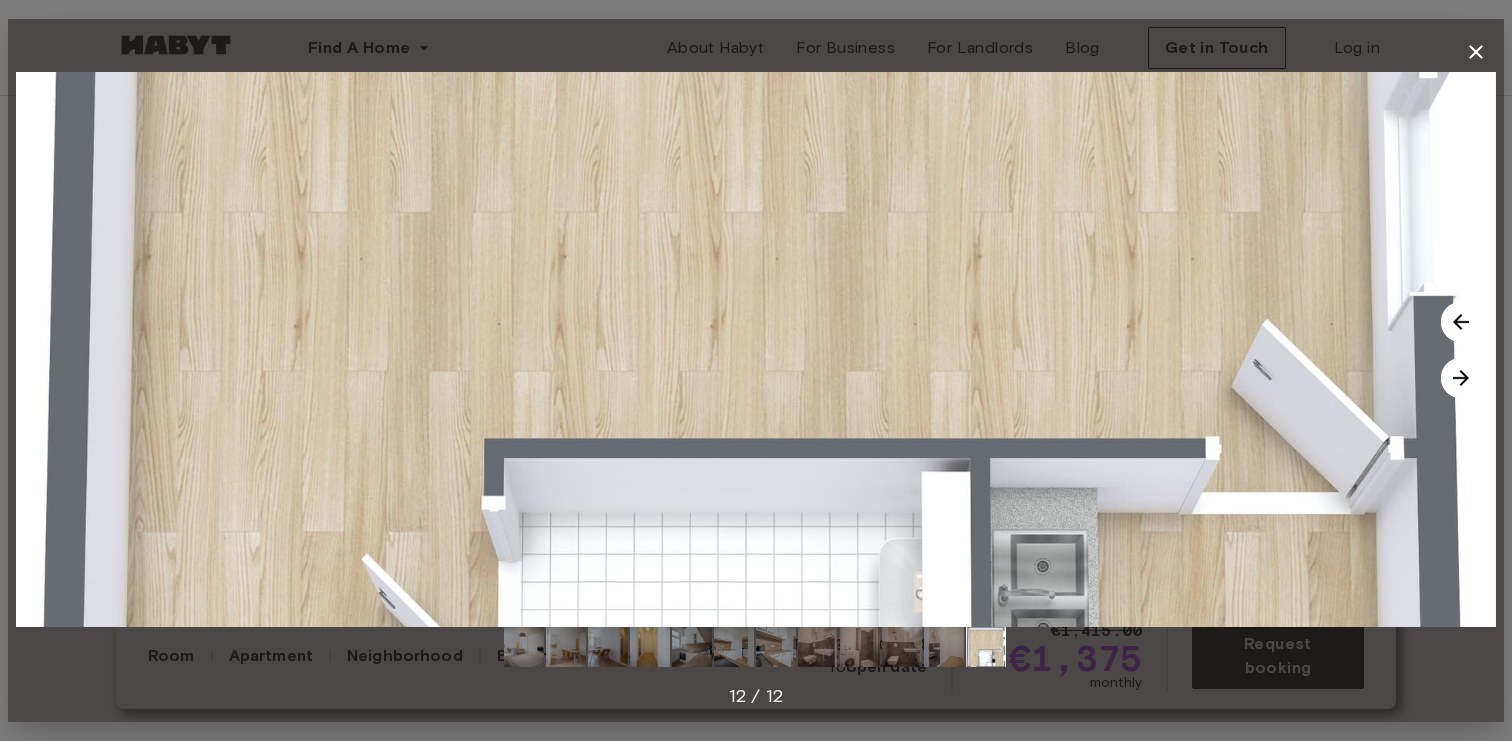 click at bounding box center (1461, 378) 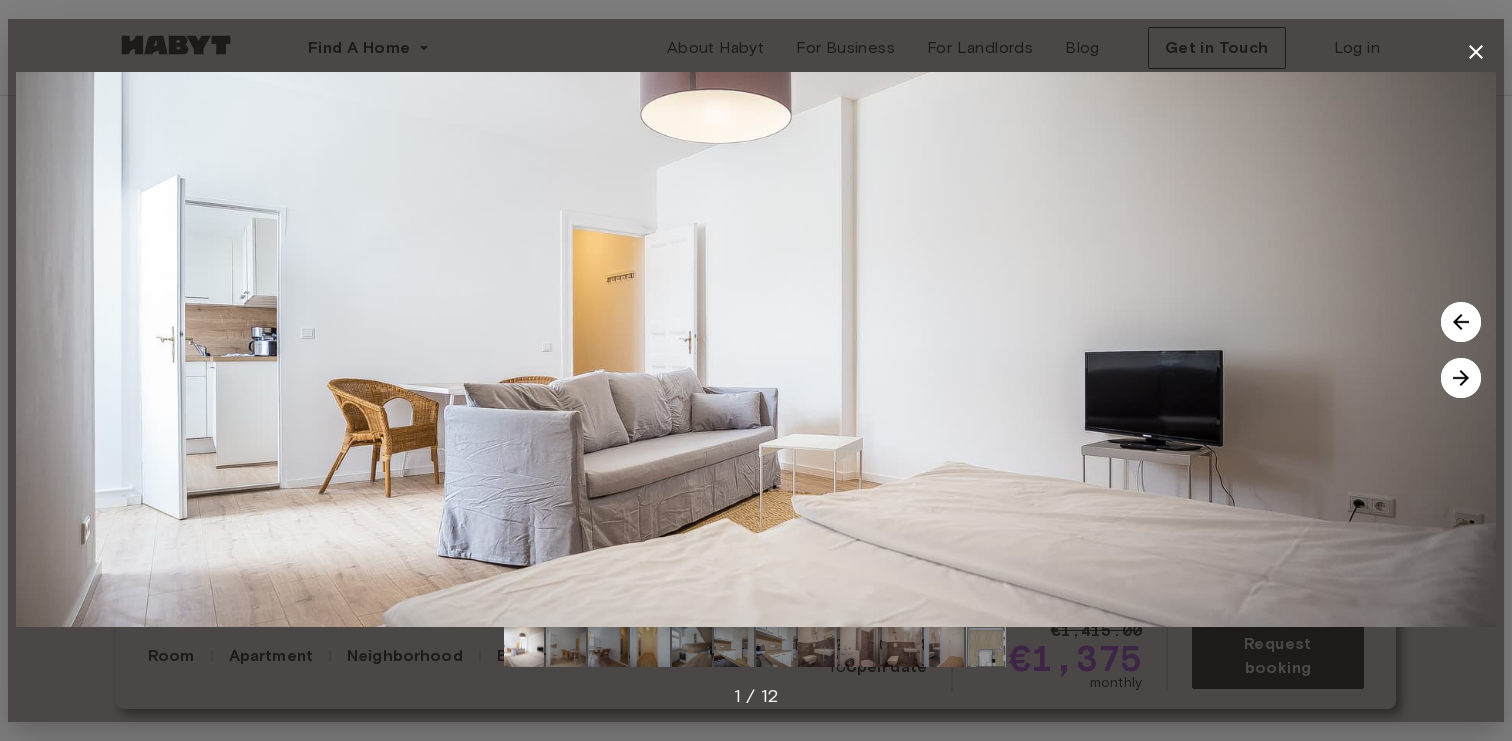 click at bounding box center [1461, 378] 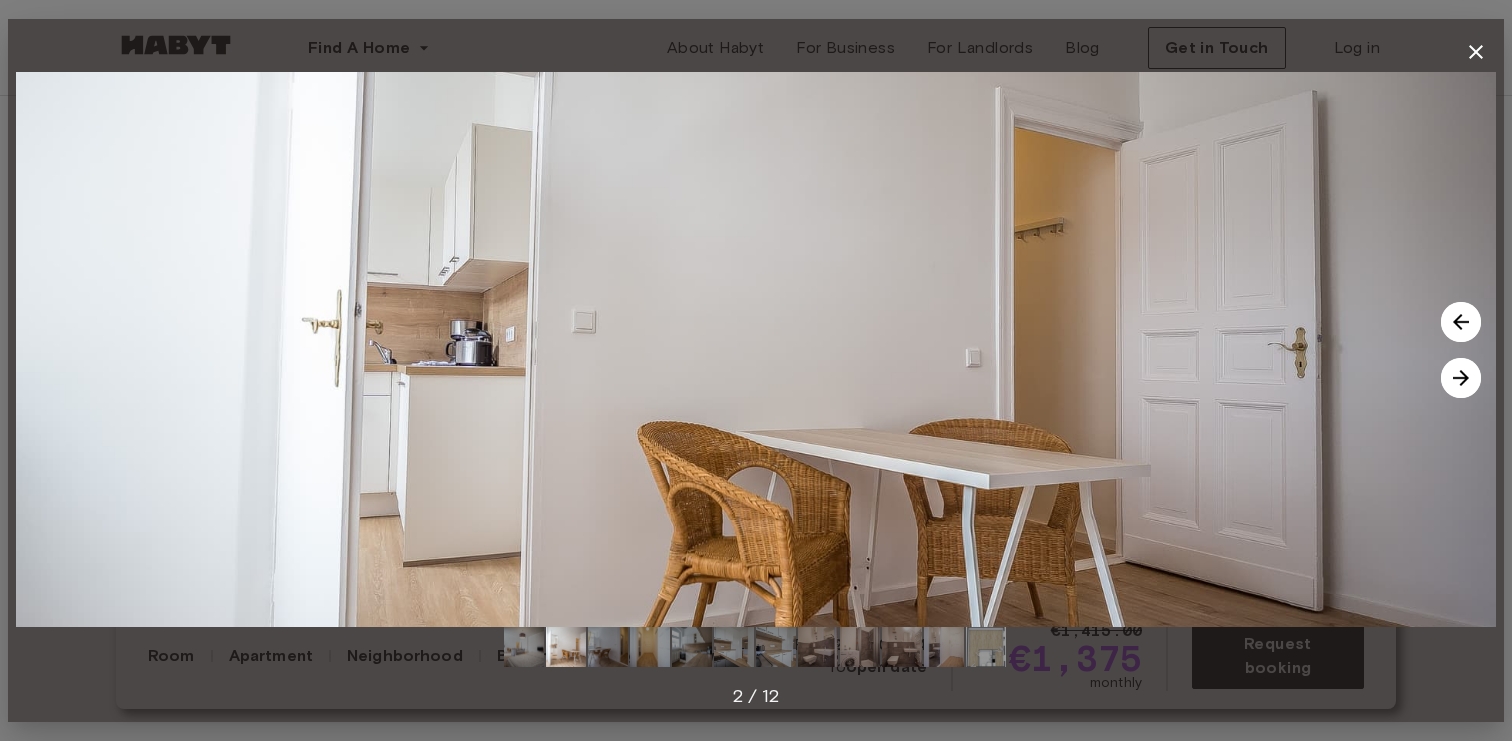 click at bounding box center (1461, 378) 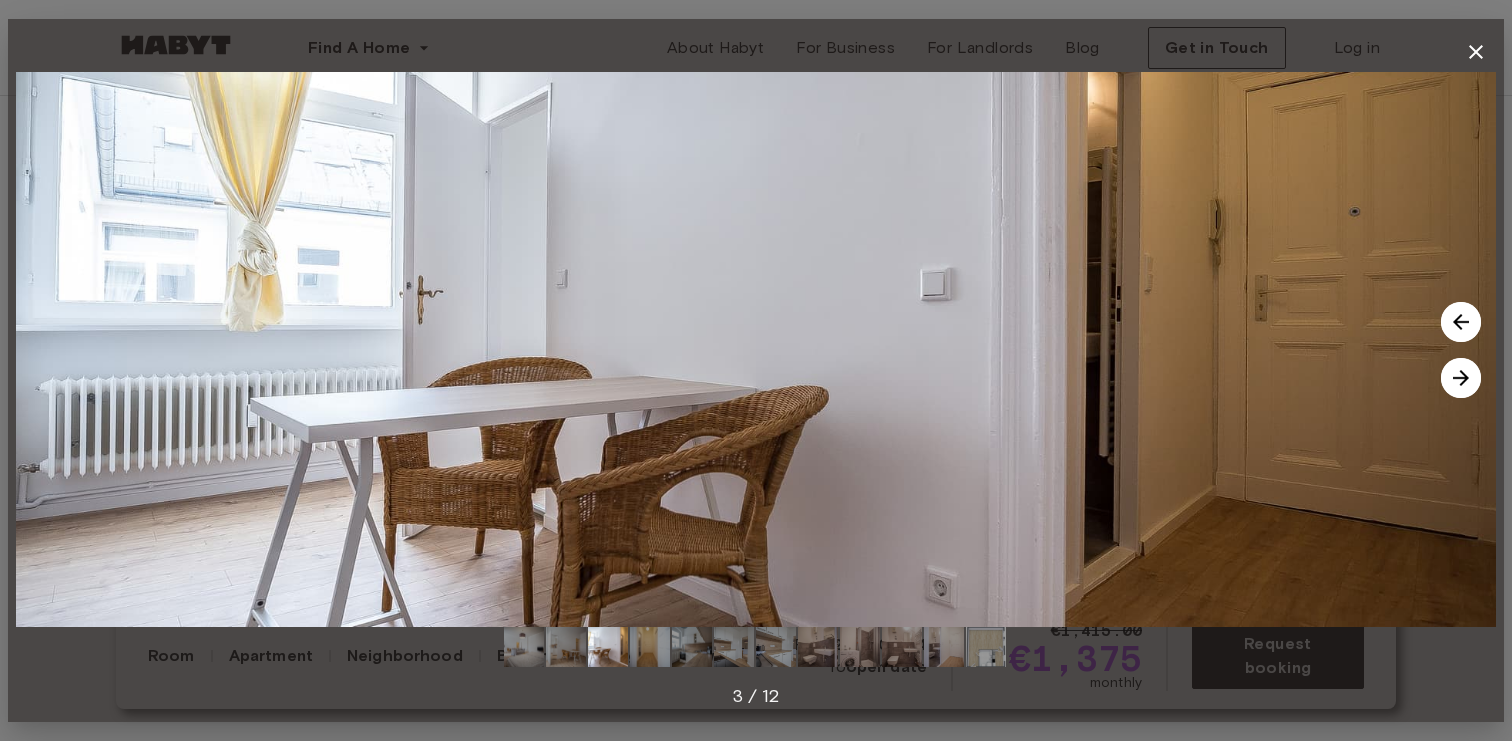 click at bounding box center (1461, 378) 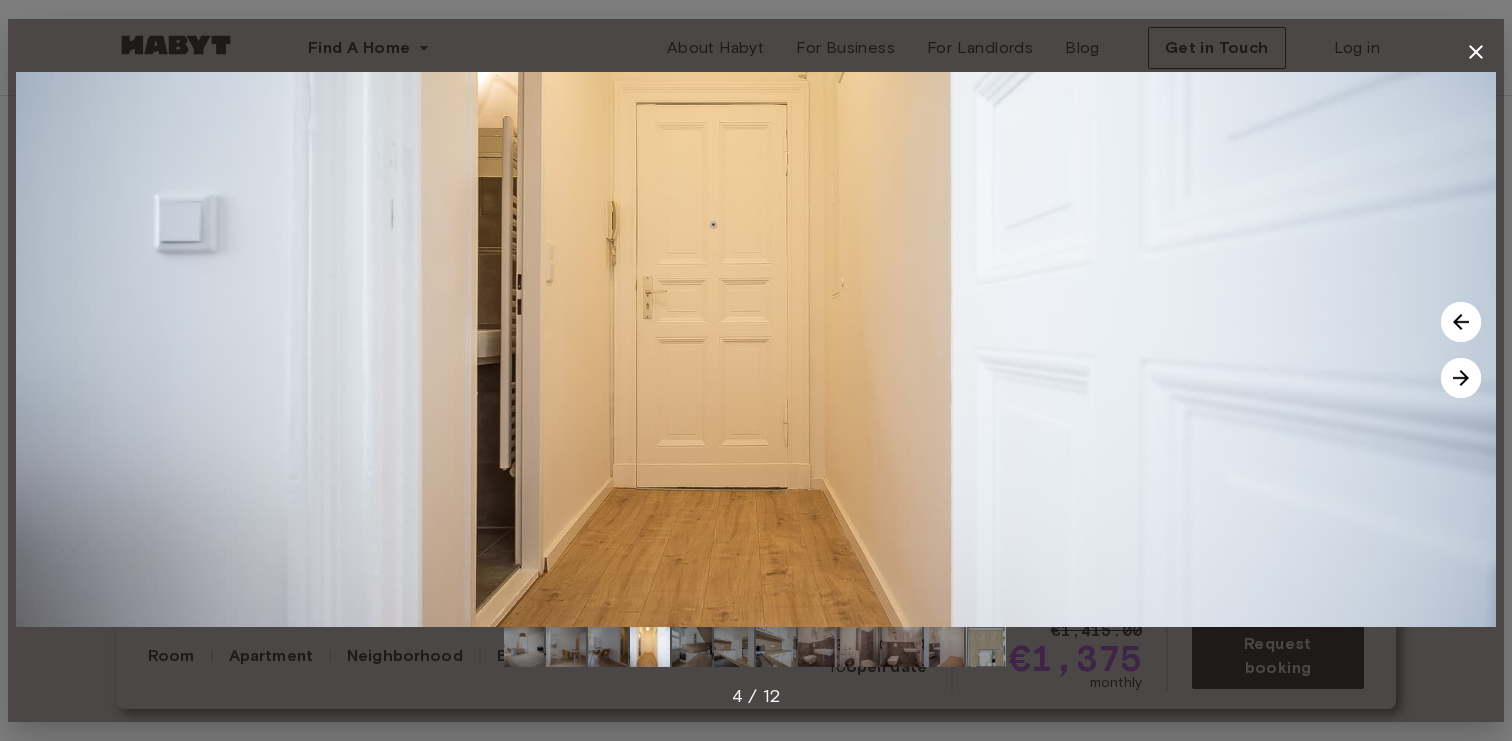 click at bounding box center (1461, 378) 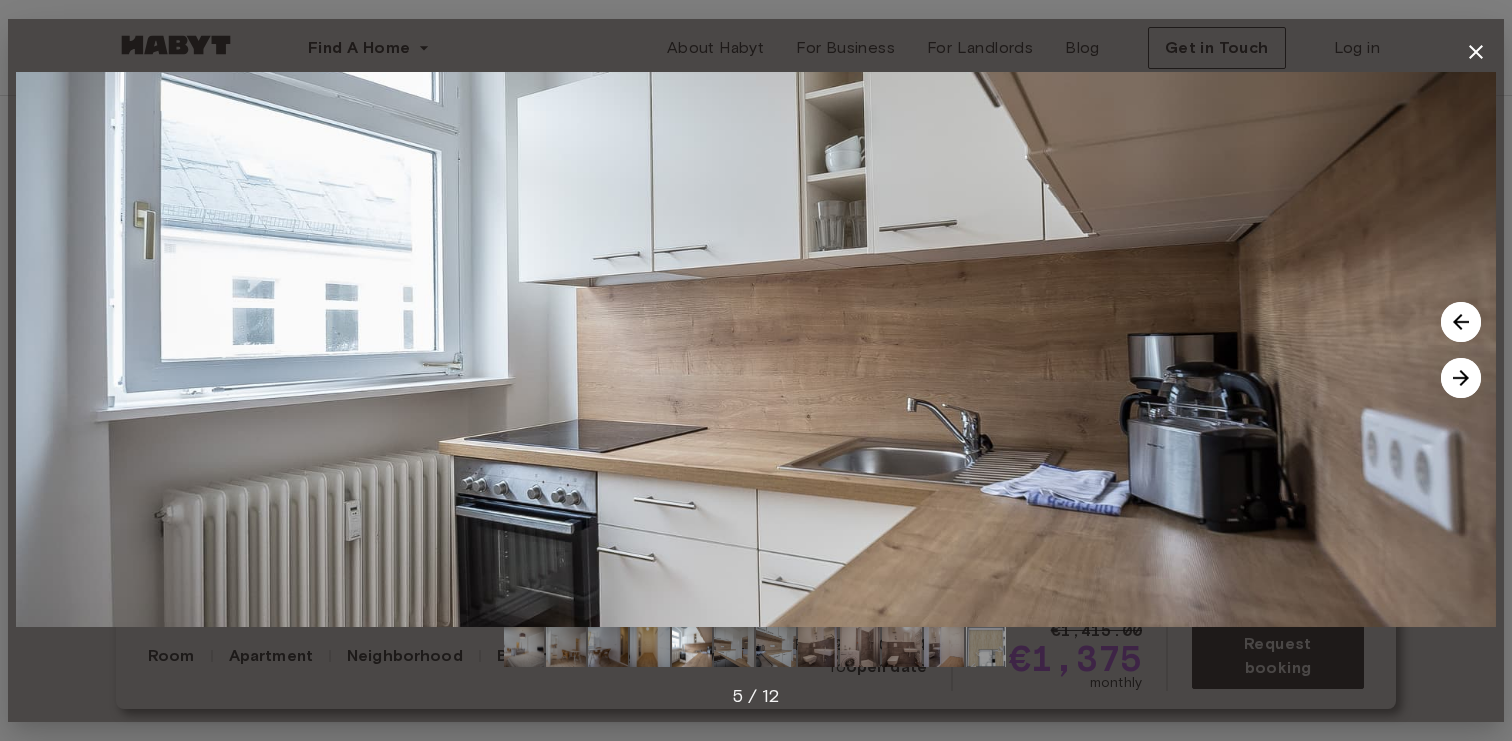 click at bounding box center [1461, 378] 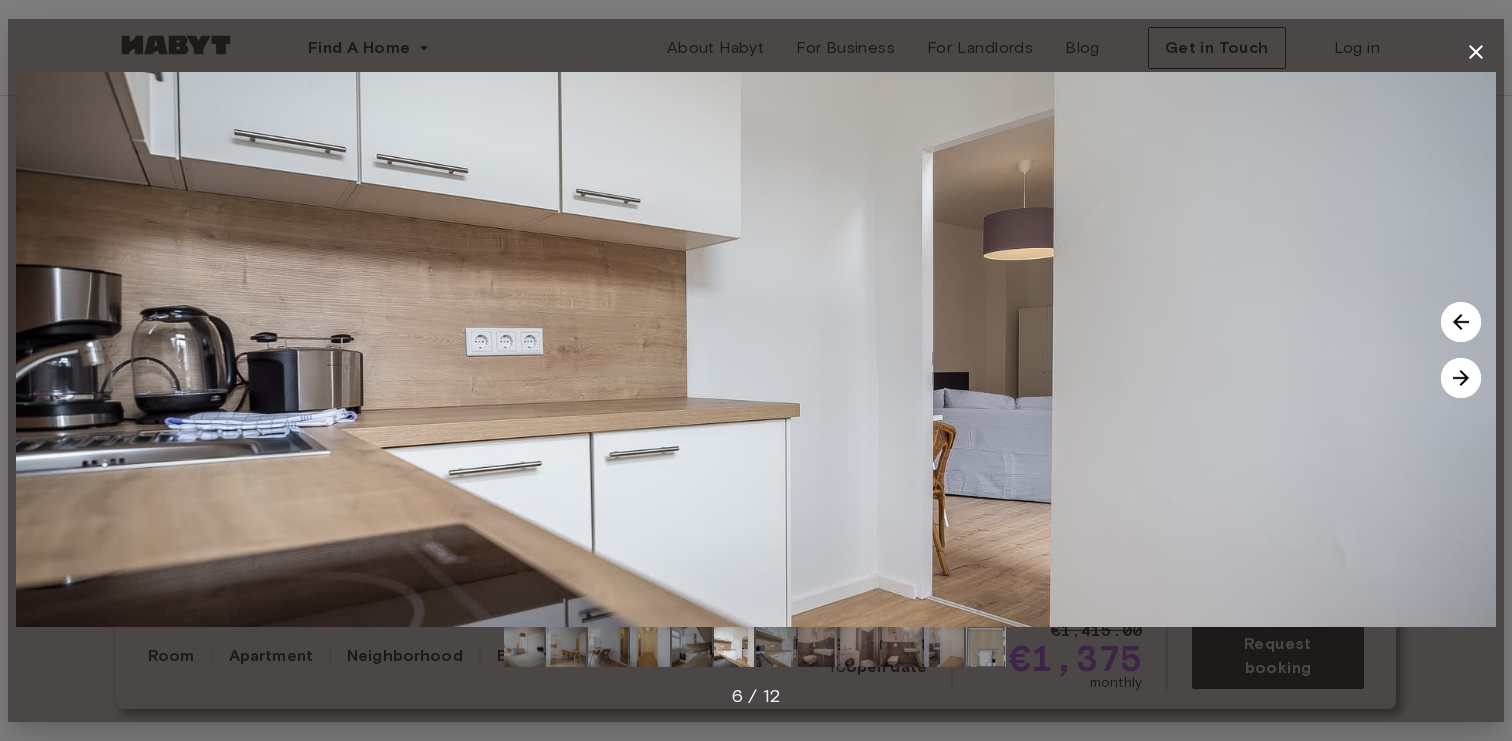 click at bounding box center (1461, 378) 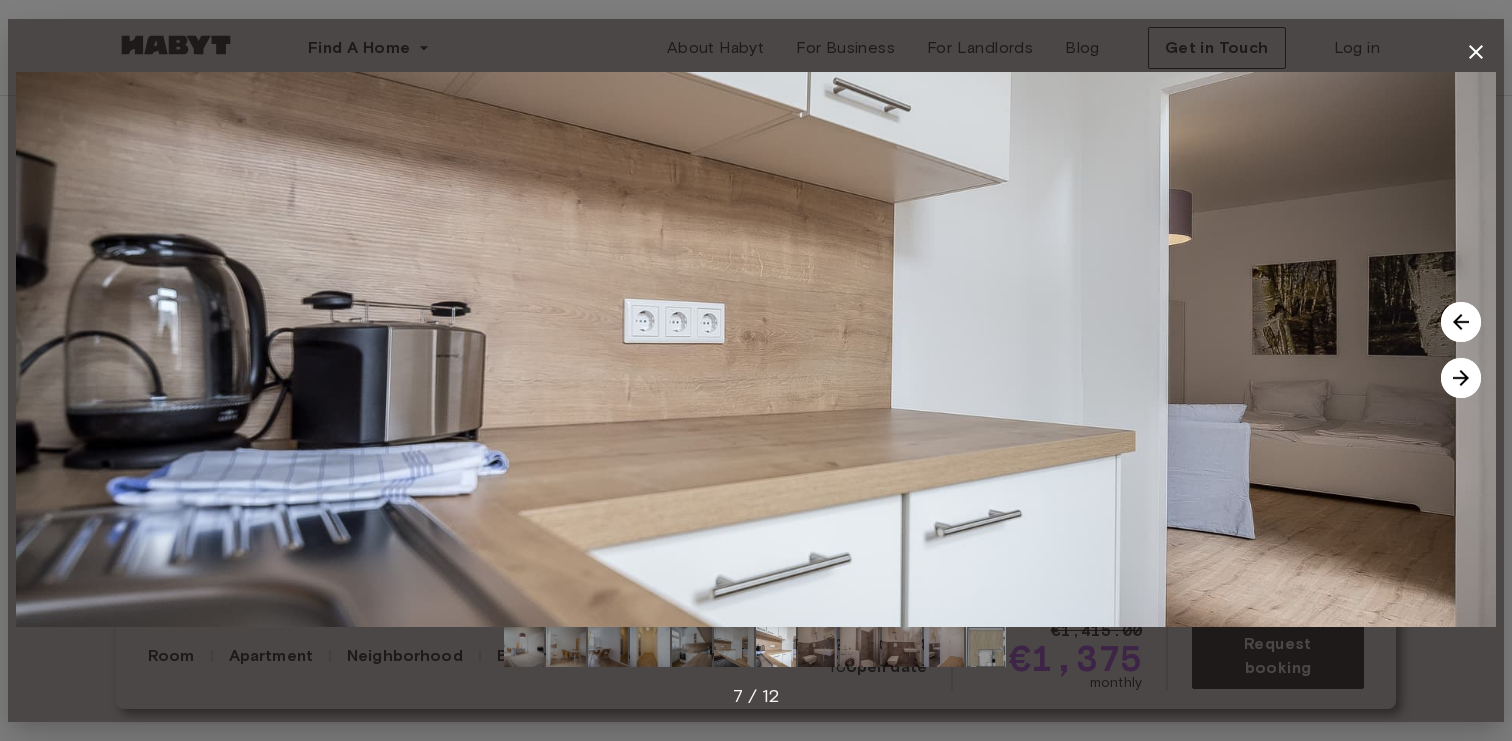 click at bounding box center [1461, 378] 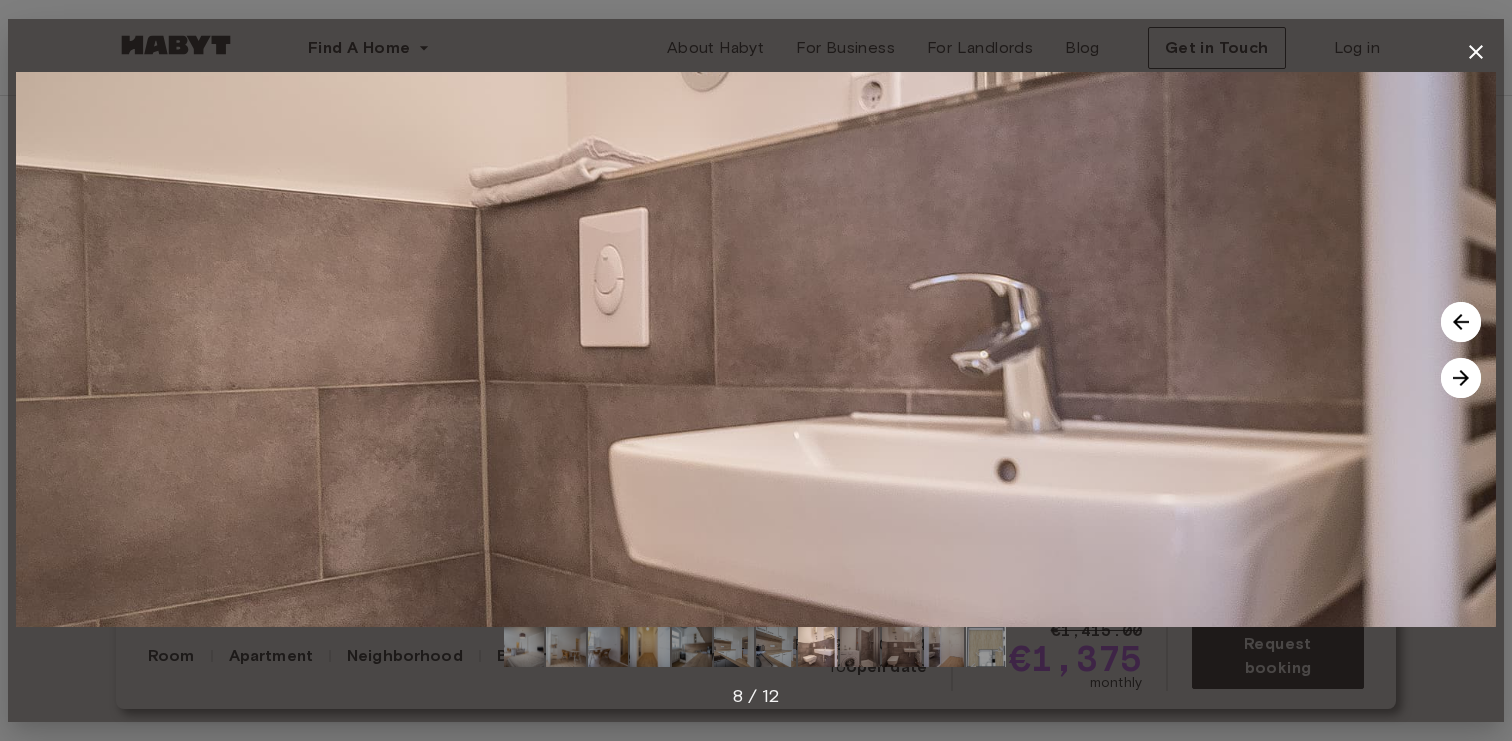 click 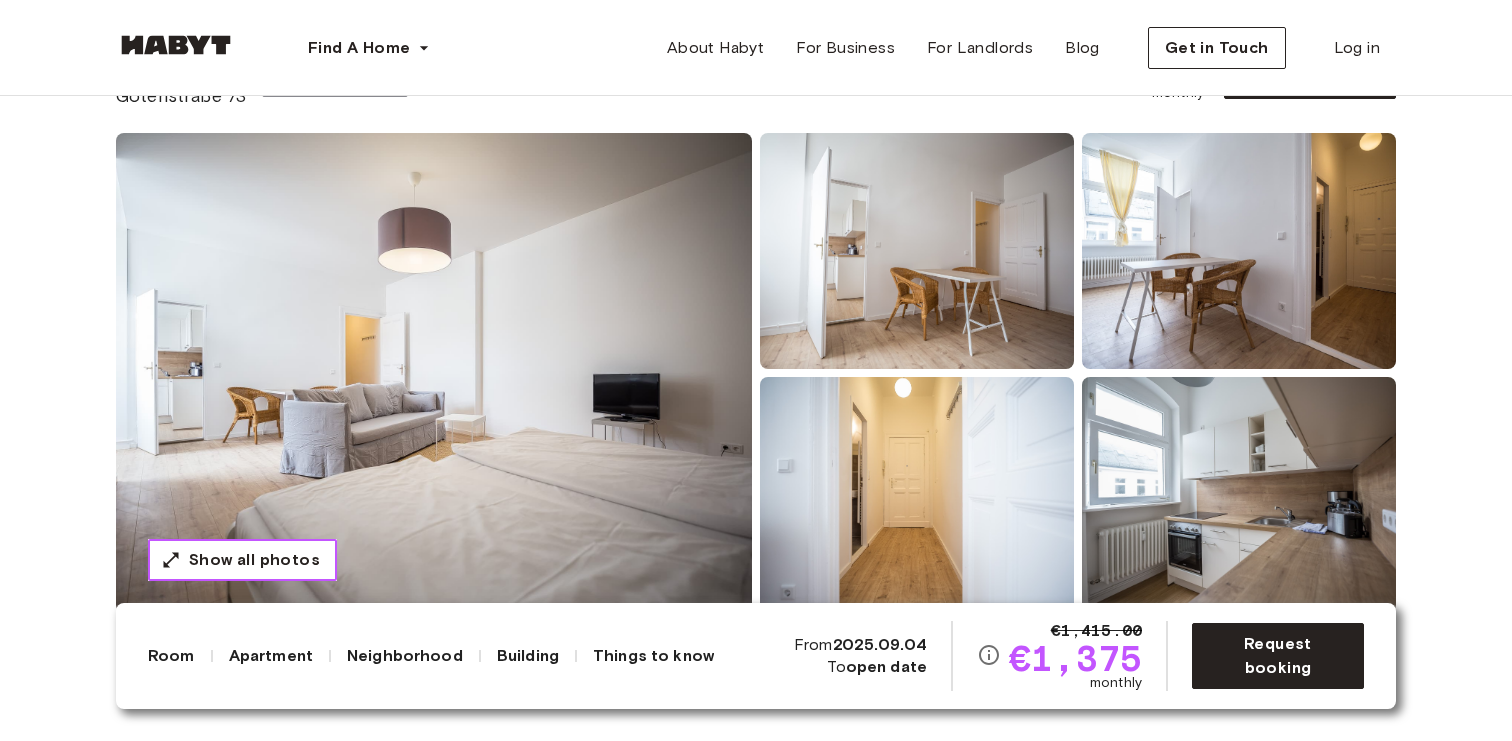 scroll, scrollTop: 0, scrollLeft: 0, axis: both 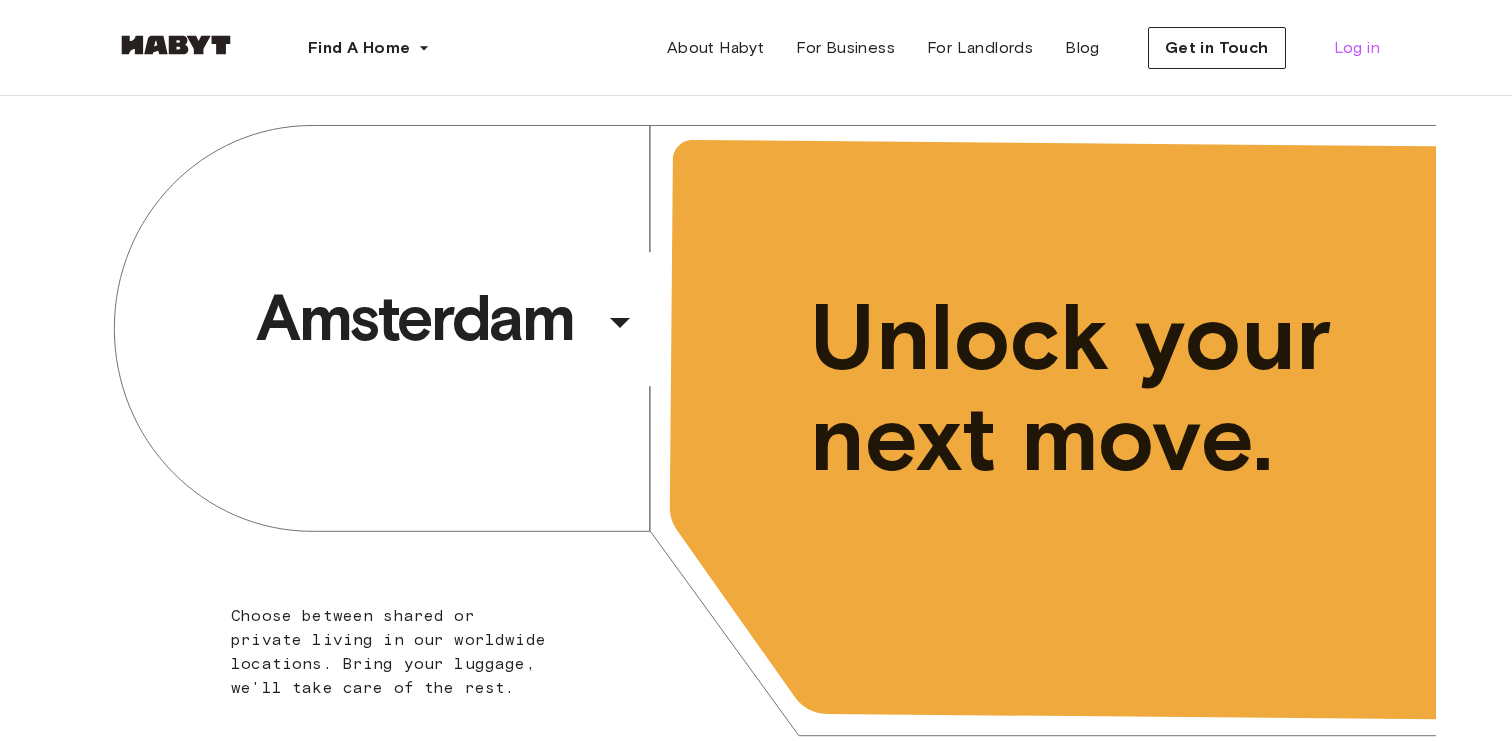 click on "Log in" at bounding box center (1357, 48) 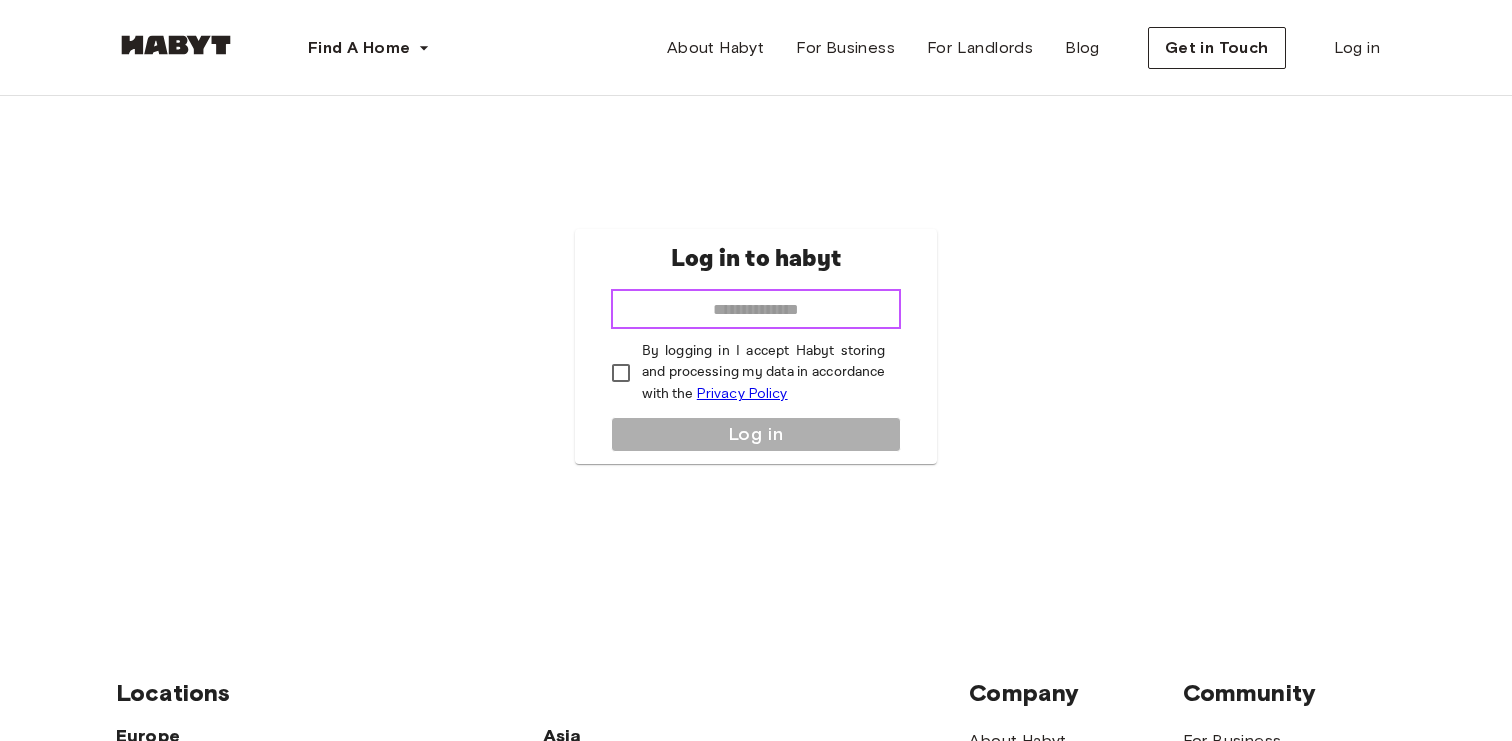 click at bounding box center [756, 309] 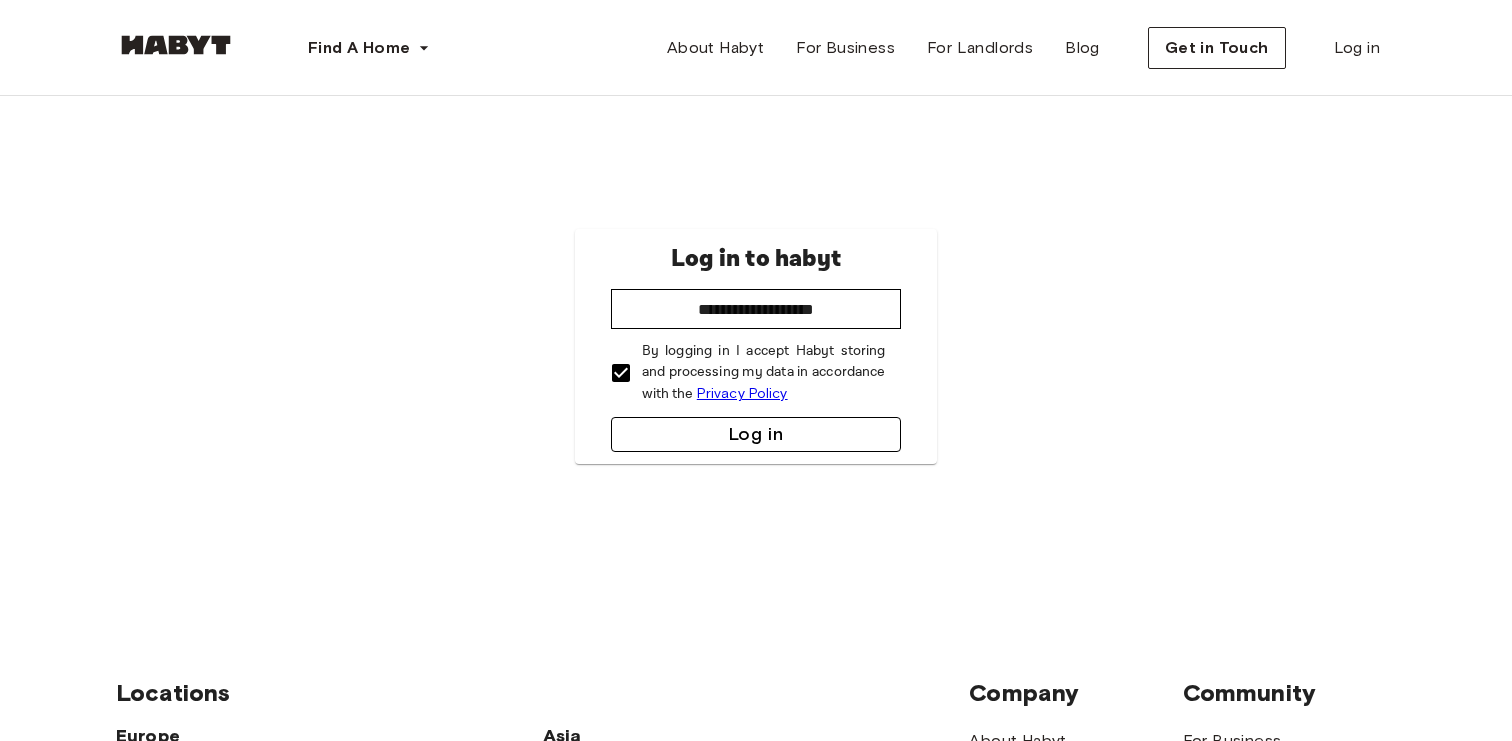 click on "Log in" at bounding box center [756, 434] 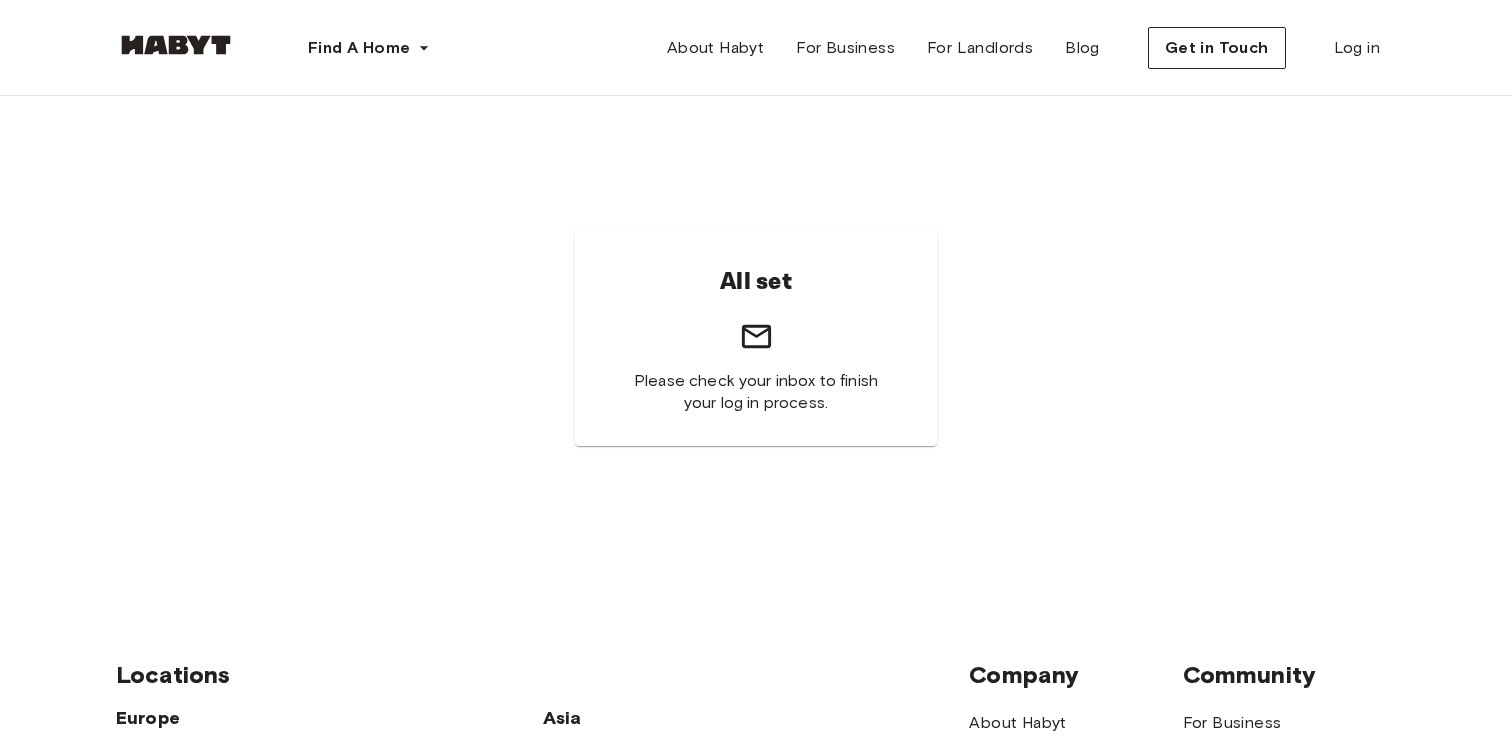 scroll, scrollTop: 0, scrollLeft: 0, axis: both 